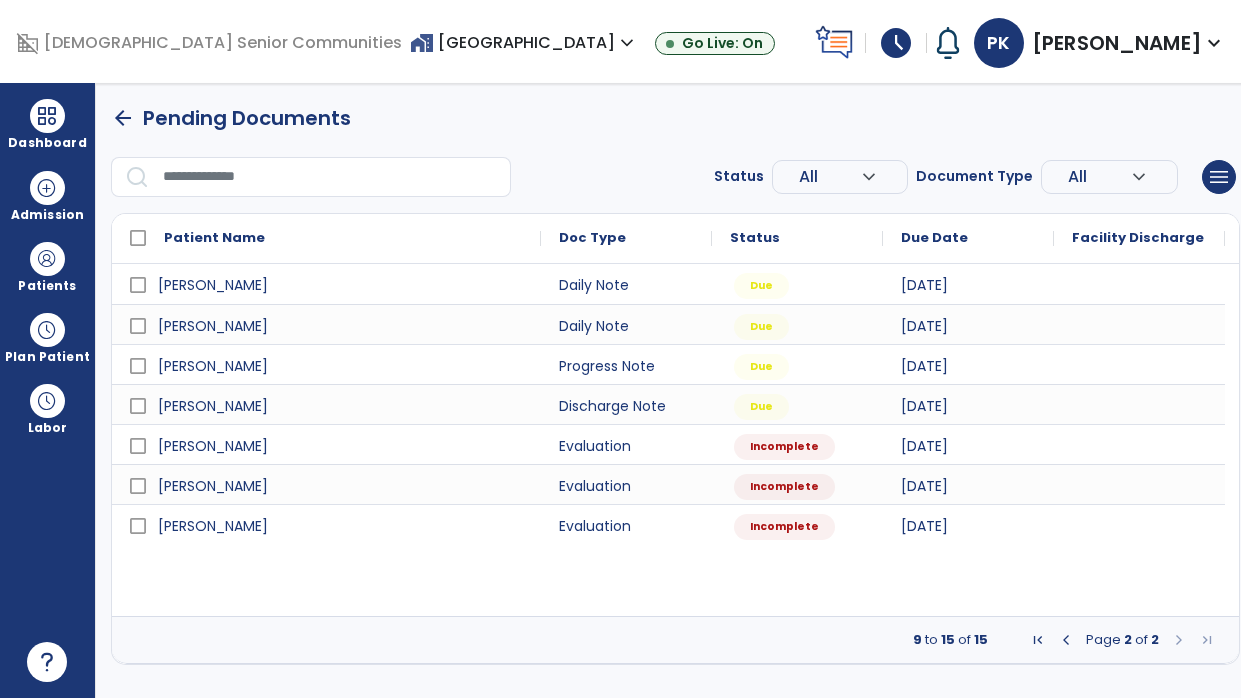 scroll, scrollTop: 0, scrollLeft: 0, axis: both 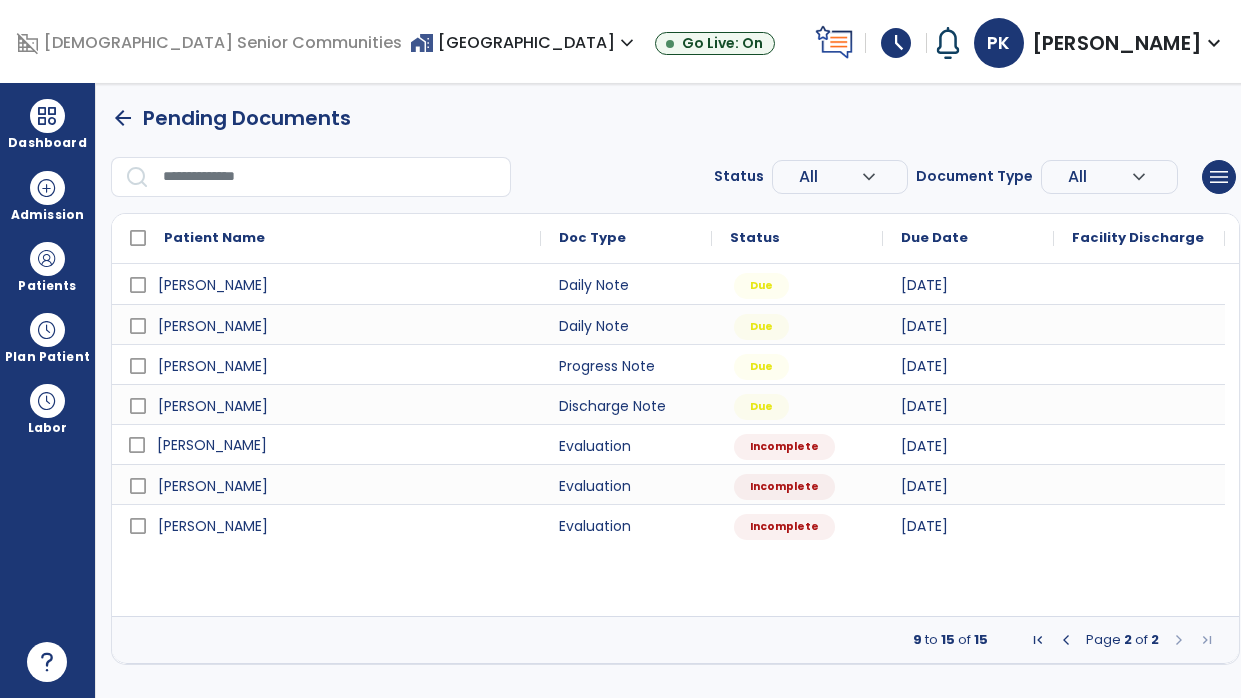 click on "[PERSON_NAME]" at bounding box center (340, 445) 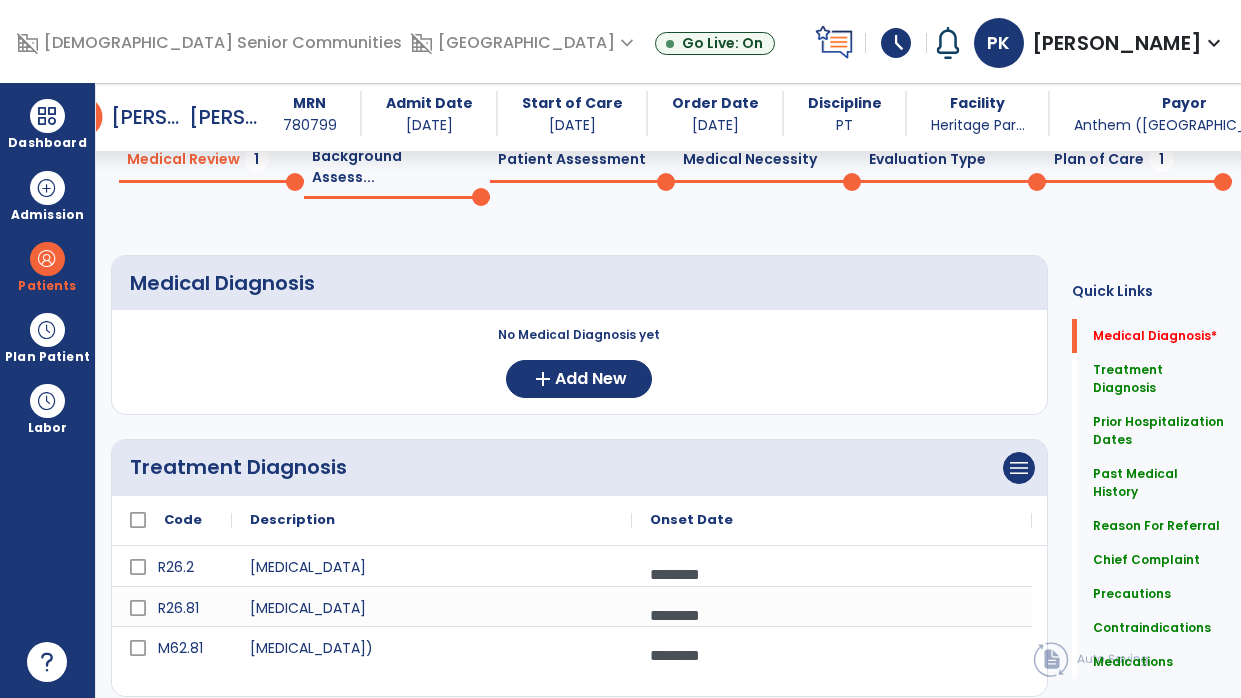 scroll, scrollTop: 88, scrollLeft: 0, axis: vertical 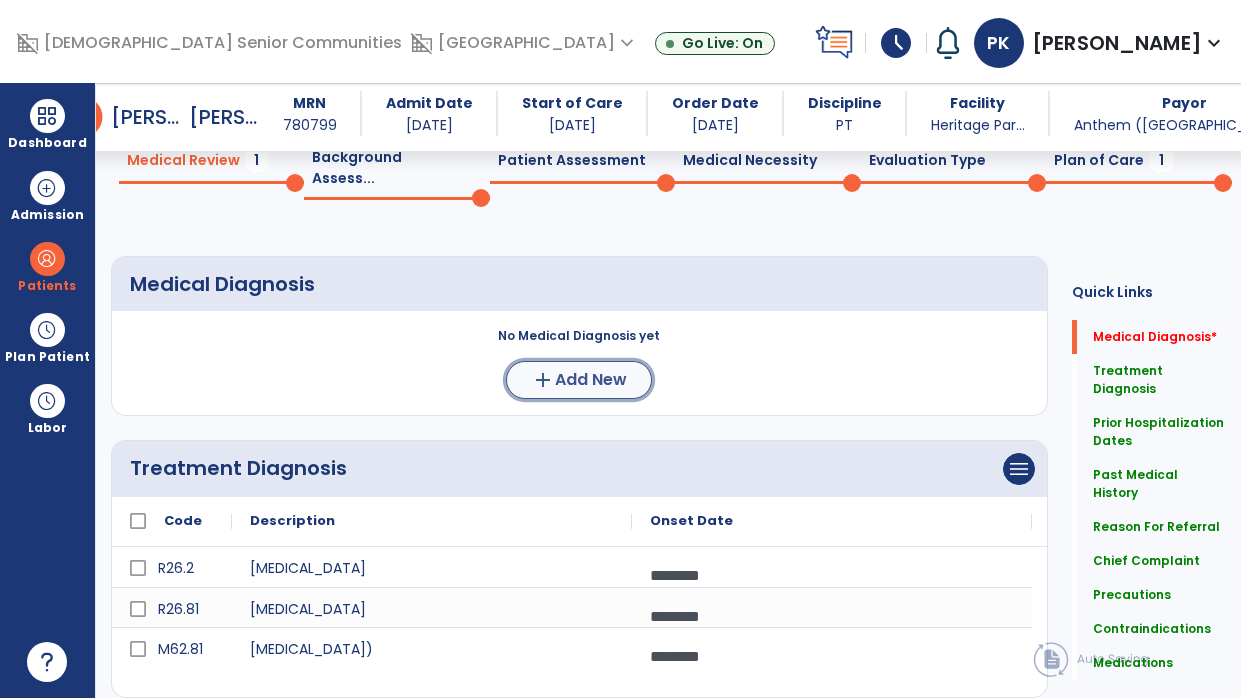 click on "Add New" 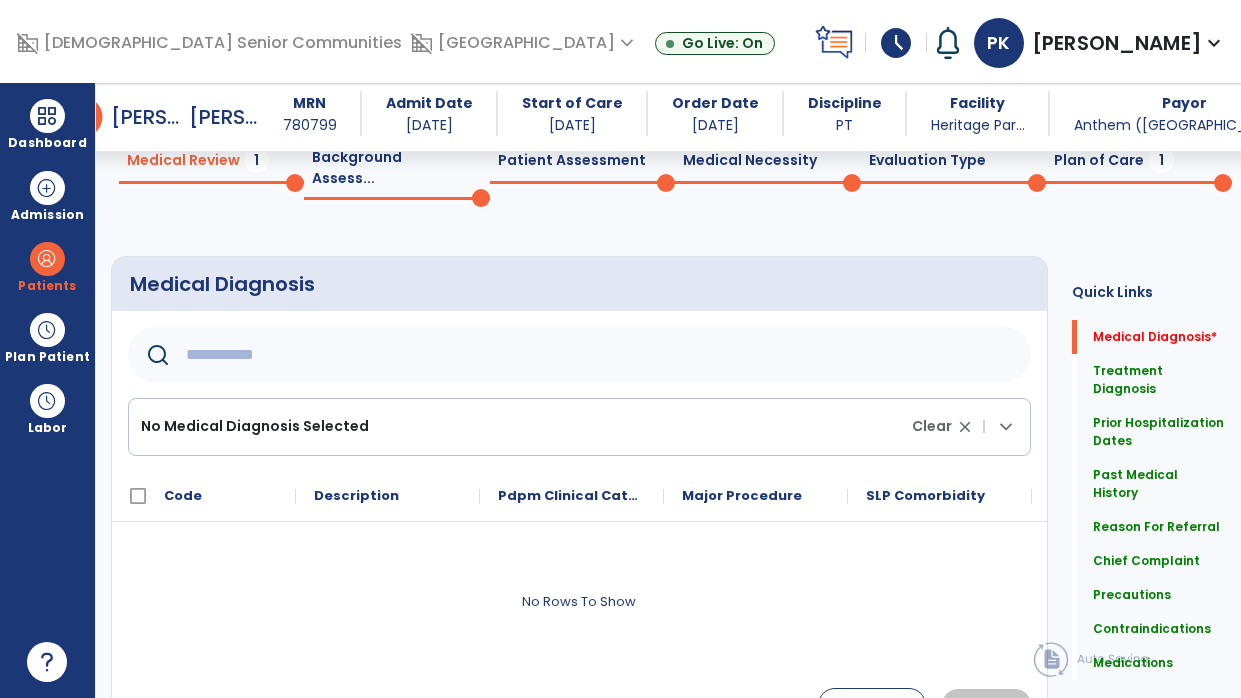 click 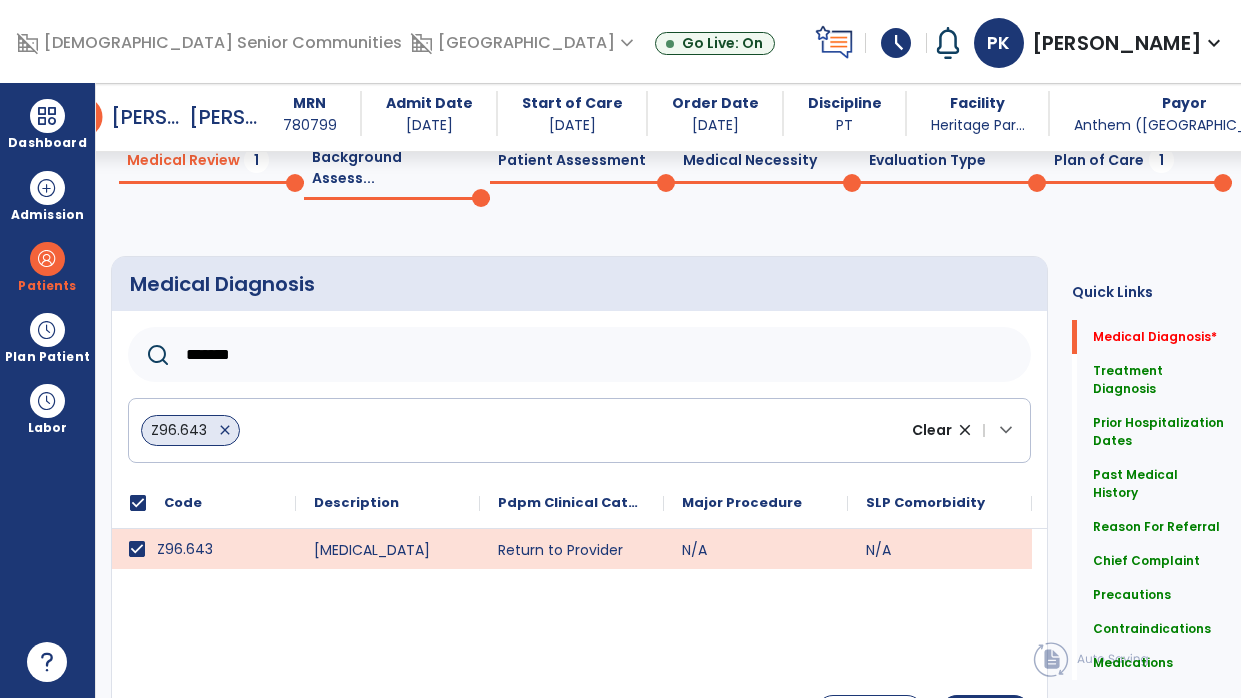 click on "*******" 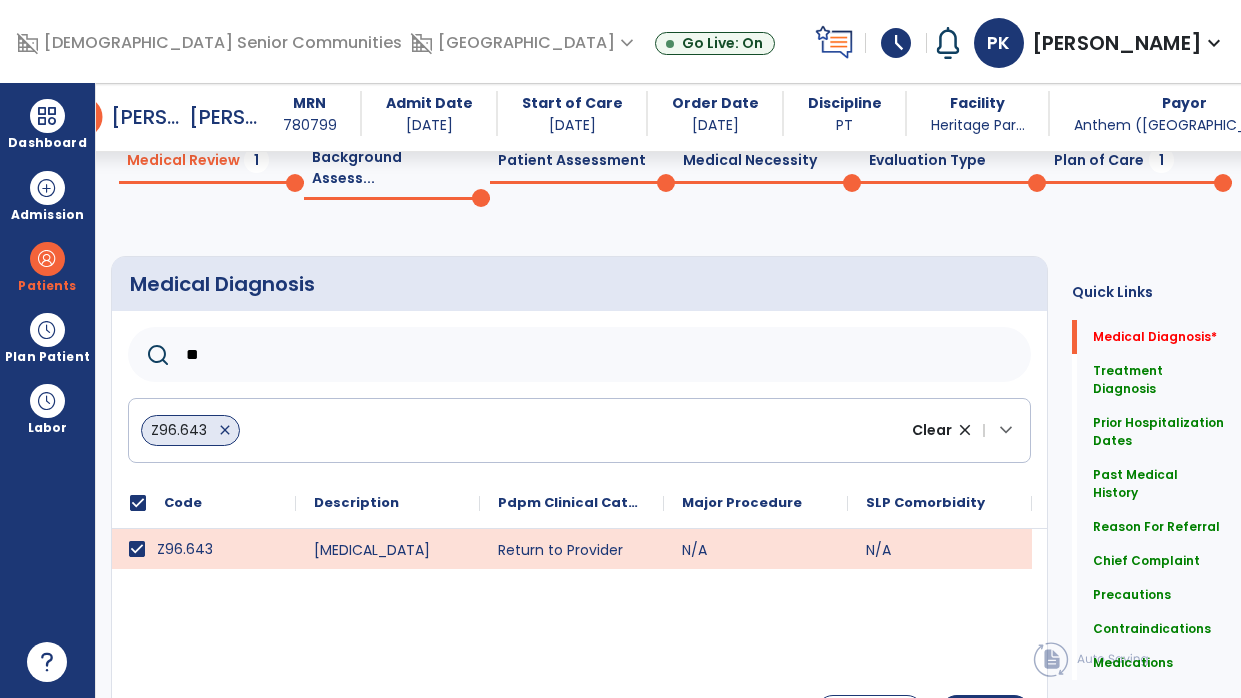 type on "*" 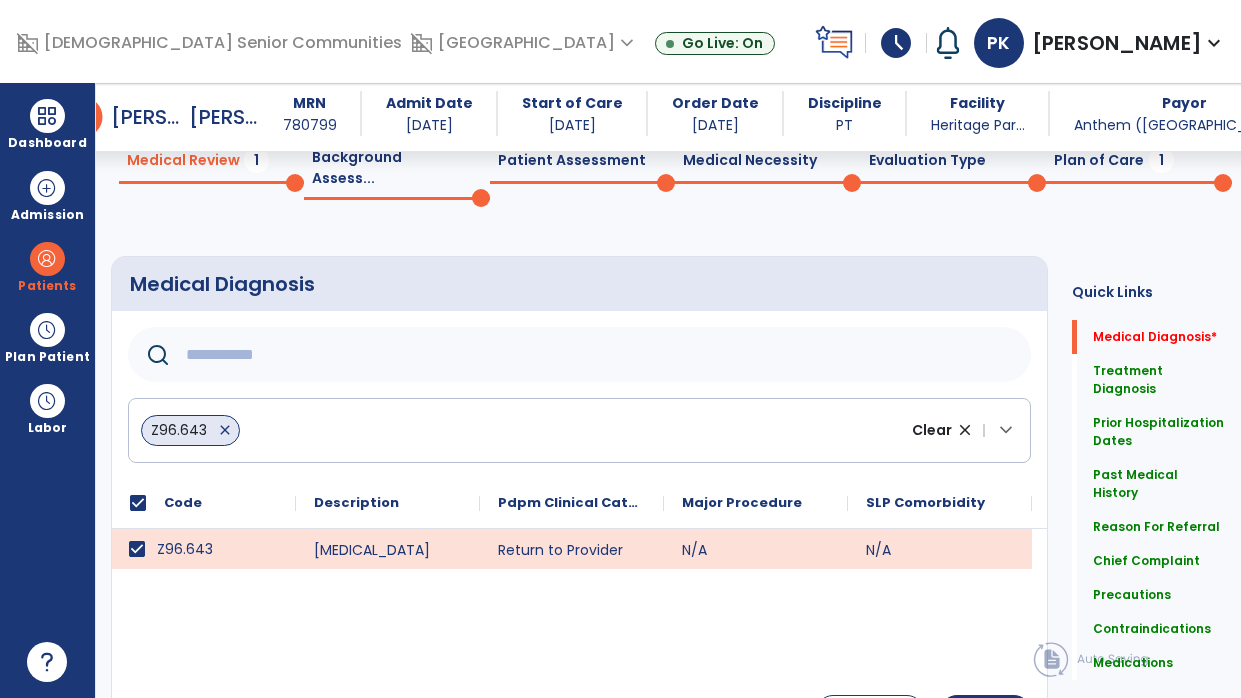 paste on "********" 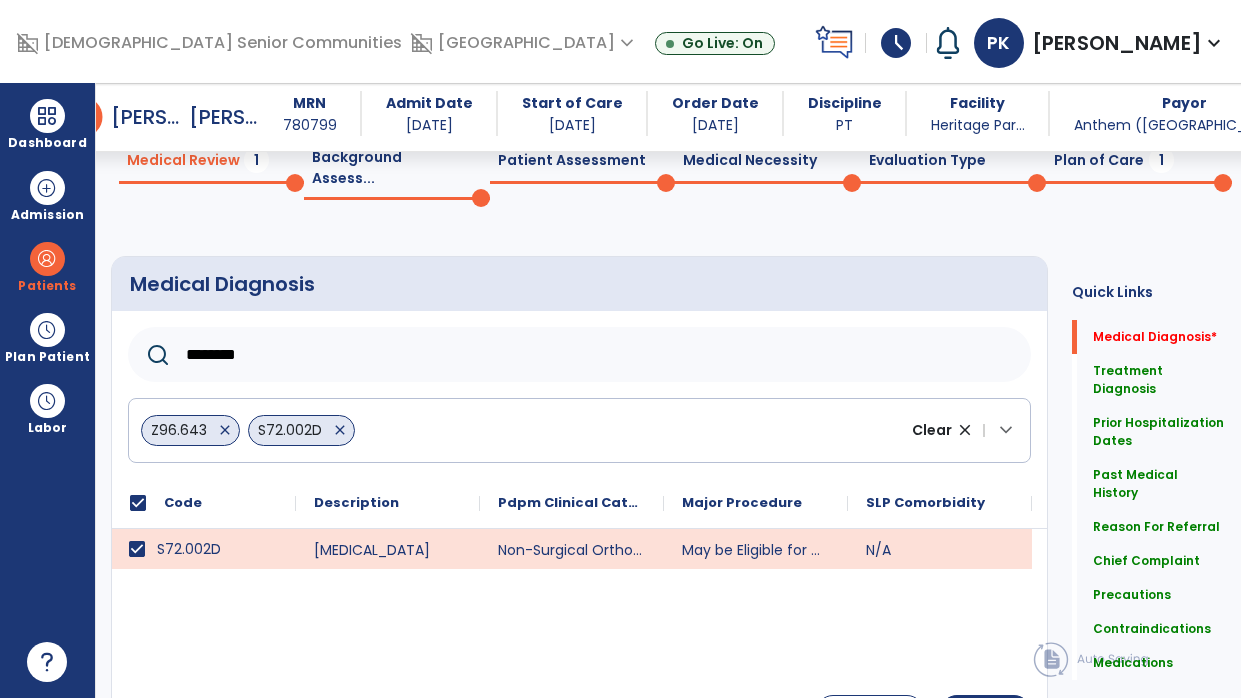 click on "********" 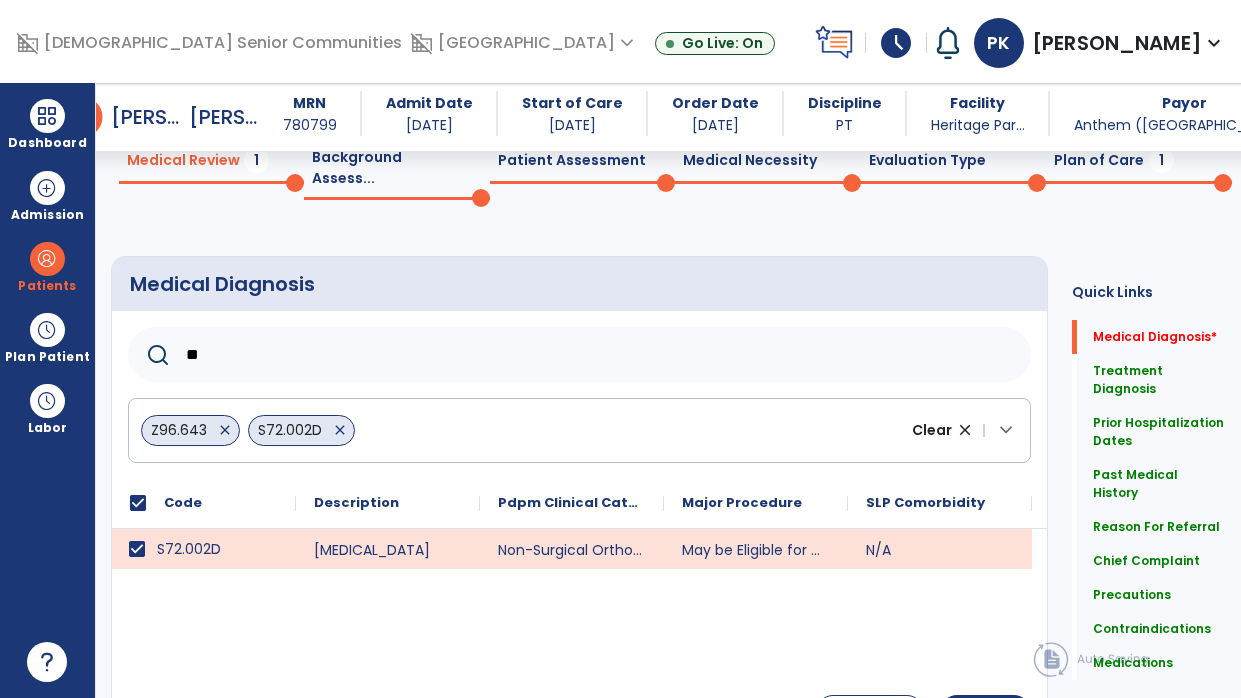 type on "*" 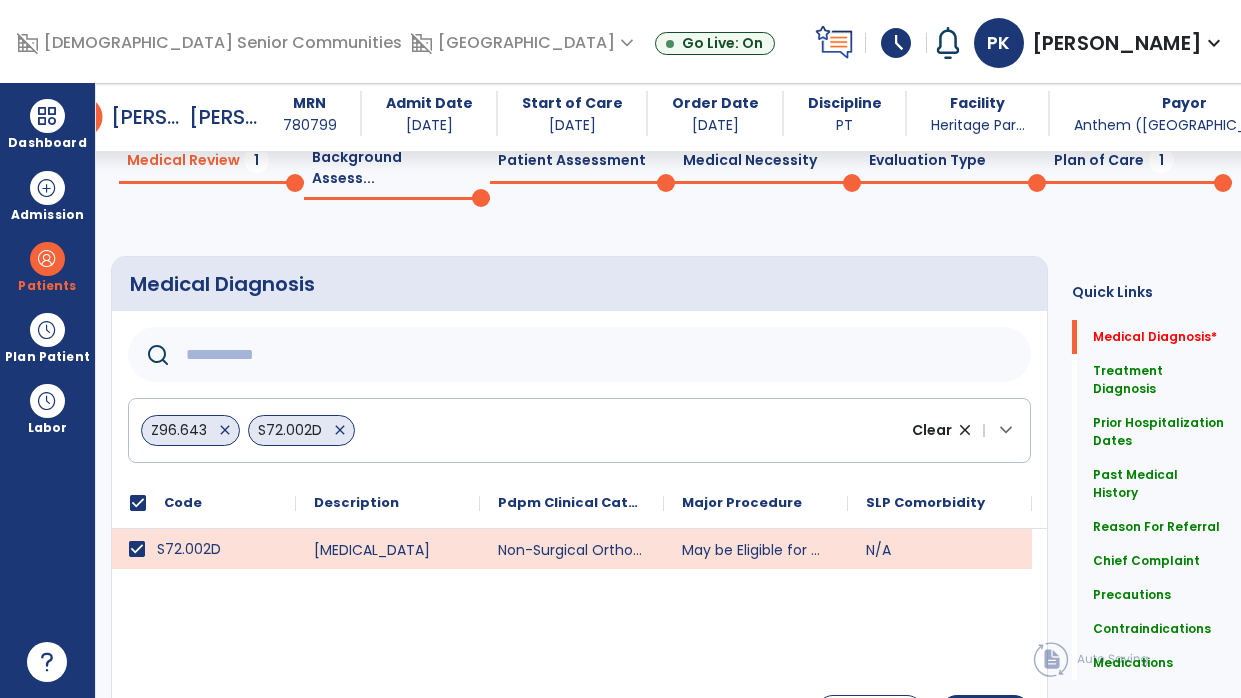 paste on "******" 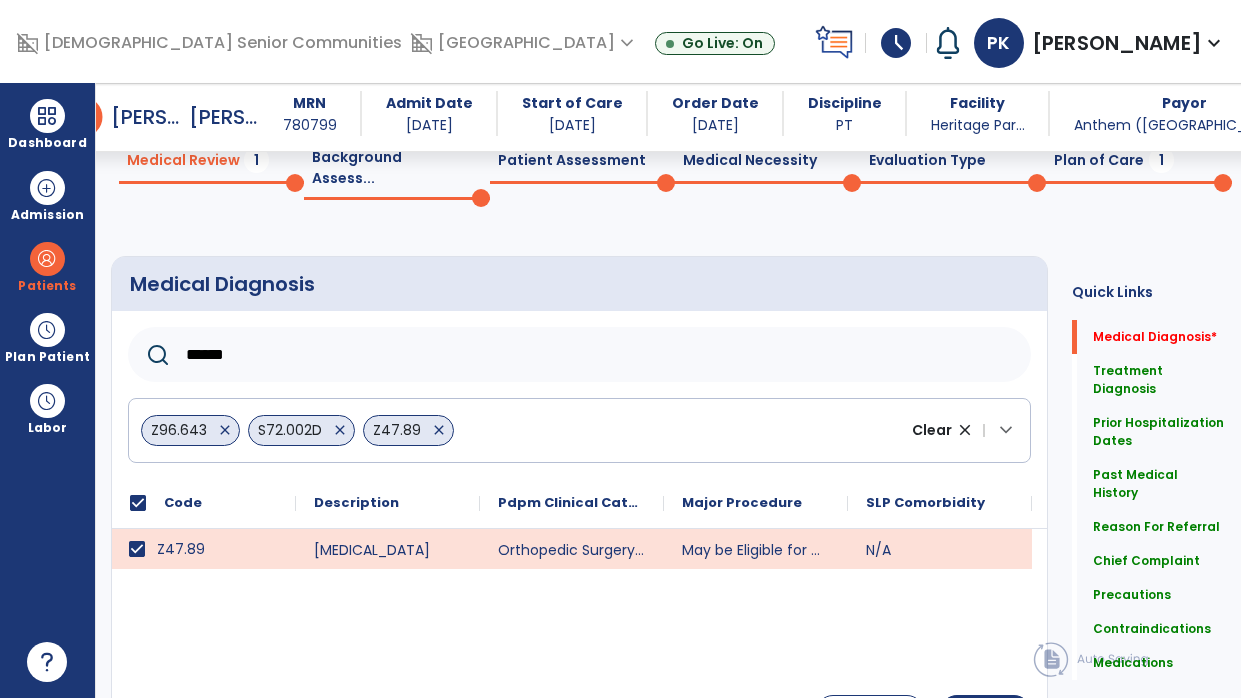 click on "******" 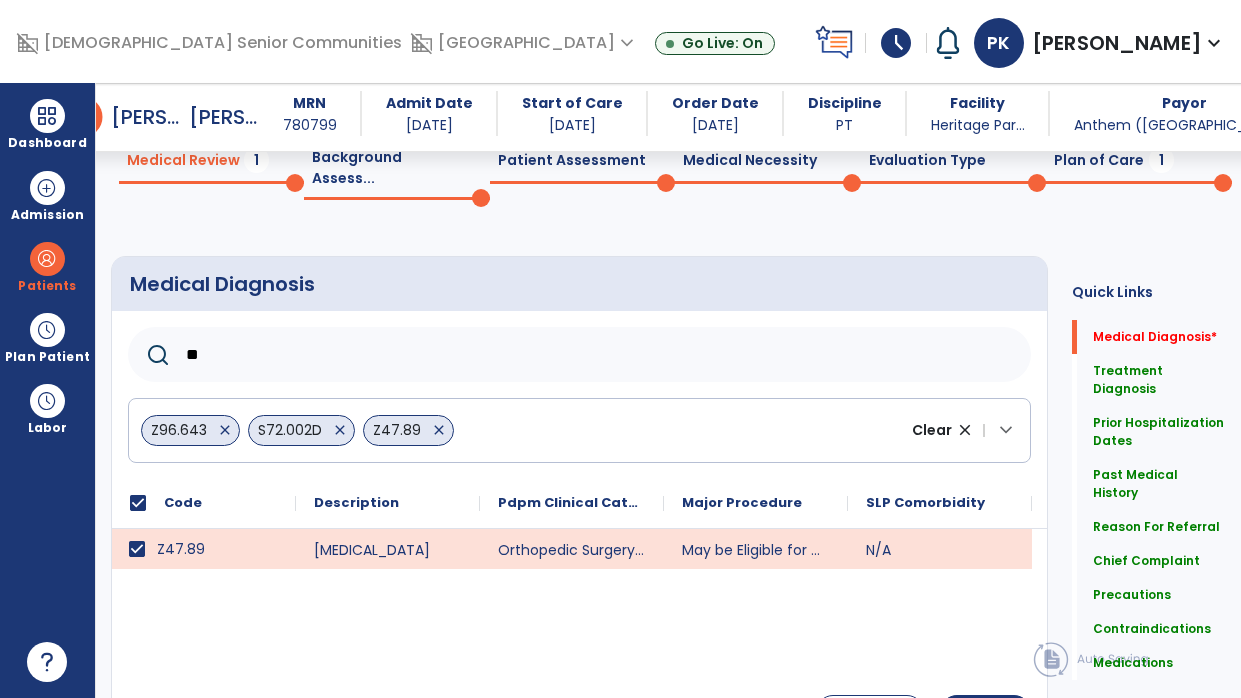 type on "*" 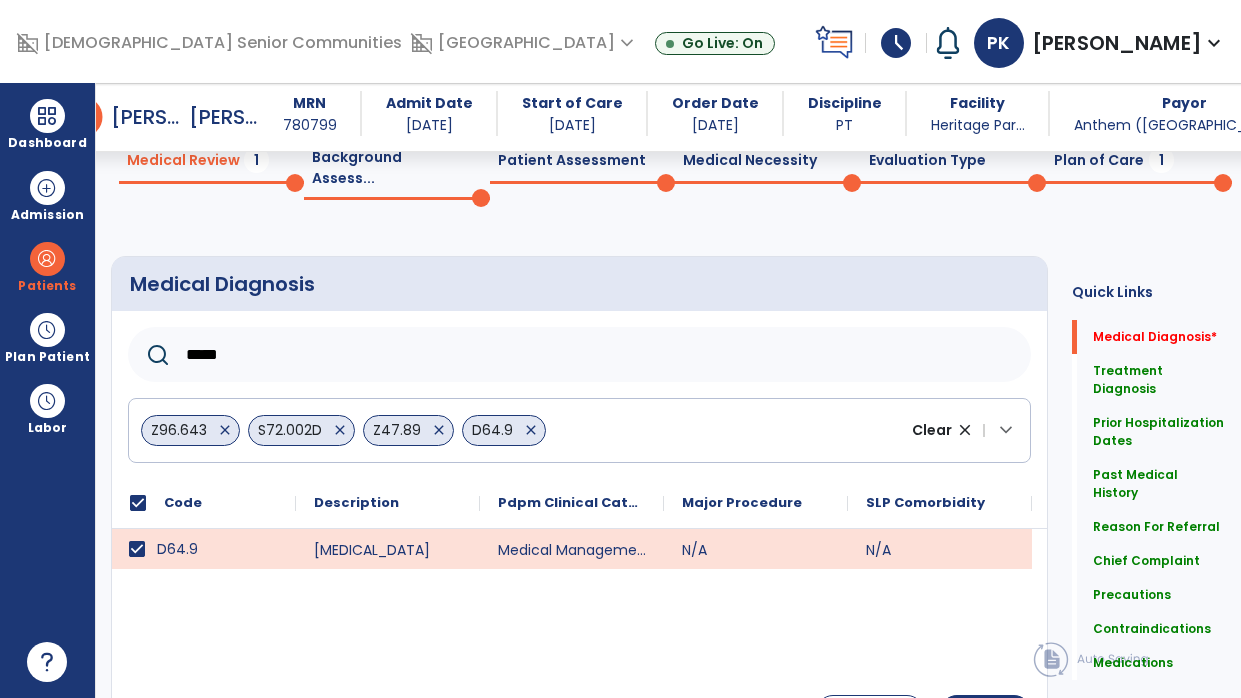 click on "*****" 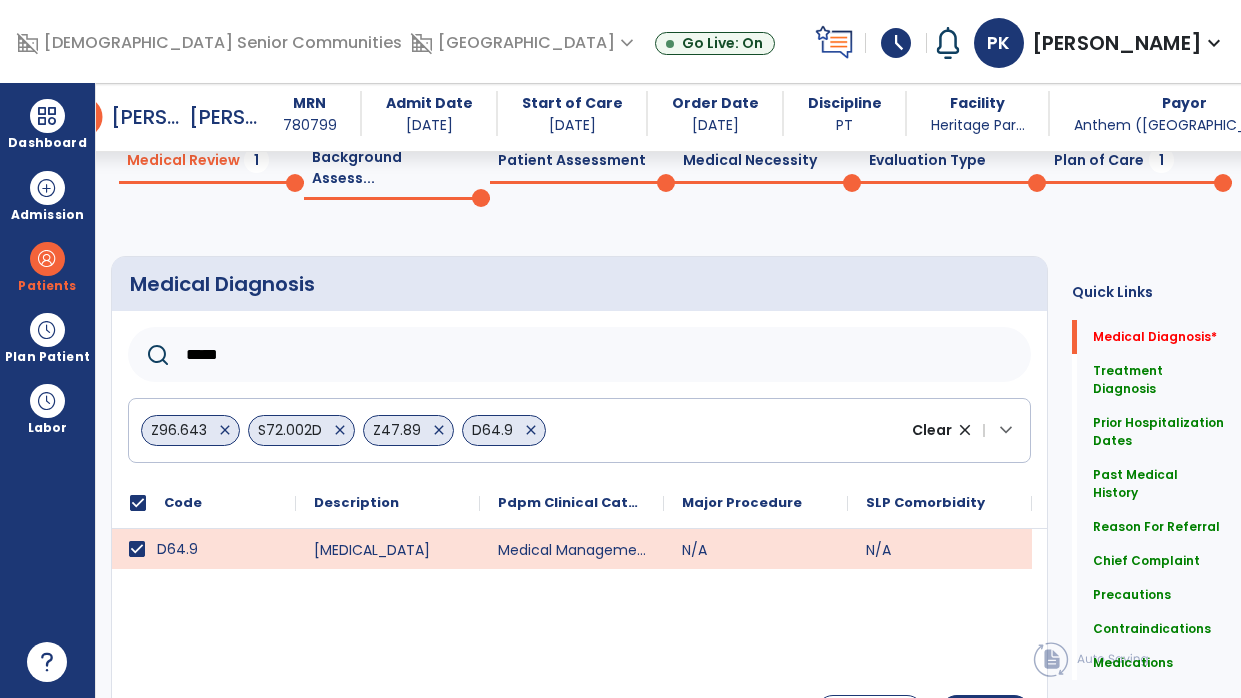 paste 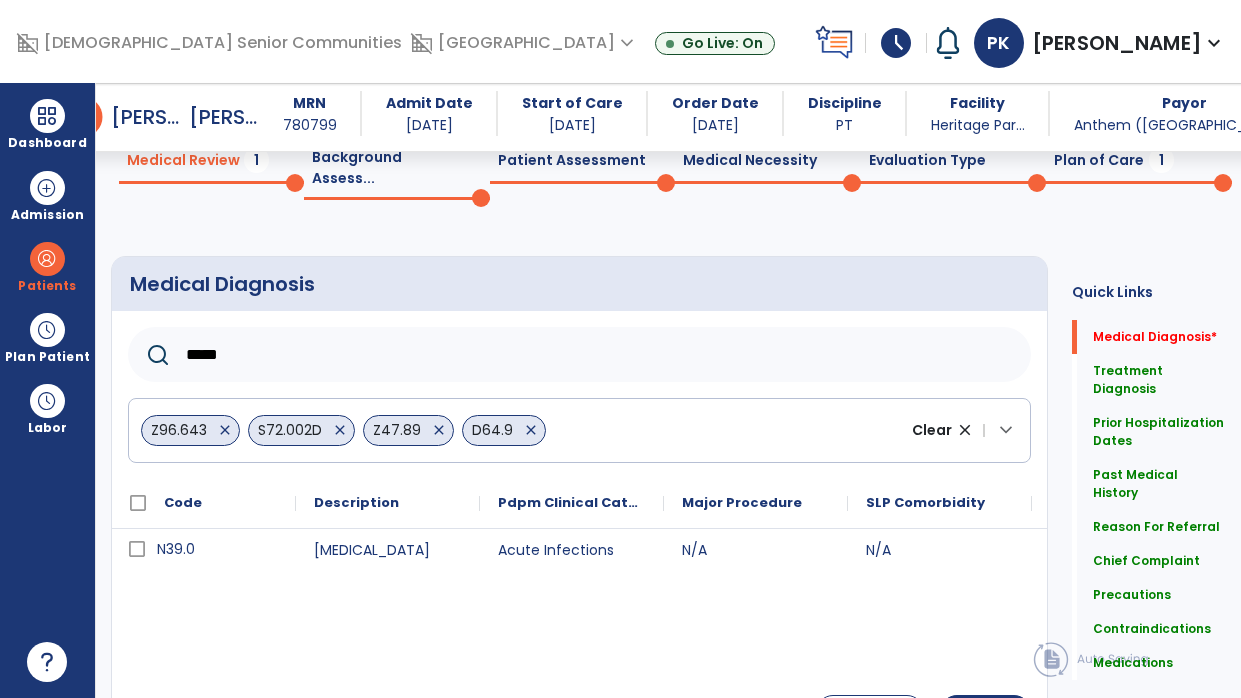 type on "*****" 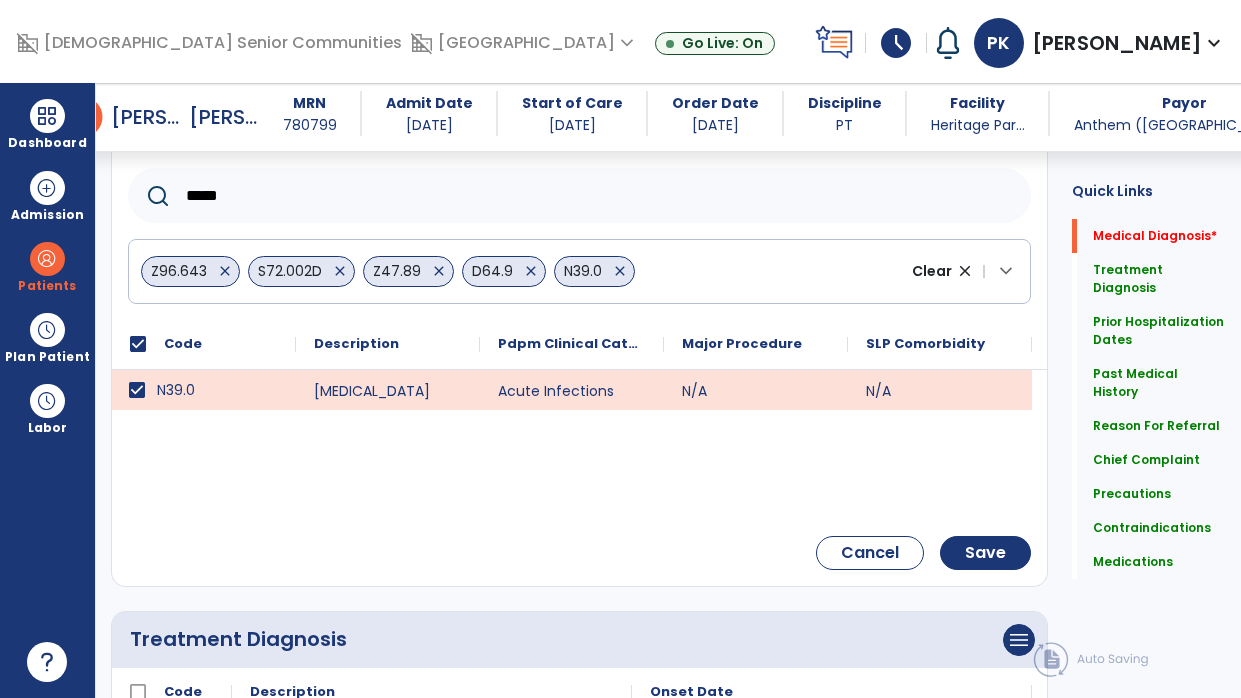 scroll, scrollTop: 248, scrollLeft: 0, axis: vertical 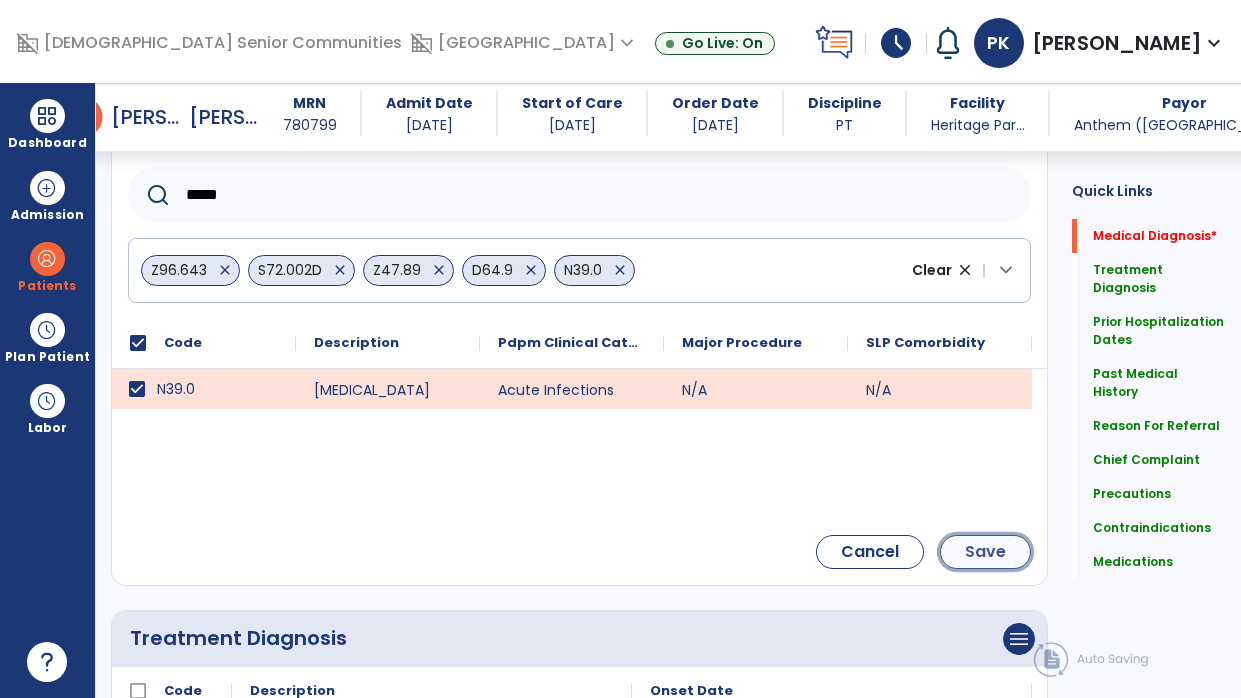click on "Save" 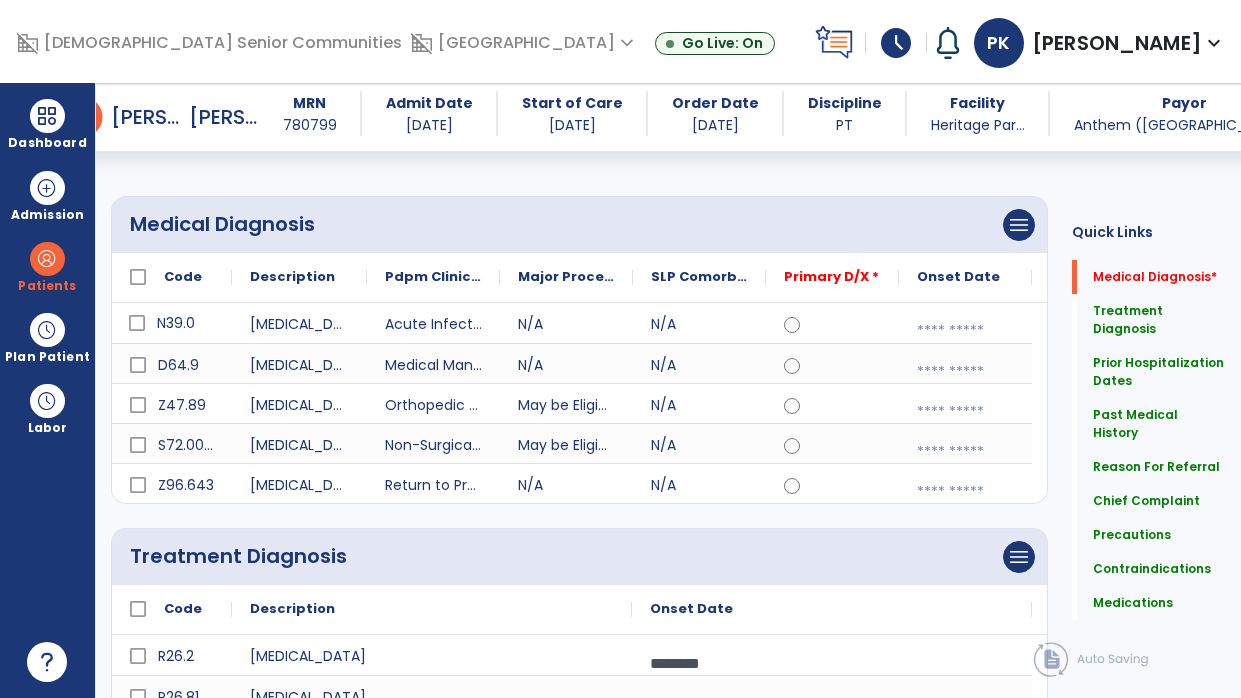 scroll, scrollTop: 145, scrollLeft: 0, axis: vertical 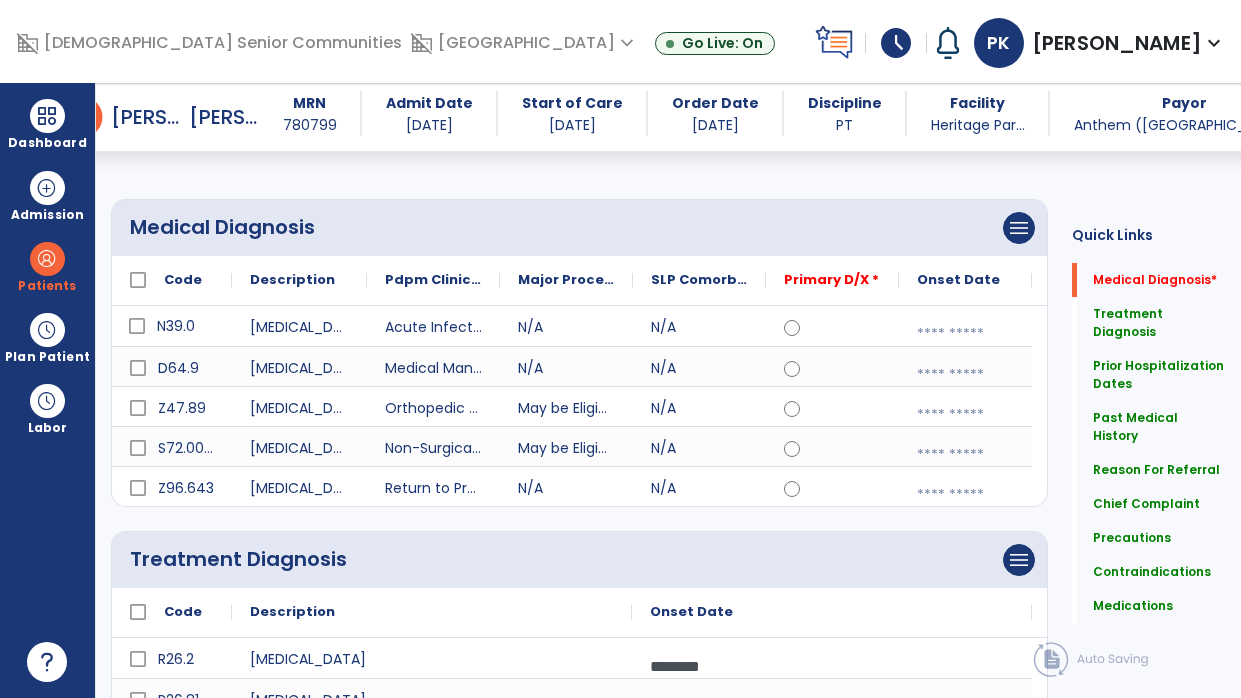 click at bounding box center (965, 334) 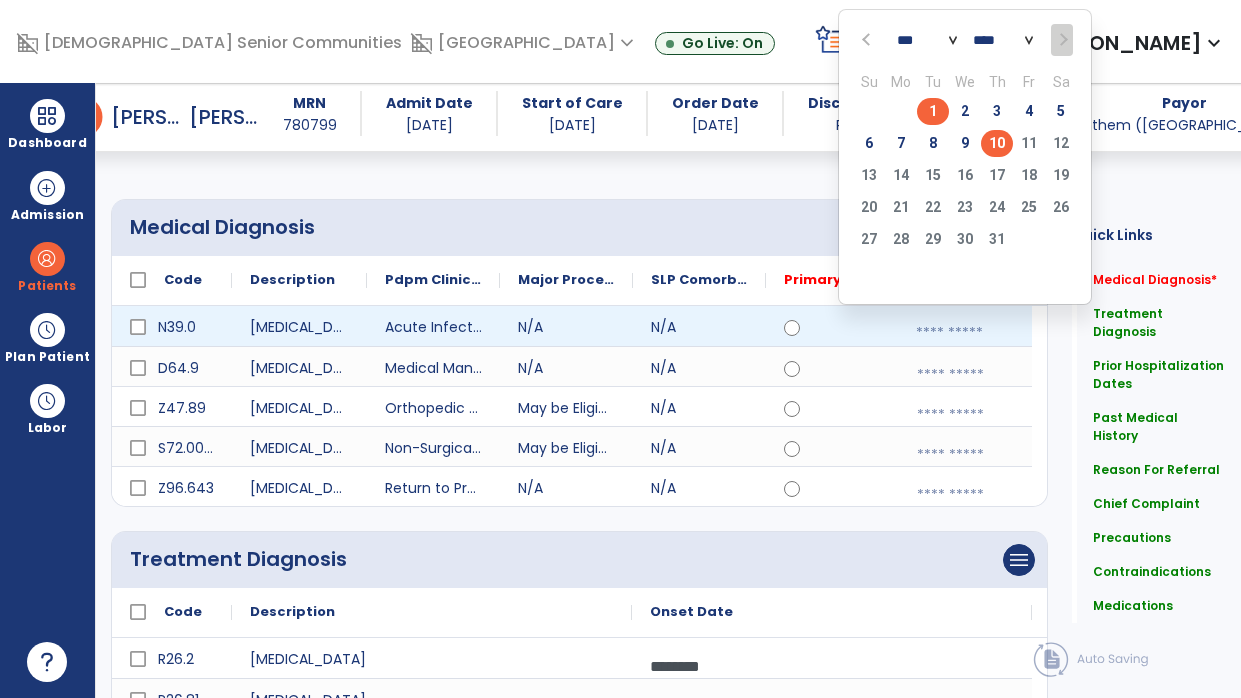click on "1" 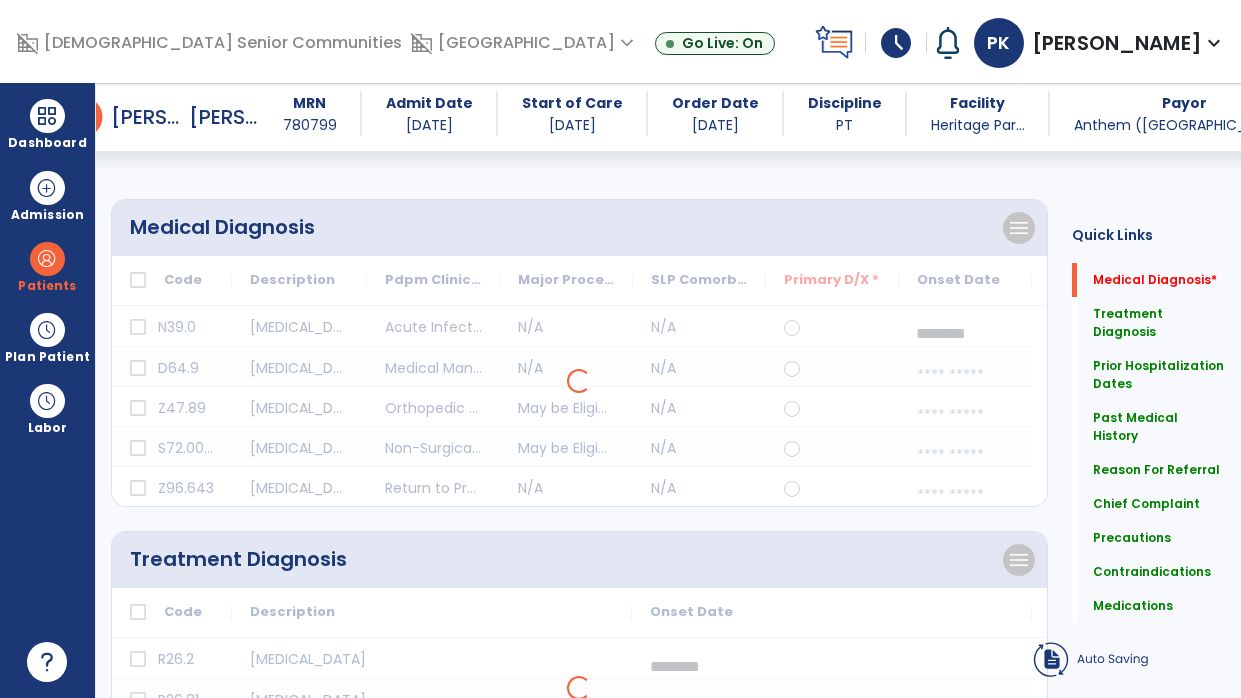 select on "*" 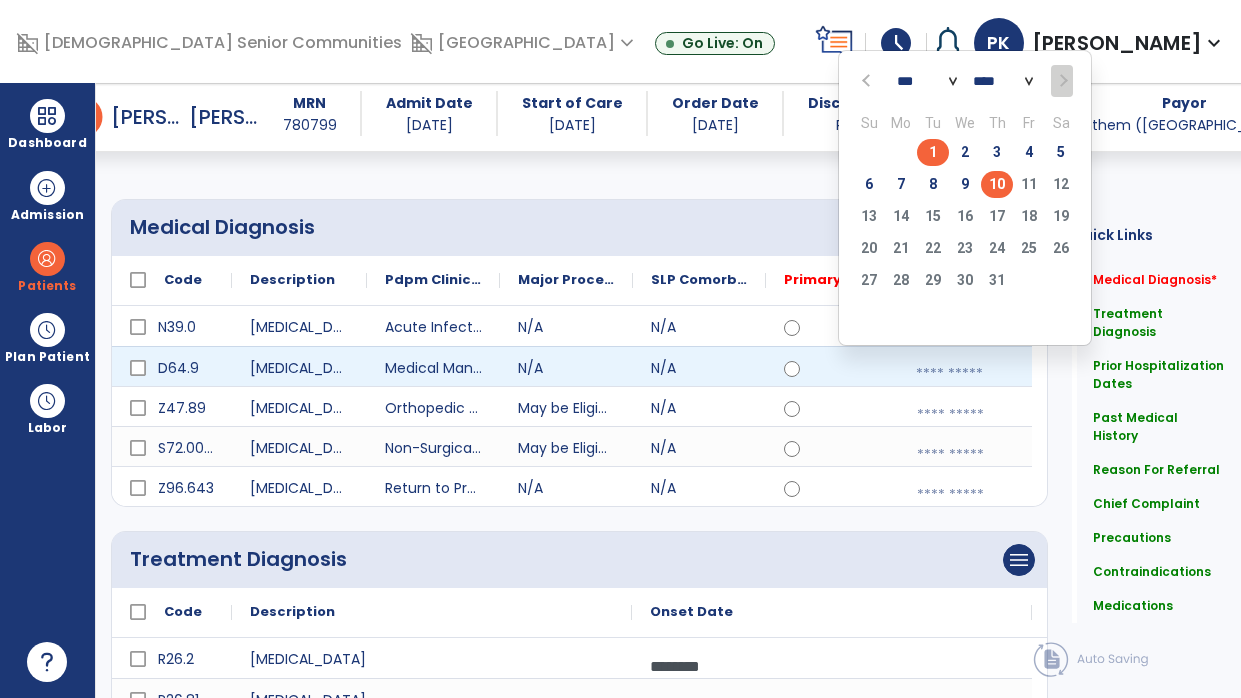 click on "1" 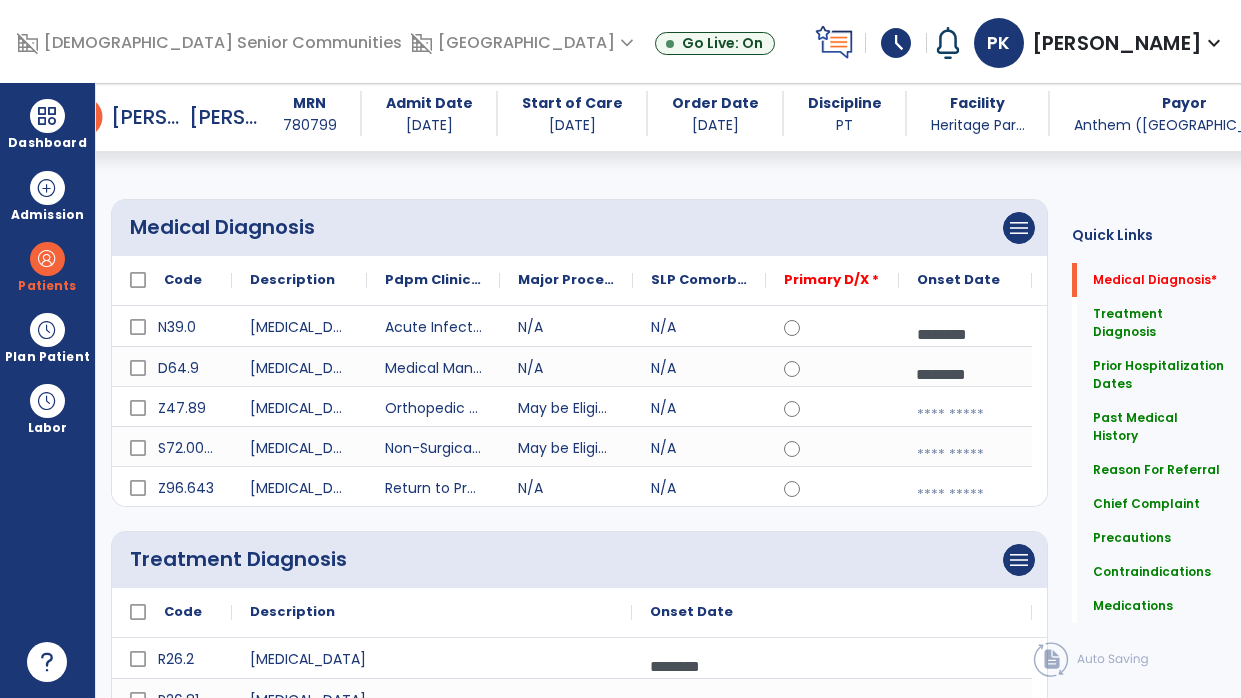click at bounding box center [965, 334] 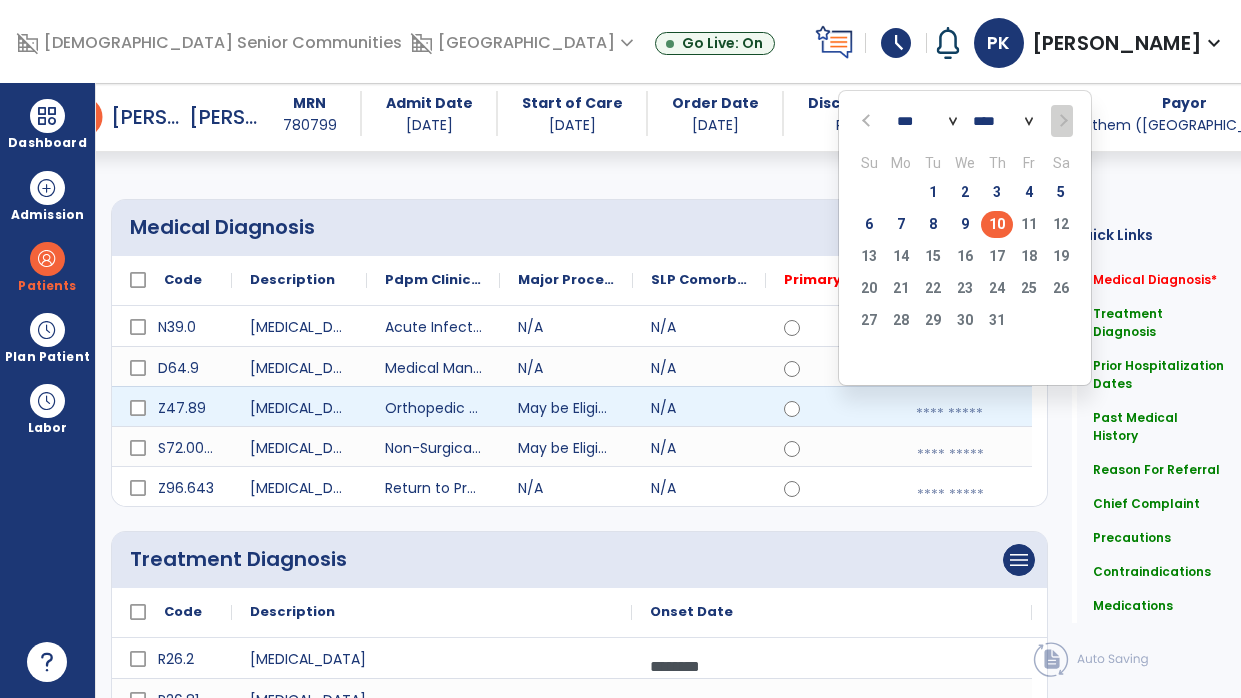 click 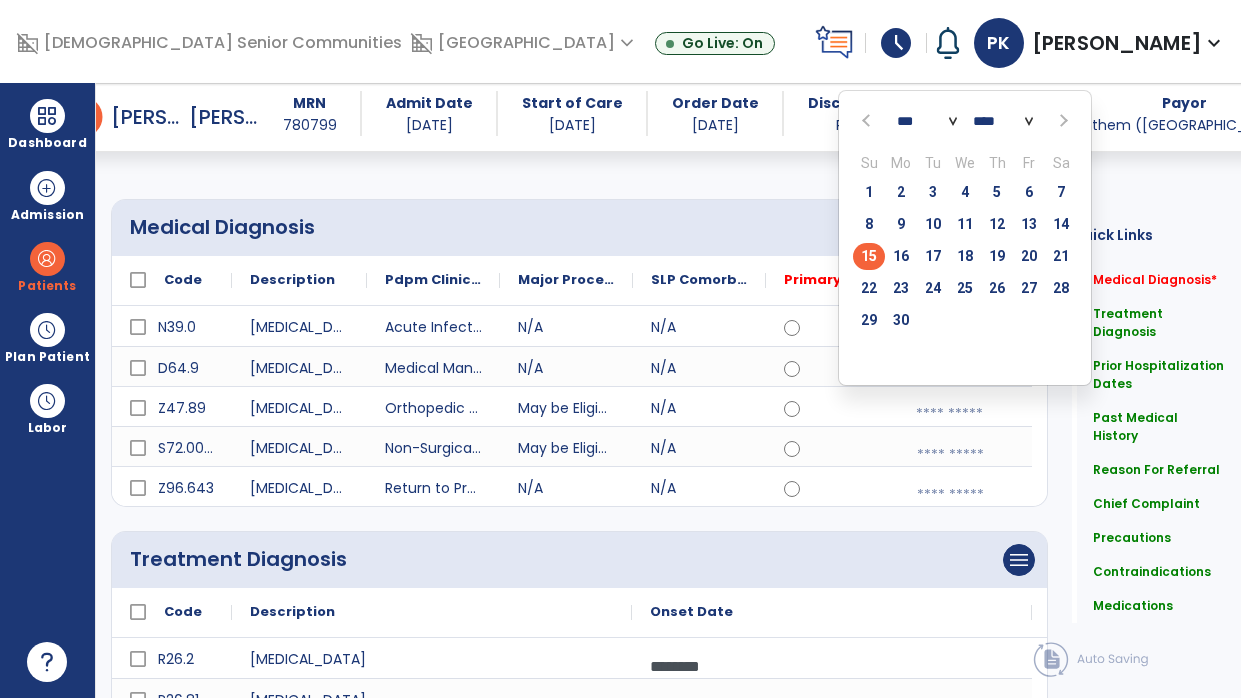 click on "15" 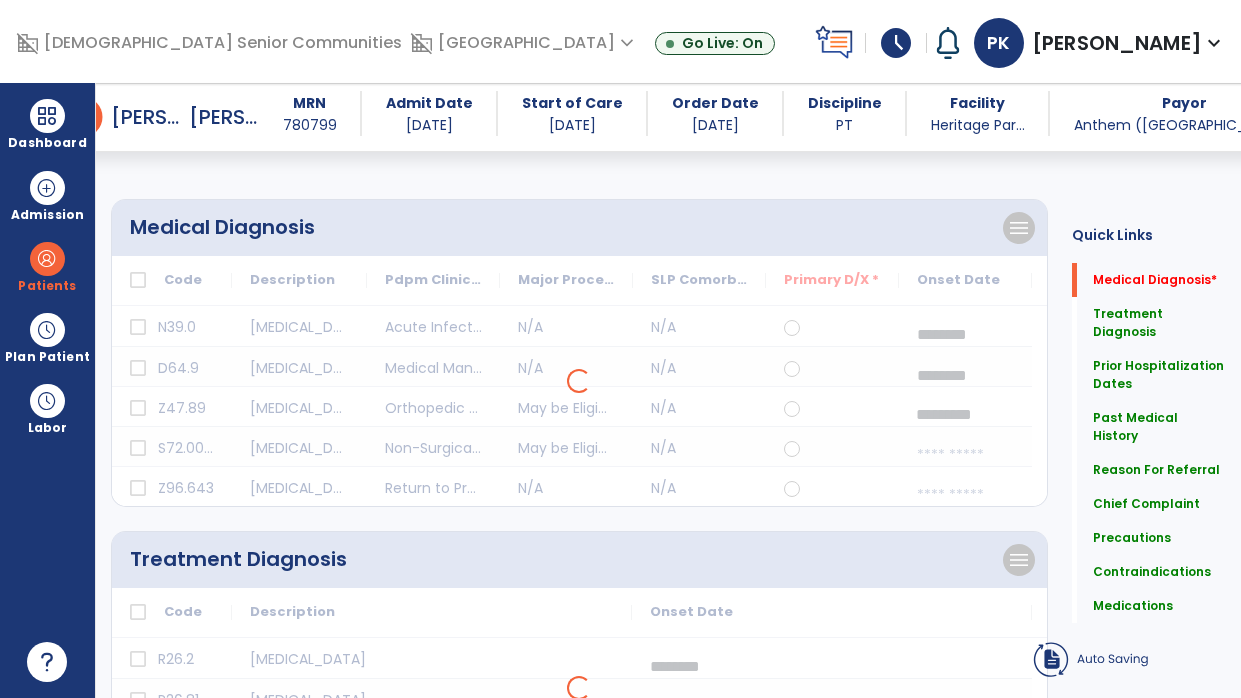 select on "*" 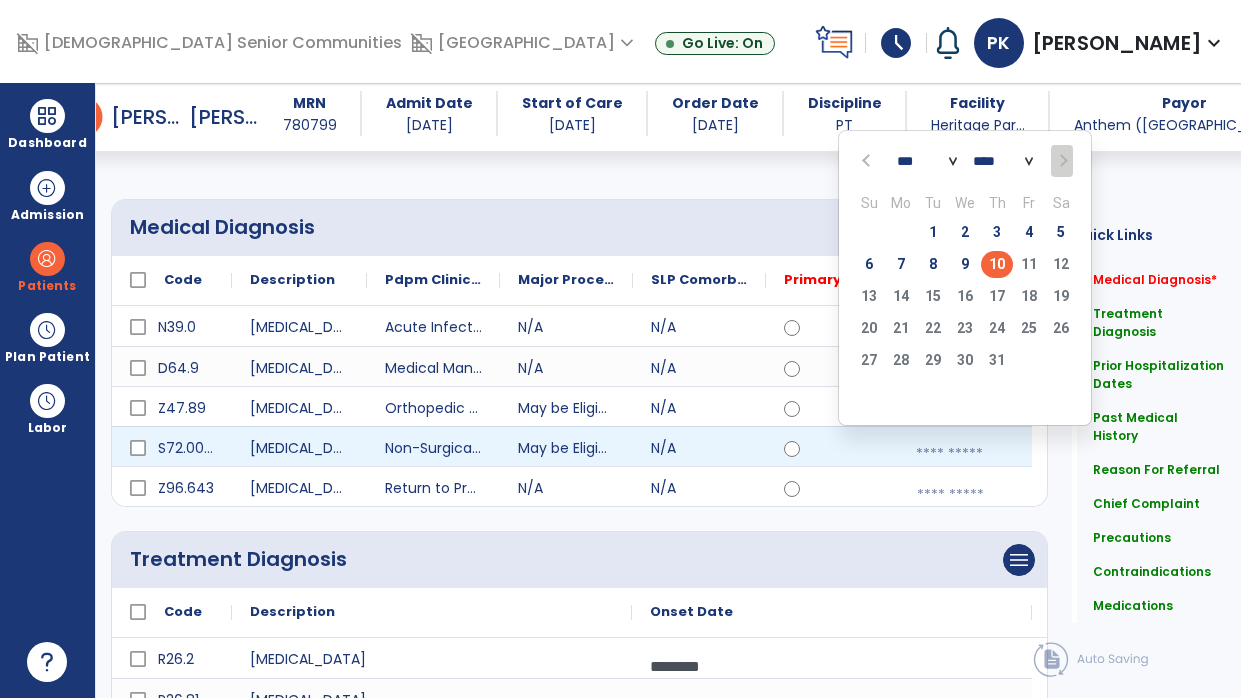 click 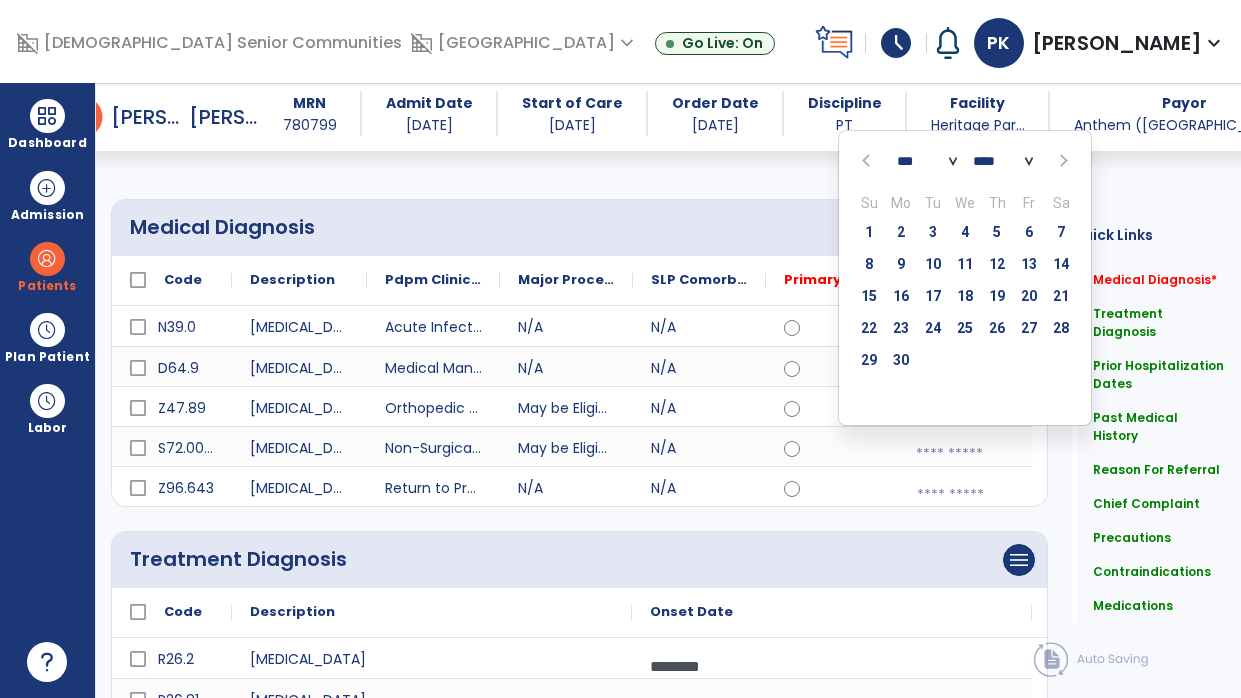 select on "*" 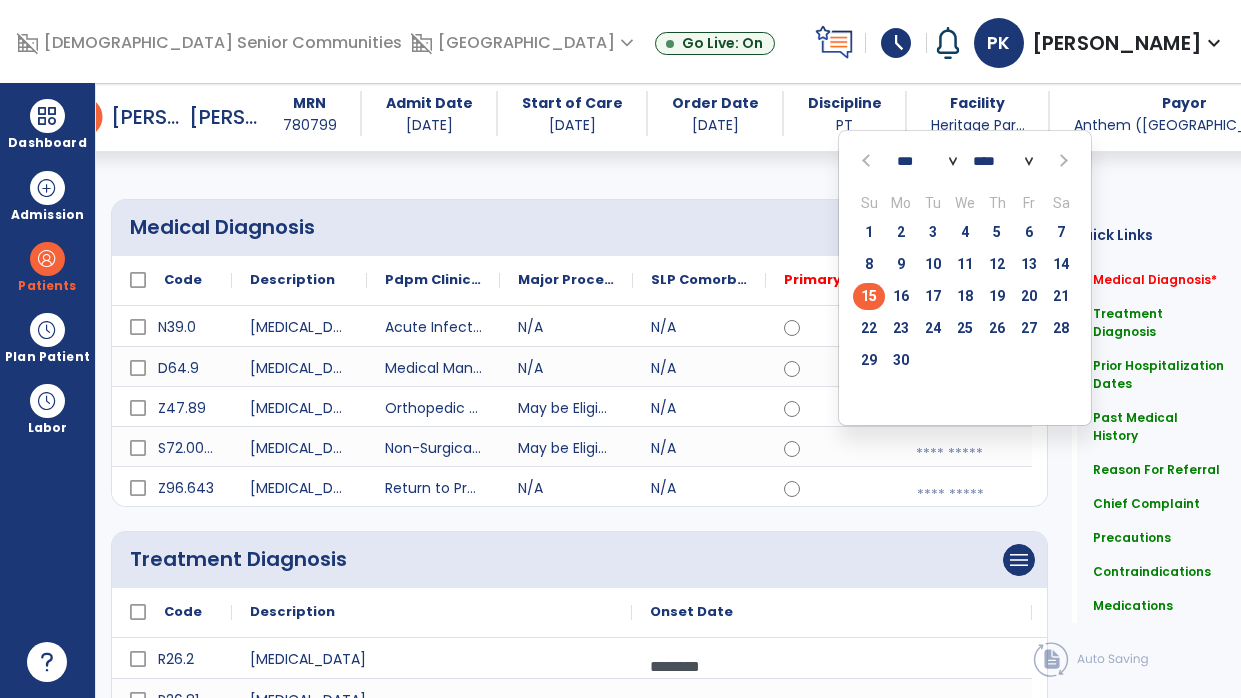 click on "15" 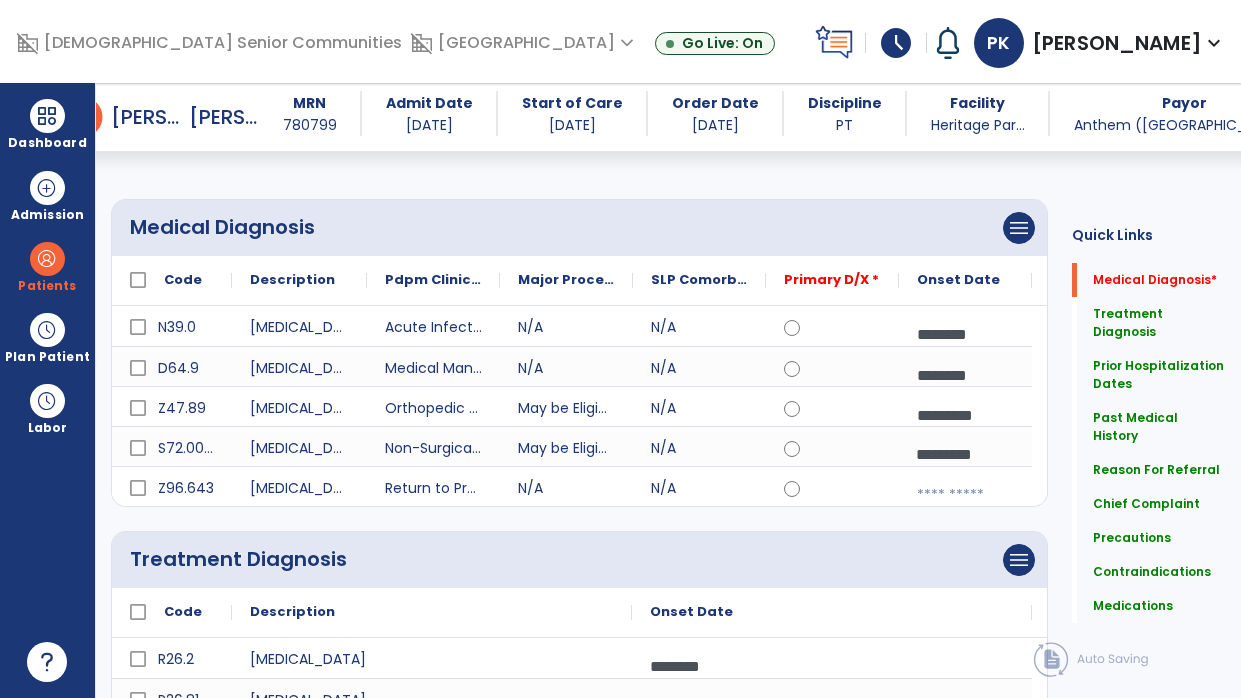 click at bounding box center (965, 495) 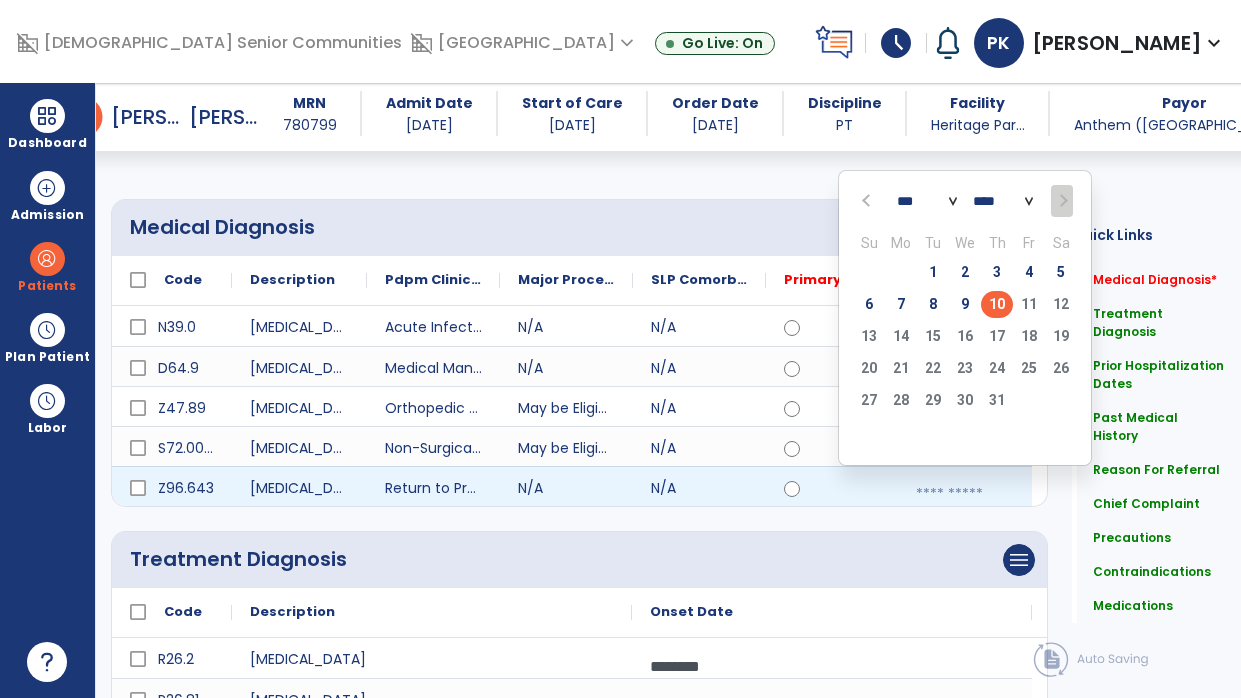 click 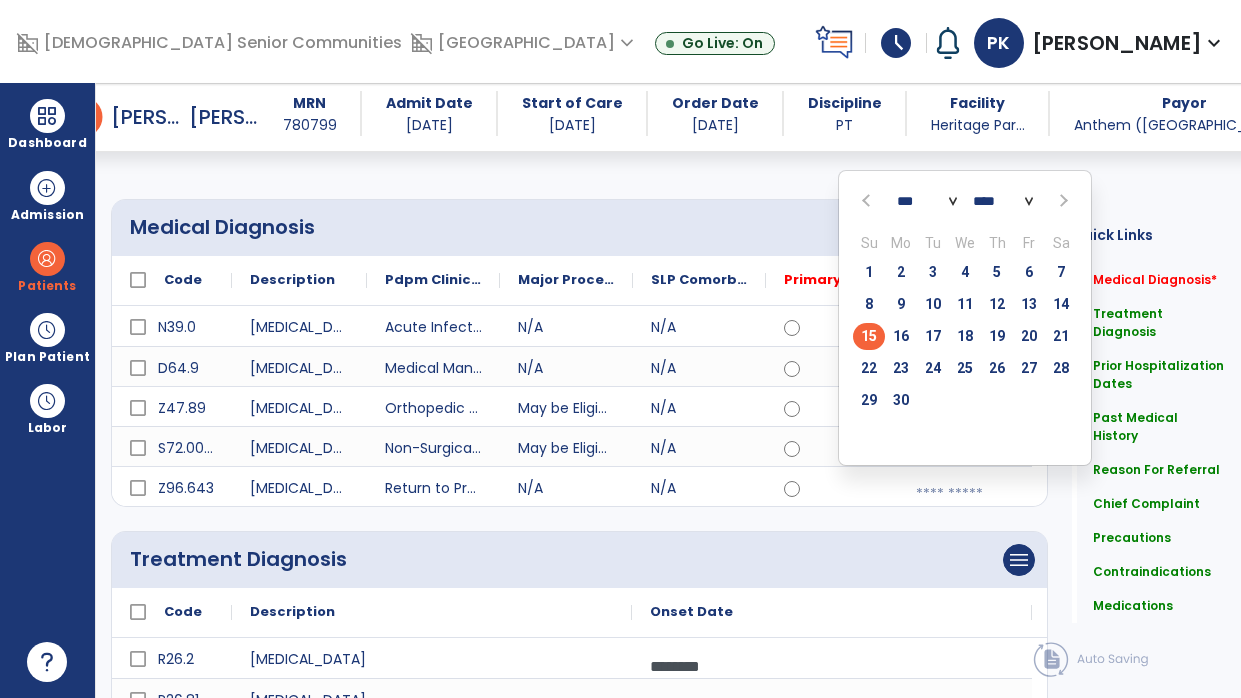 click on "15" 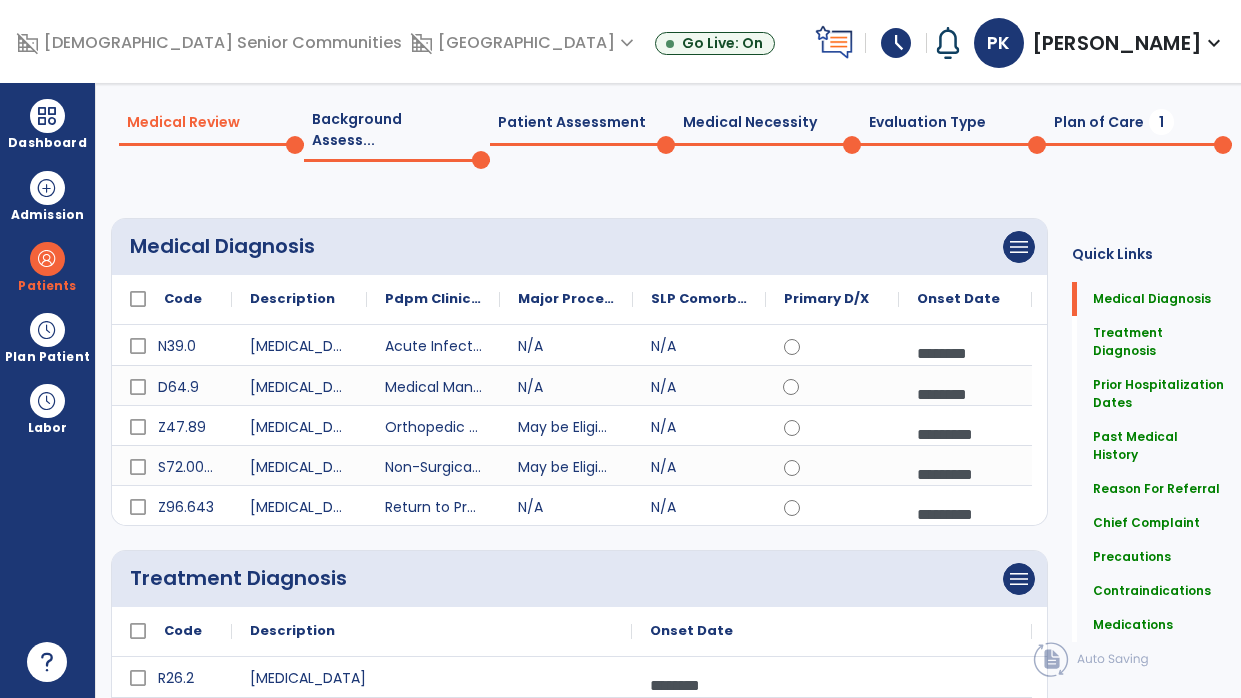 scroll, scrollTop: 0, scrollLeft: 0, axis: both 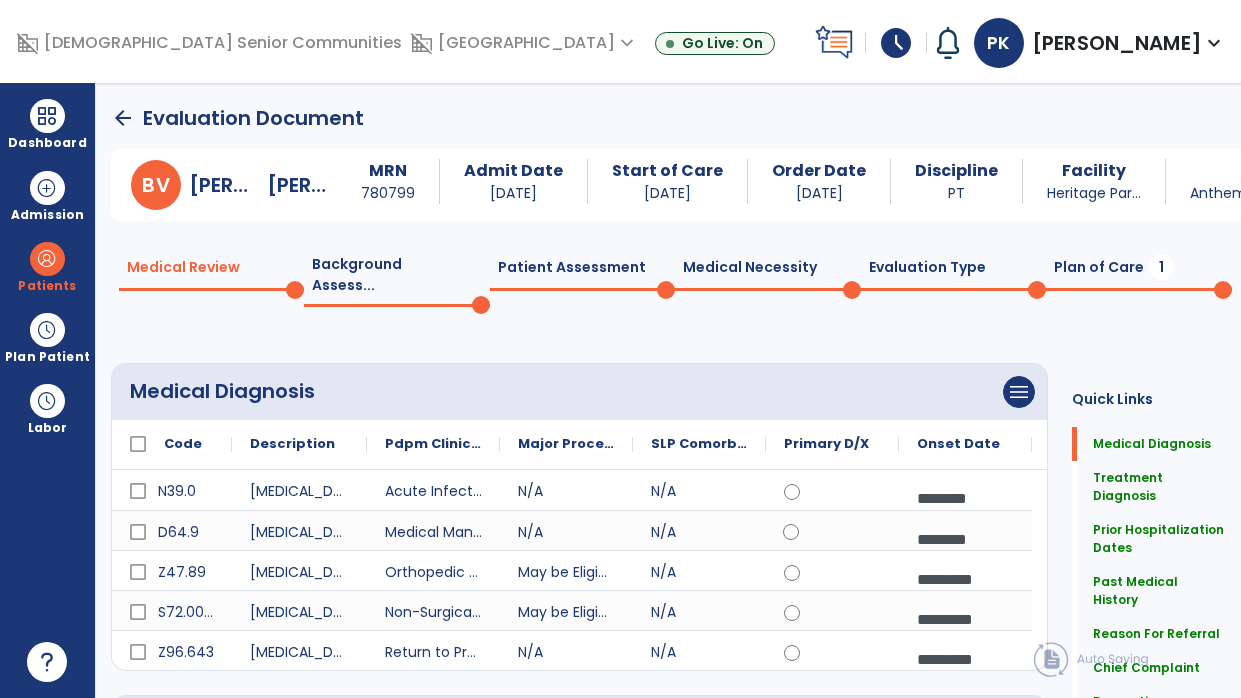 click on "arrow_back" 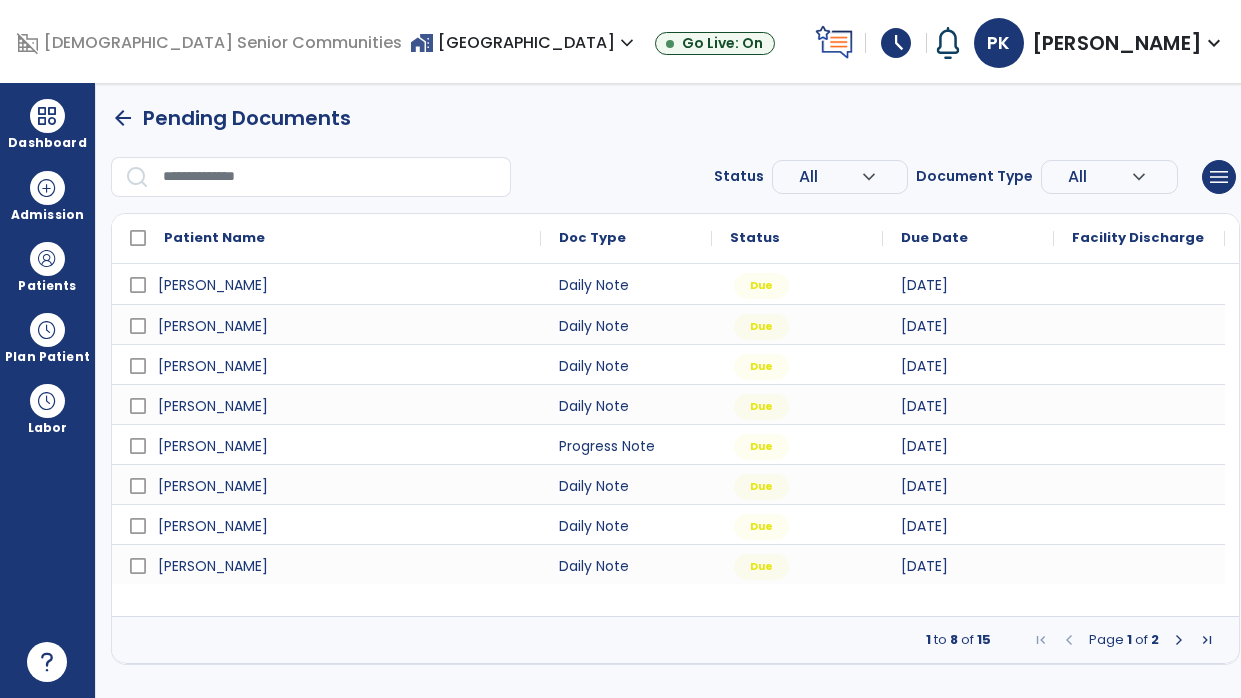 click on "1
to
8
of
15
Page
1
of
2" at bounding box center [675, 640] 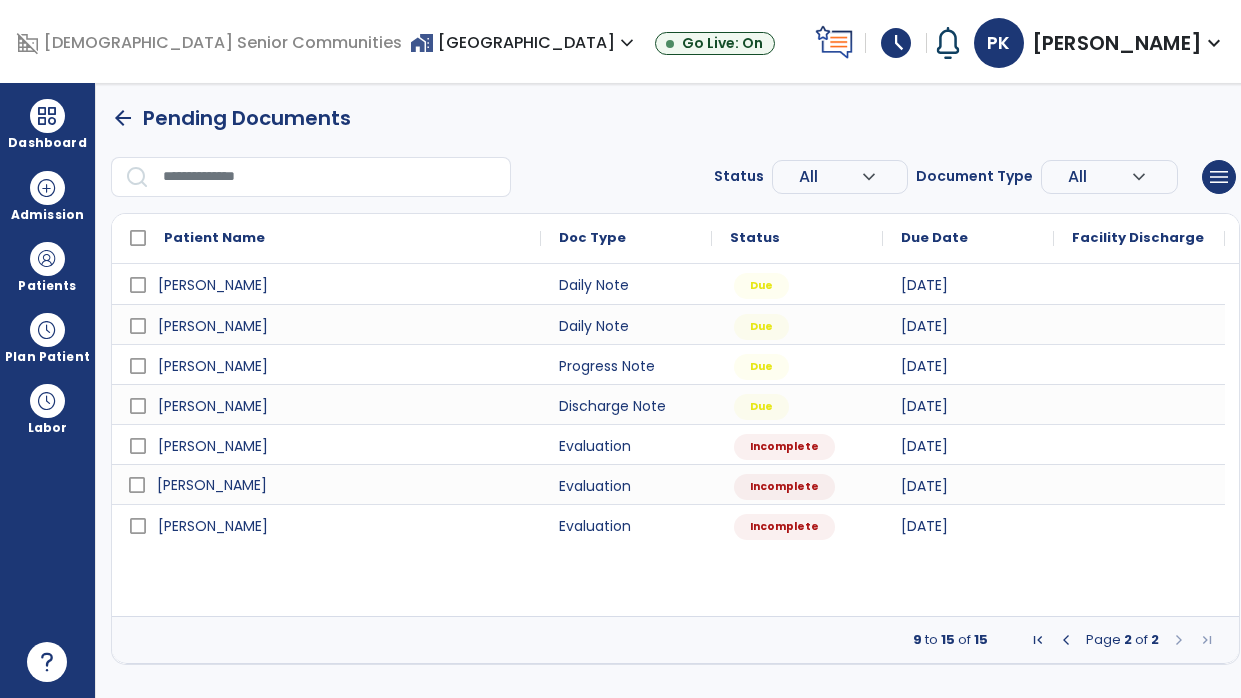 click on "[PERSON_NAME]" at bounding box center [340, 485] 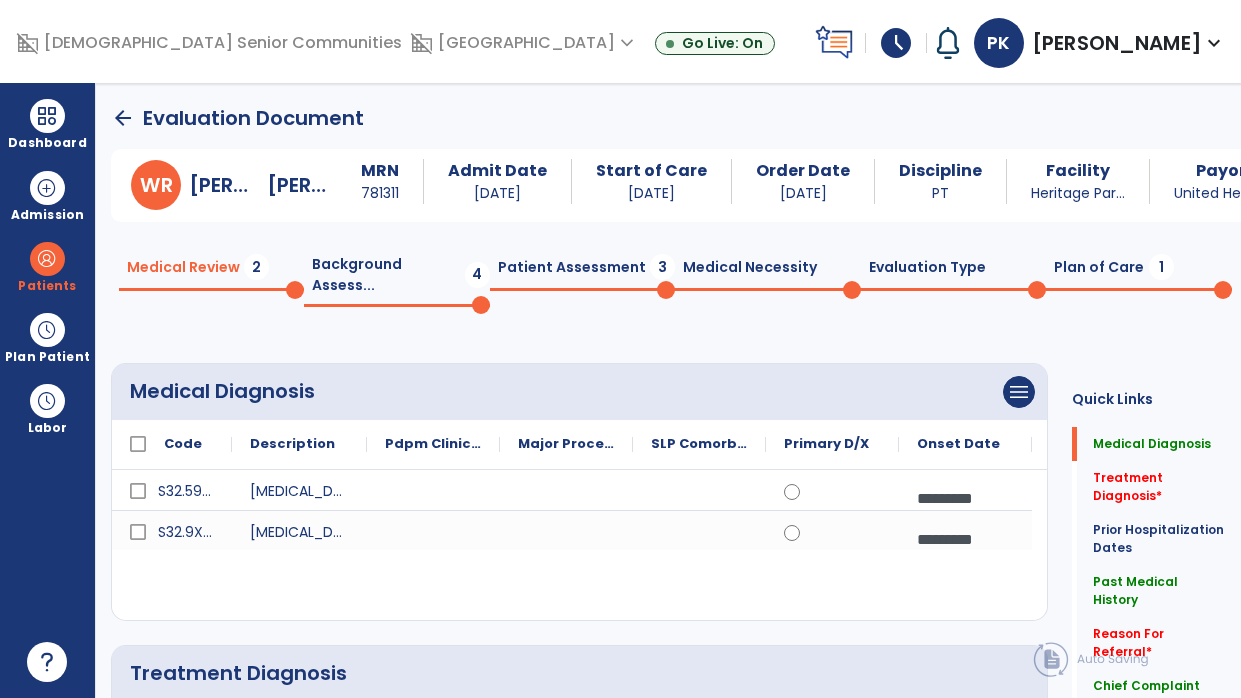 click on "Patient Assessment  3" 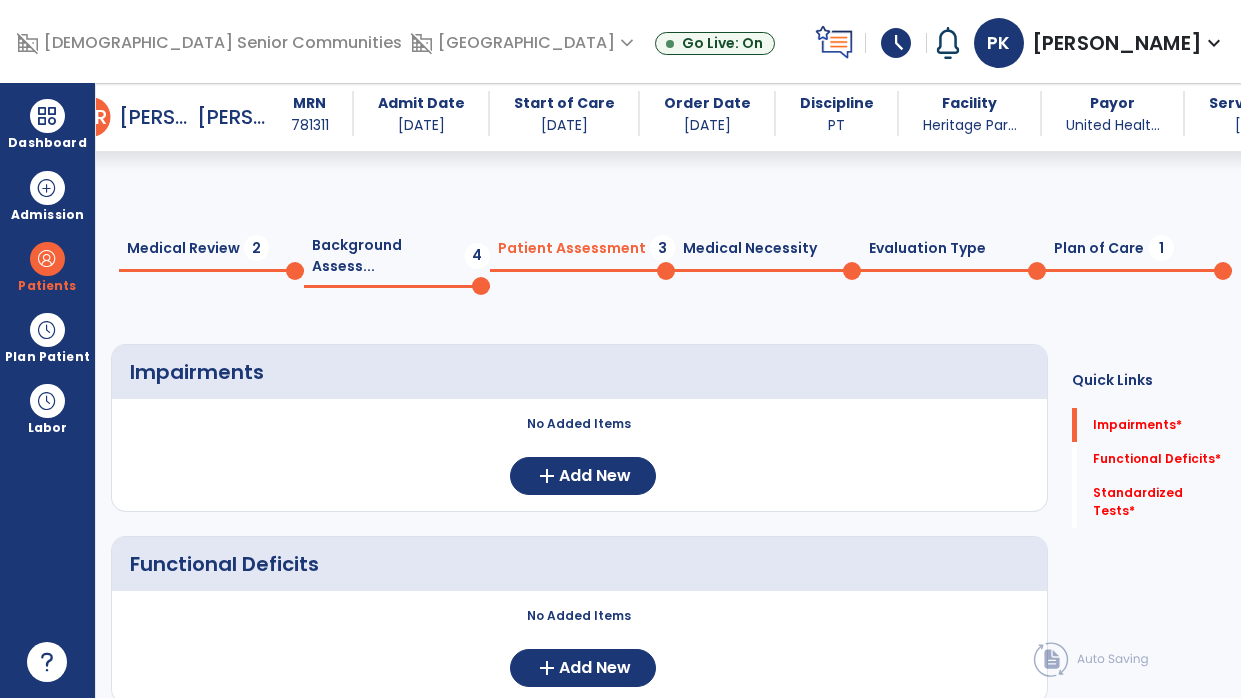 scroll, scrollTop: 266, scrollLeft: 0, axis: vertical 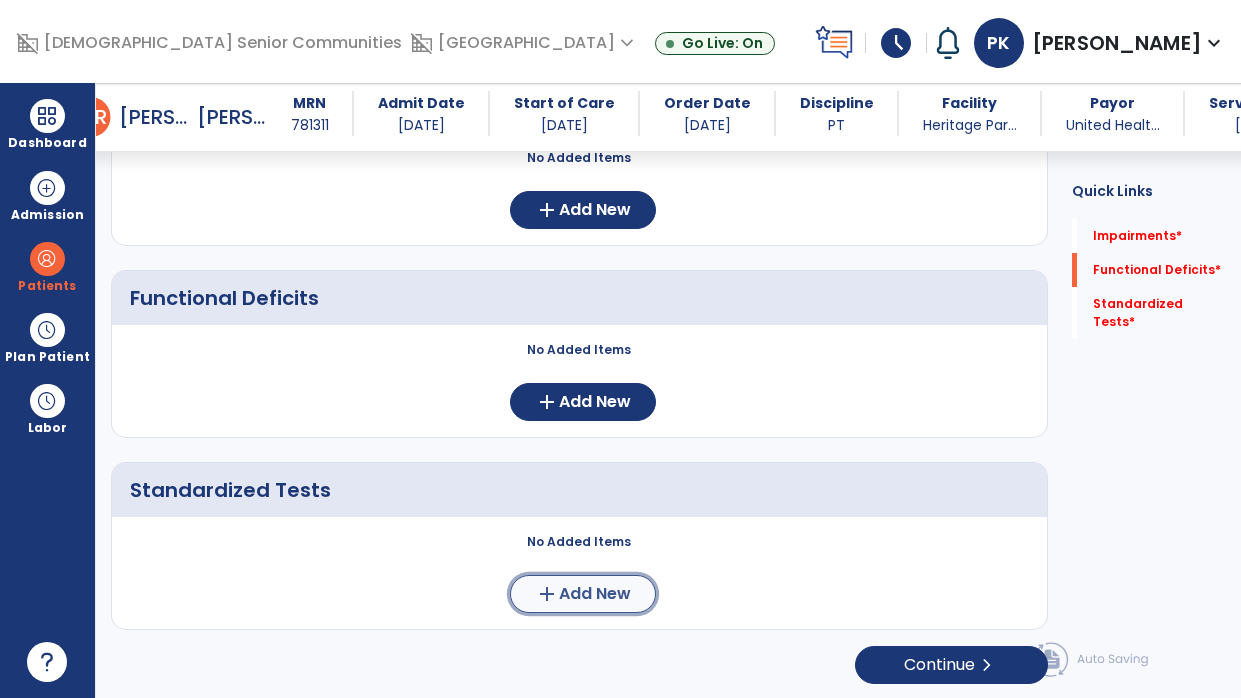 click on "Add New" 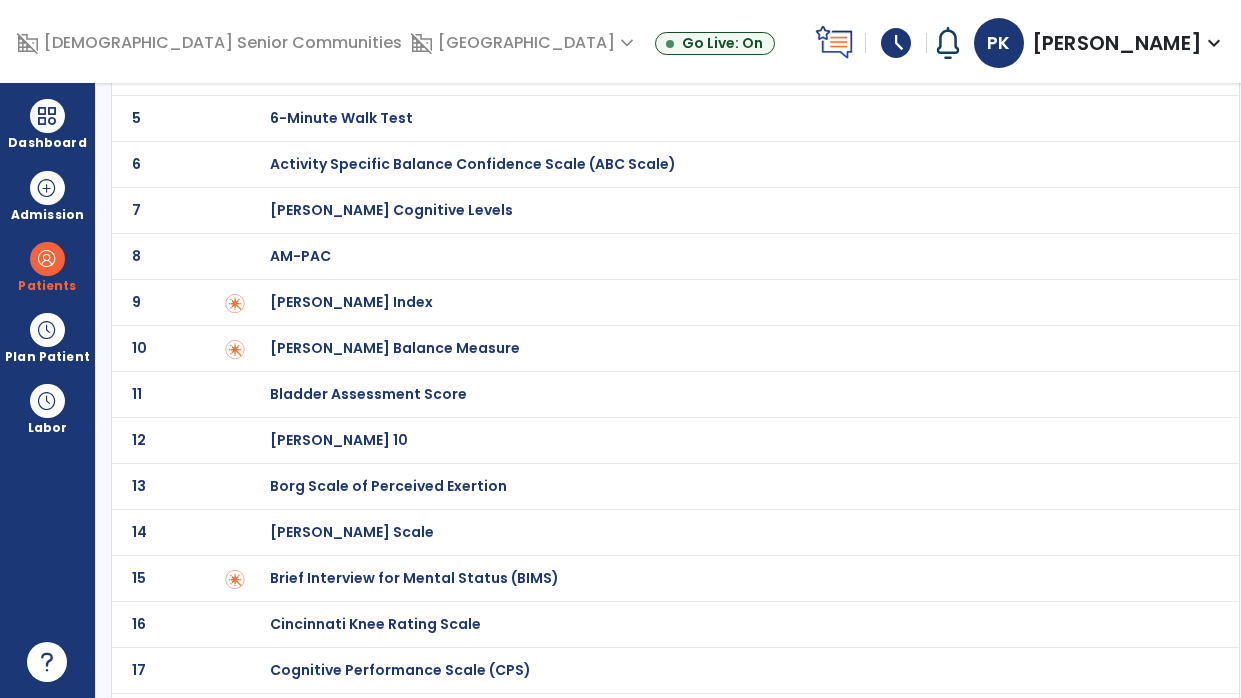 scroll, scrollTop: 0, scrollLeft: 0, axis: both 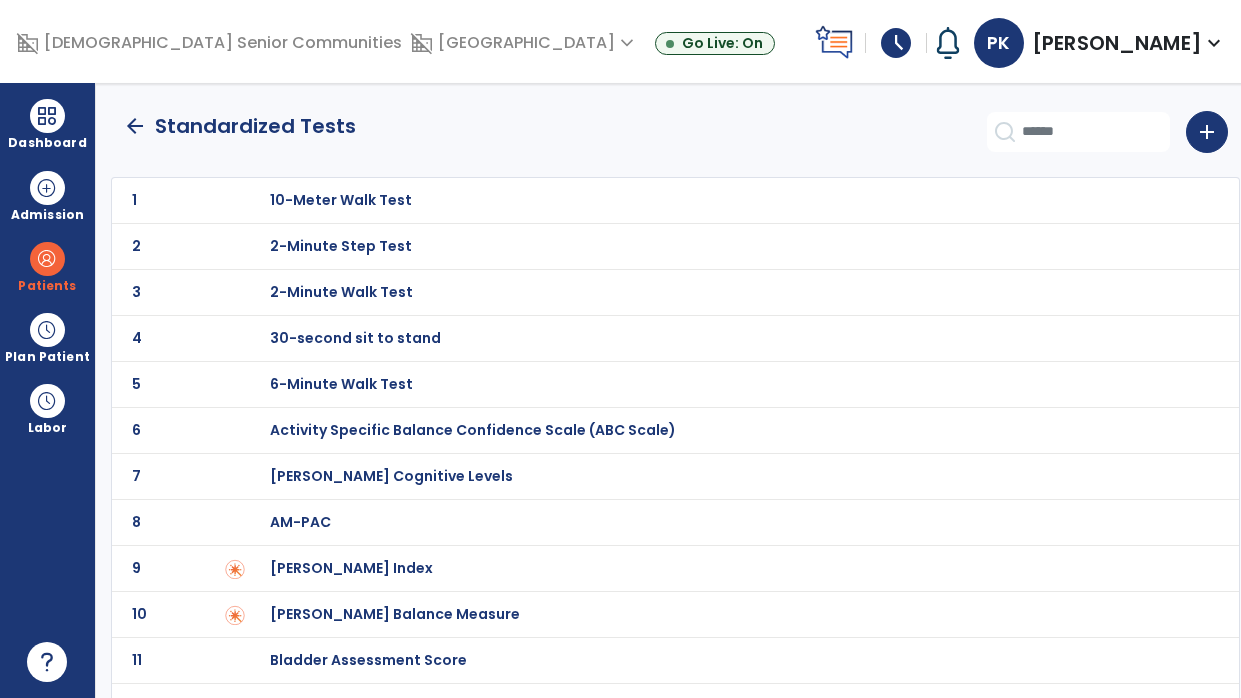 click on "4 30-second sit to stand" 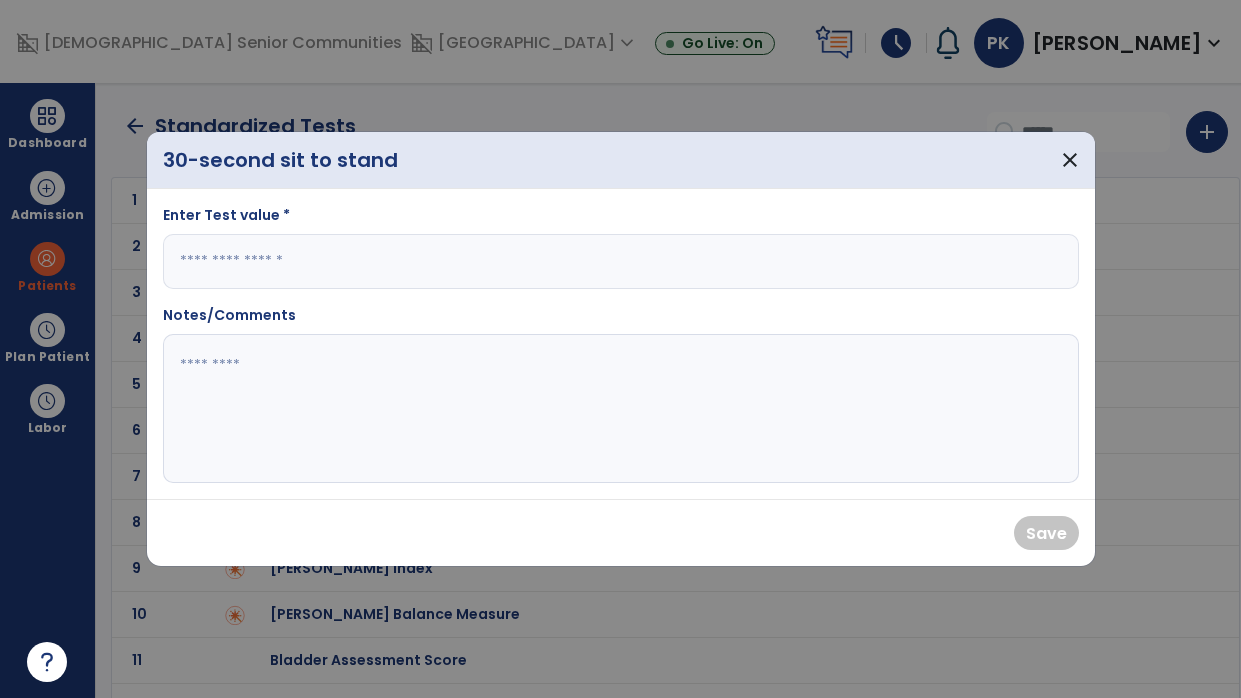 click at bounding box center (621, 261) 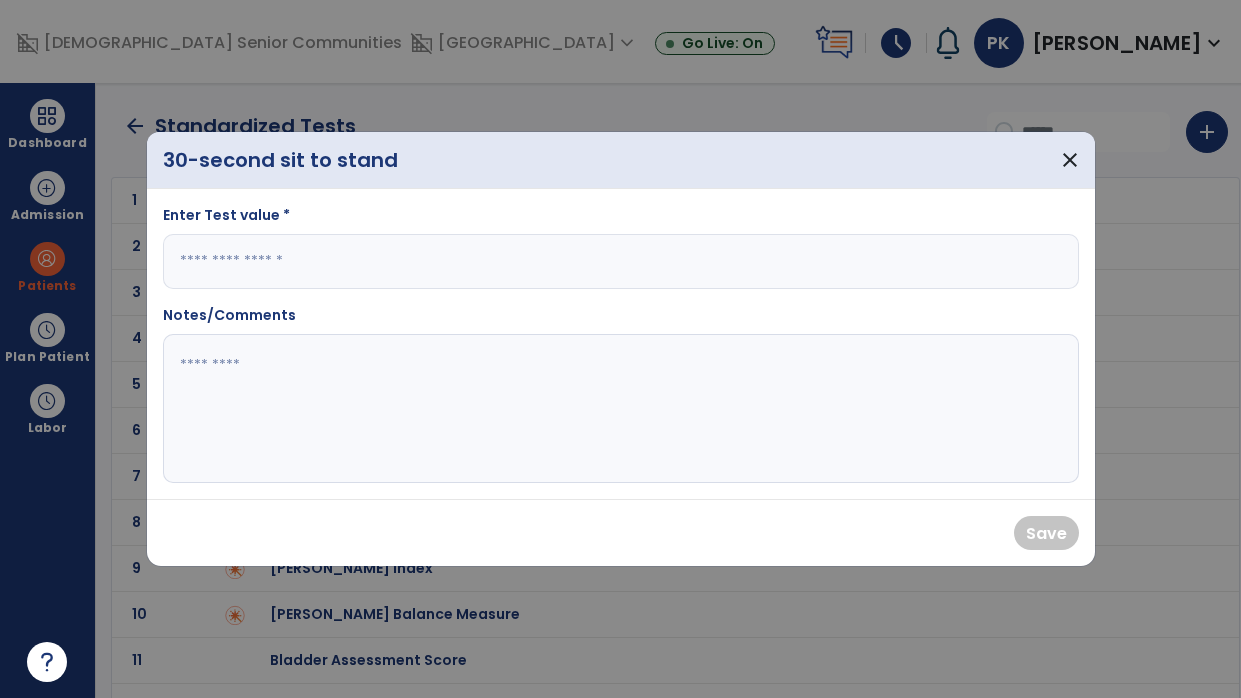type on "*" 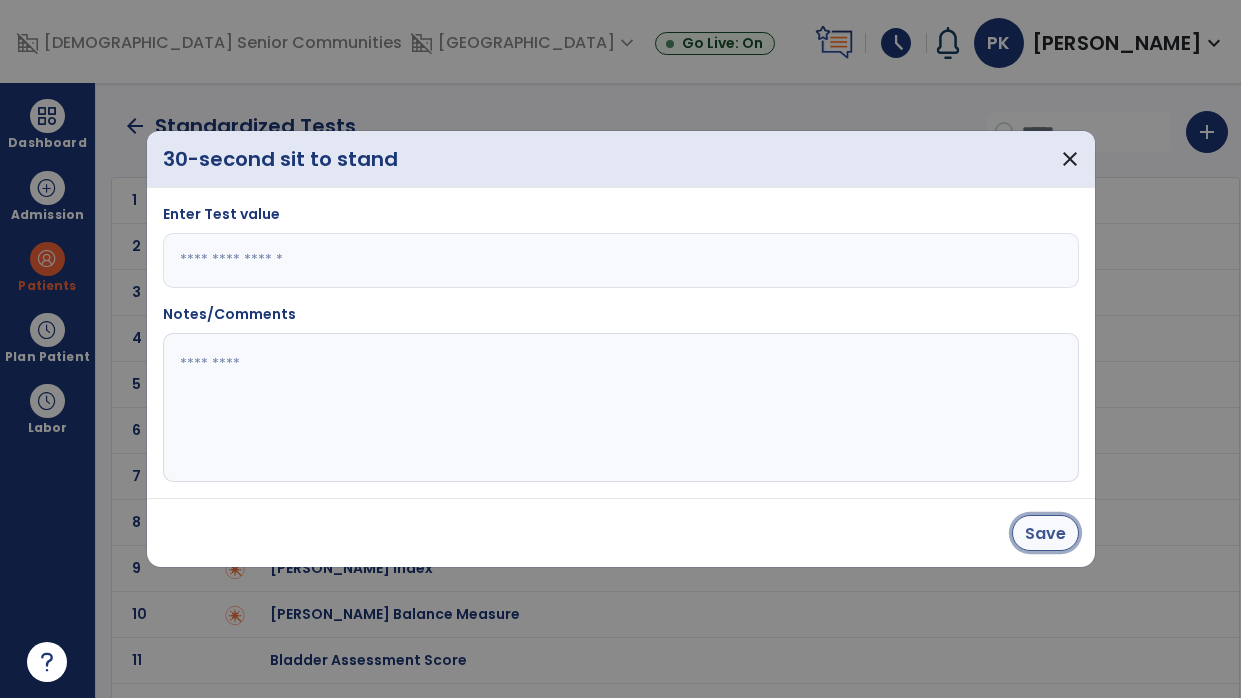 click on "Save" at bounding box center (1045, 533) 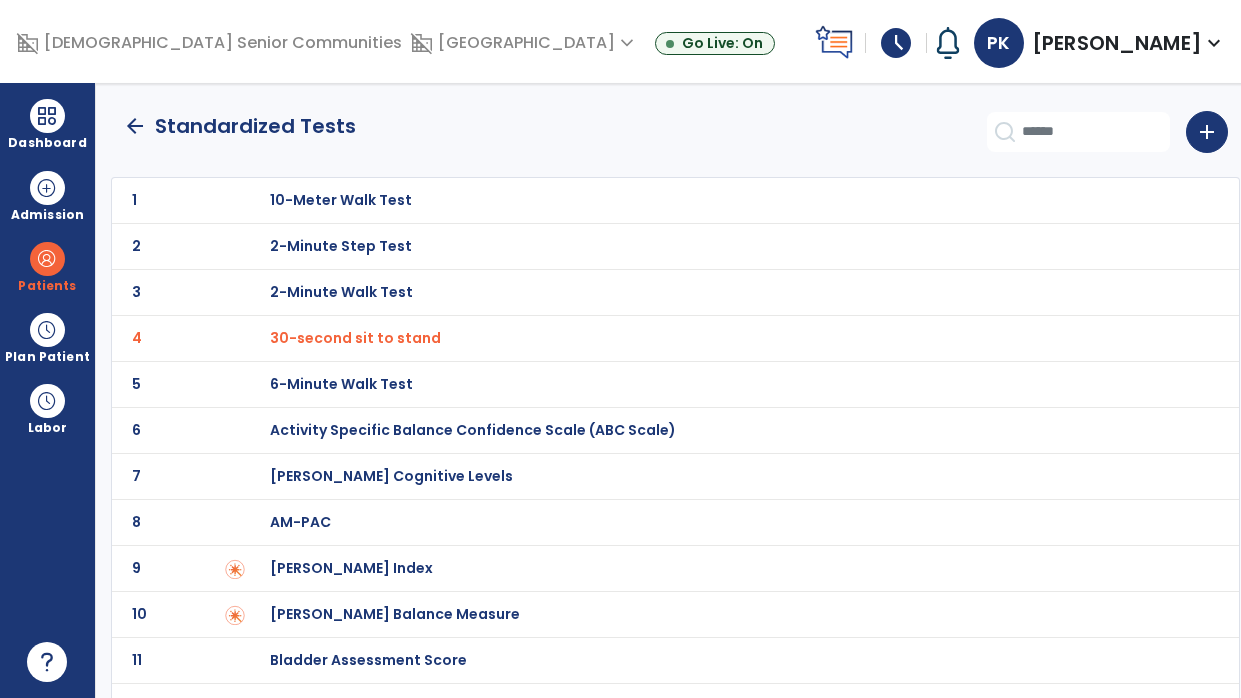 click on "arrow_back" 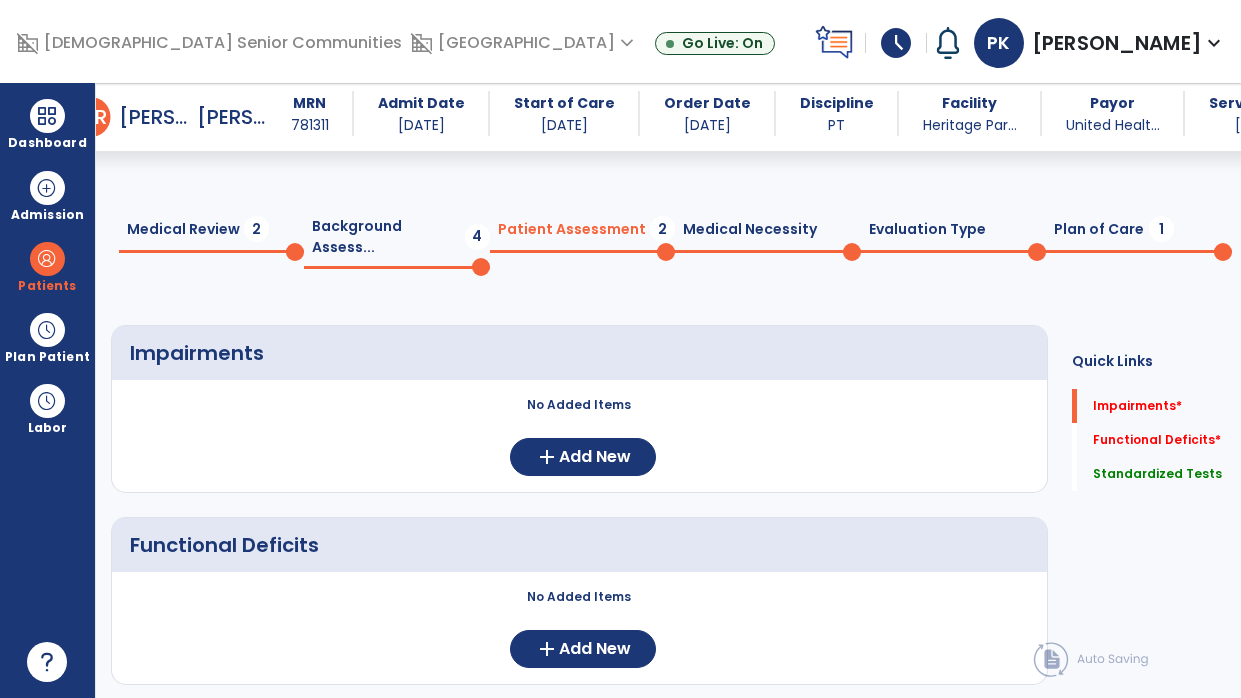 scroll, scrollTop: 207, scrollLeft: 0, axis: vertical 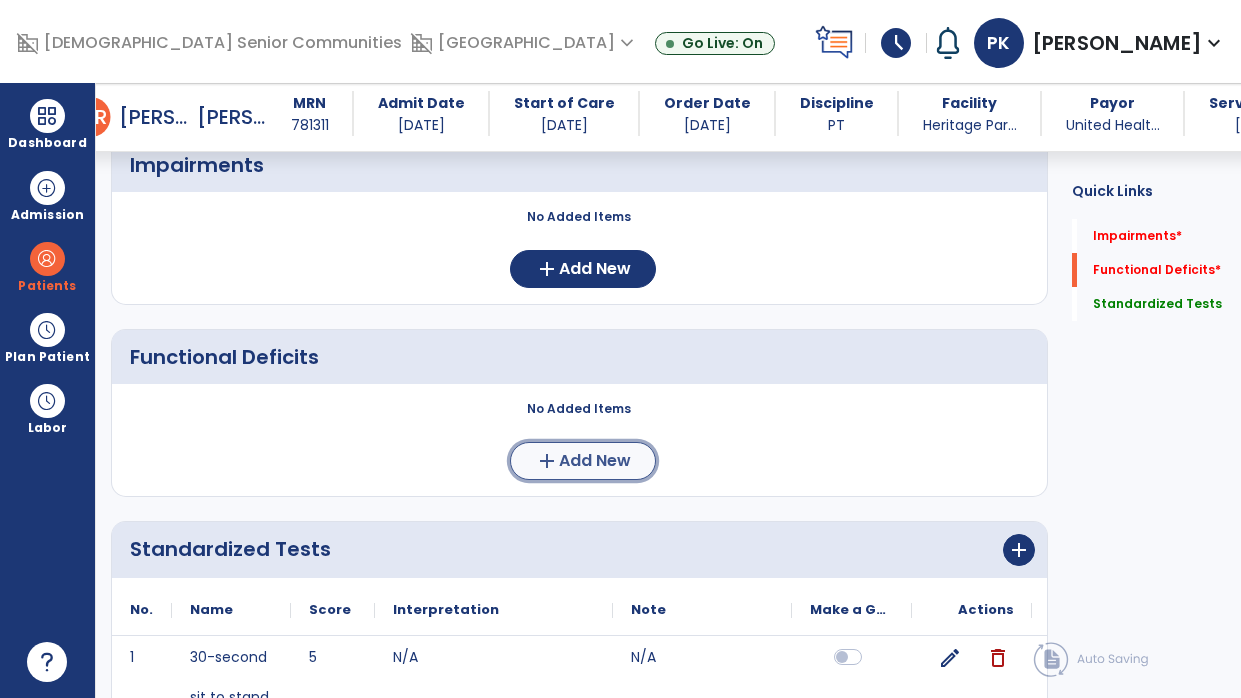 click on "Add New" 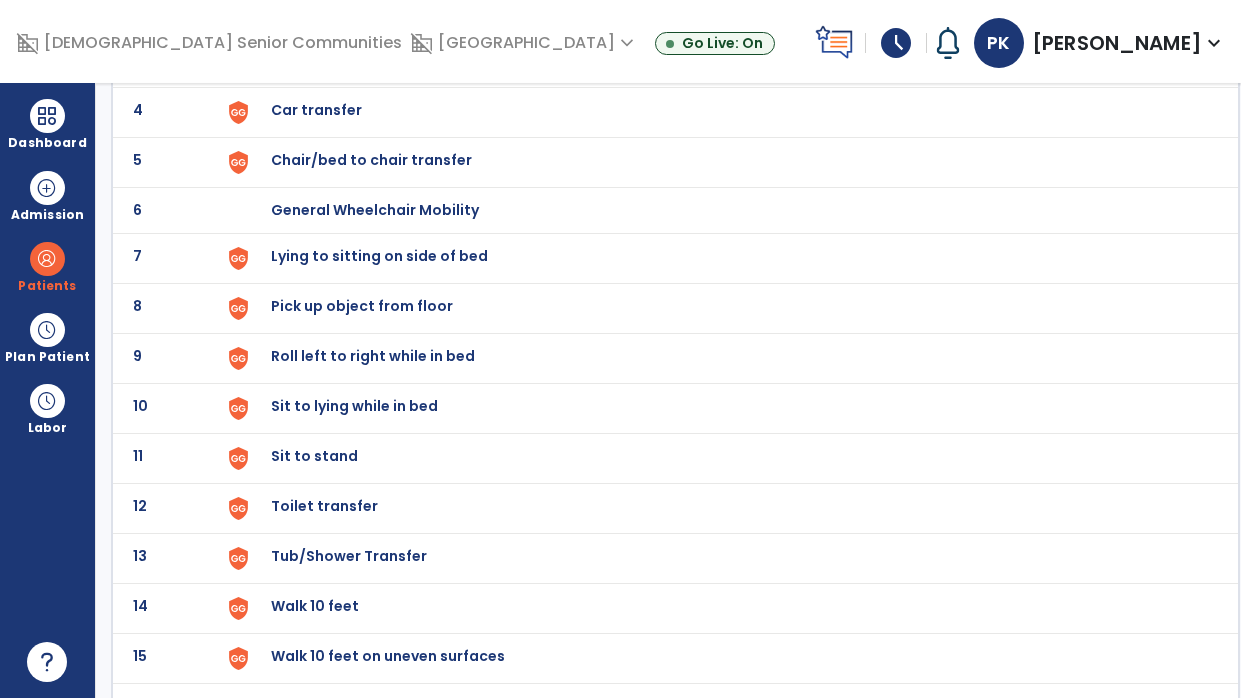scroll, scrollTop: 301, scrollLeft: 0, axis: vertical 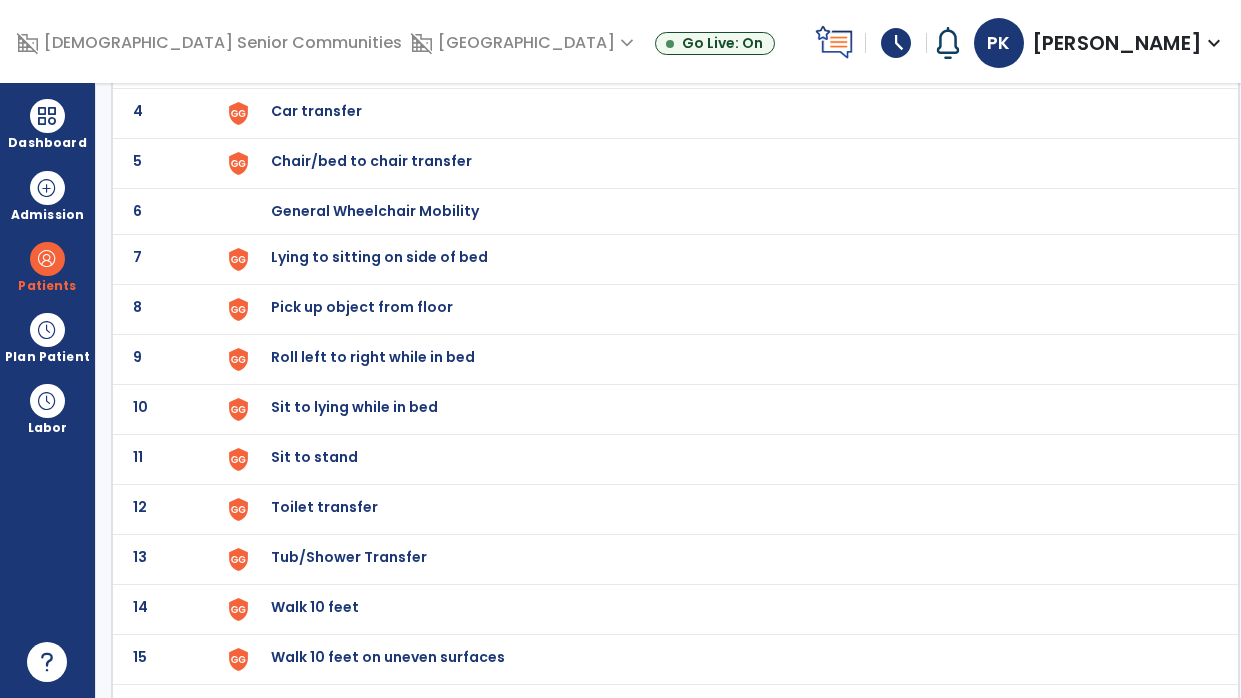 click on "Lying to sitting on side of bed" at bounding box center (724, -37) 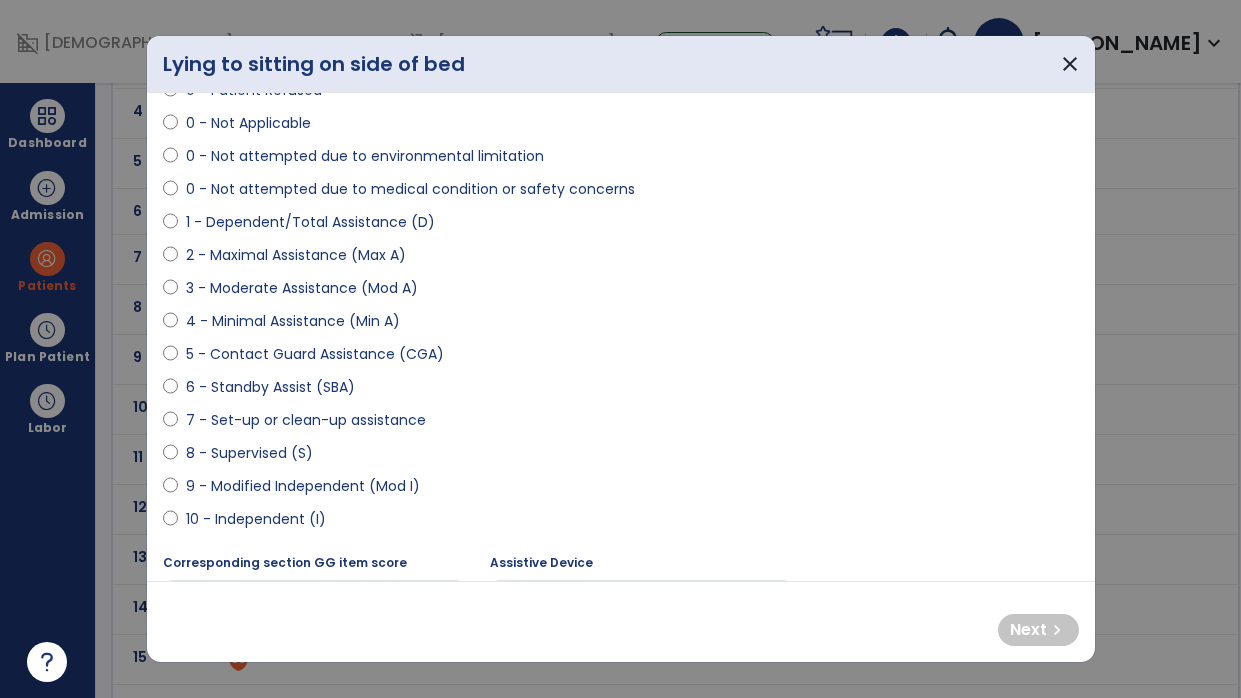 scroll, scrollTop: 135, scrollLeft: 0, axis: vertical 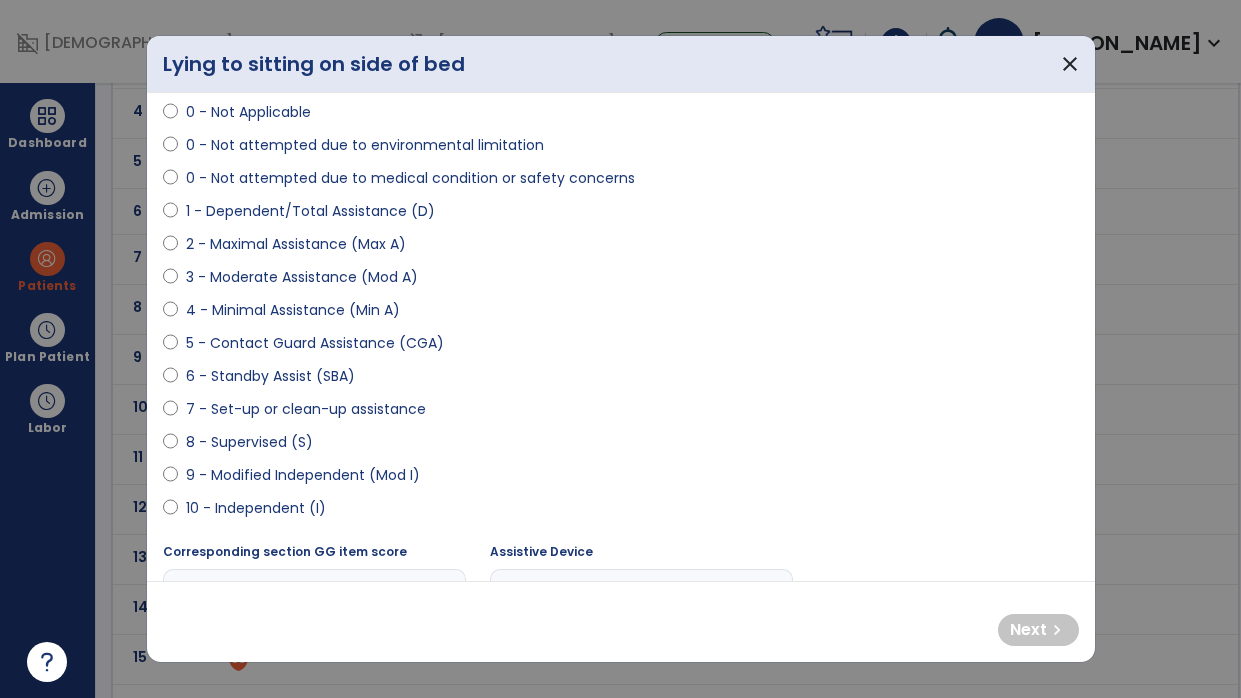click on "9 - Modified Independent (Mod I)" at bounding box center (303, 475) 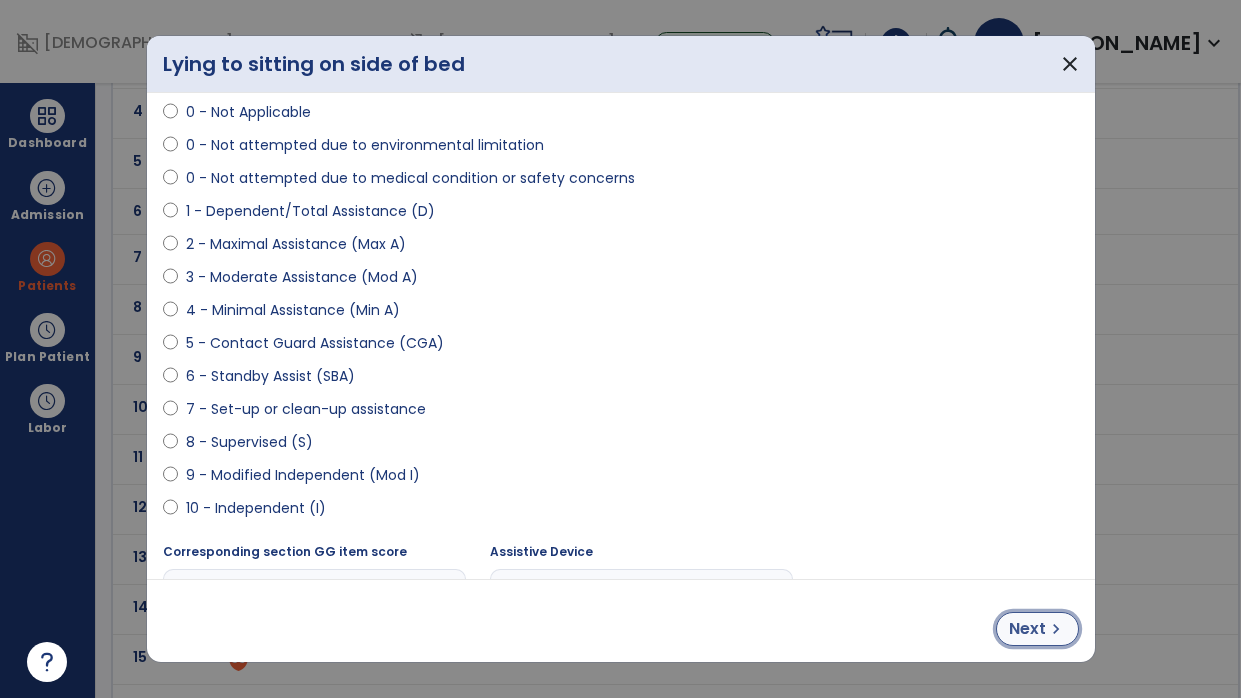 click on "Next" at bounding box center [1027, 629] 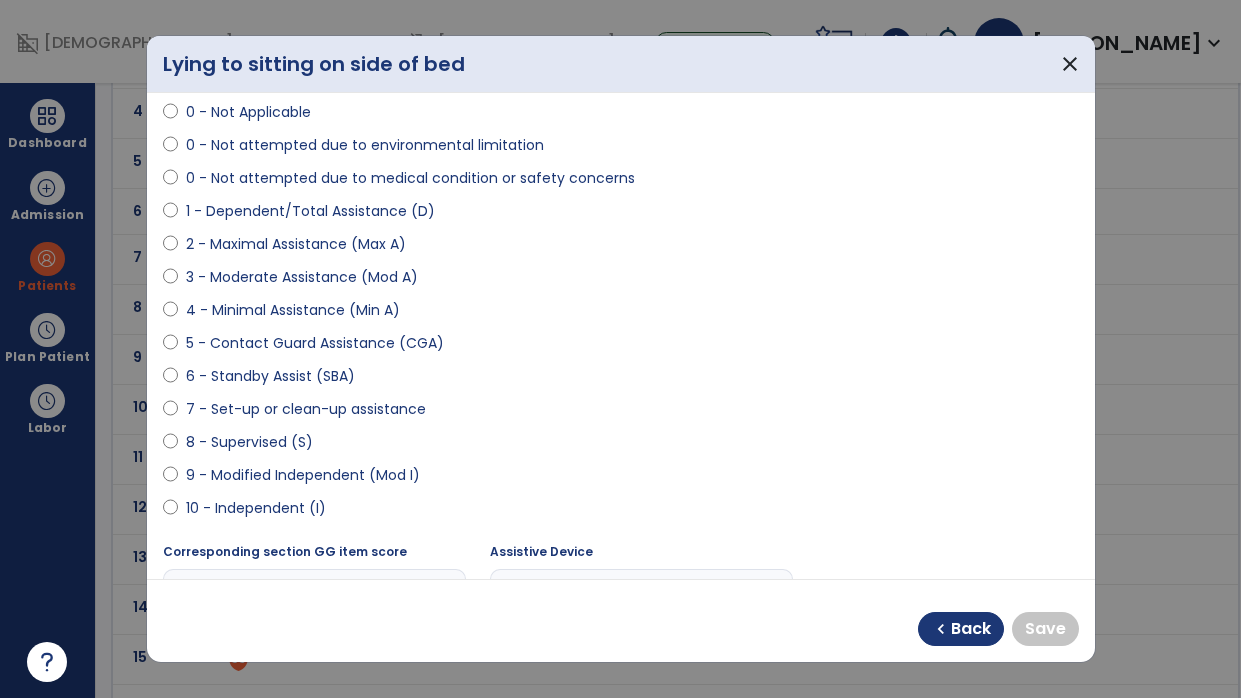 click on "9 - Modified Independent (Mod I)" at bounding box center [303, 475] 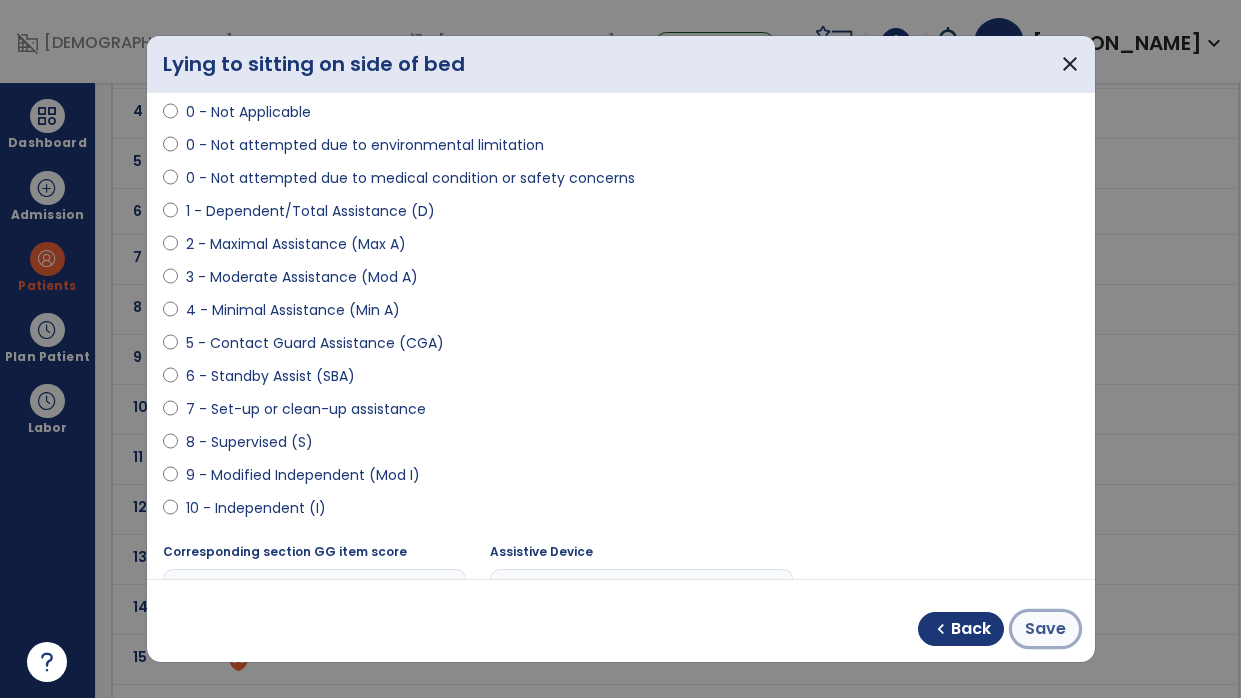 click on "Save" at bounding box center (1045, 629) 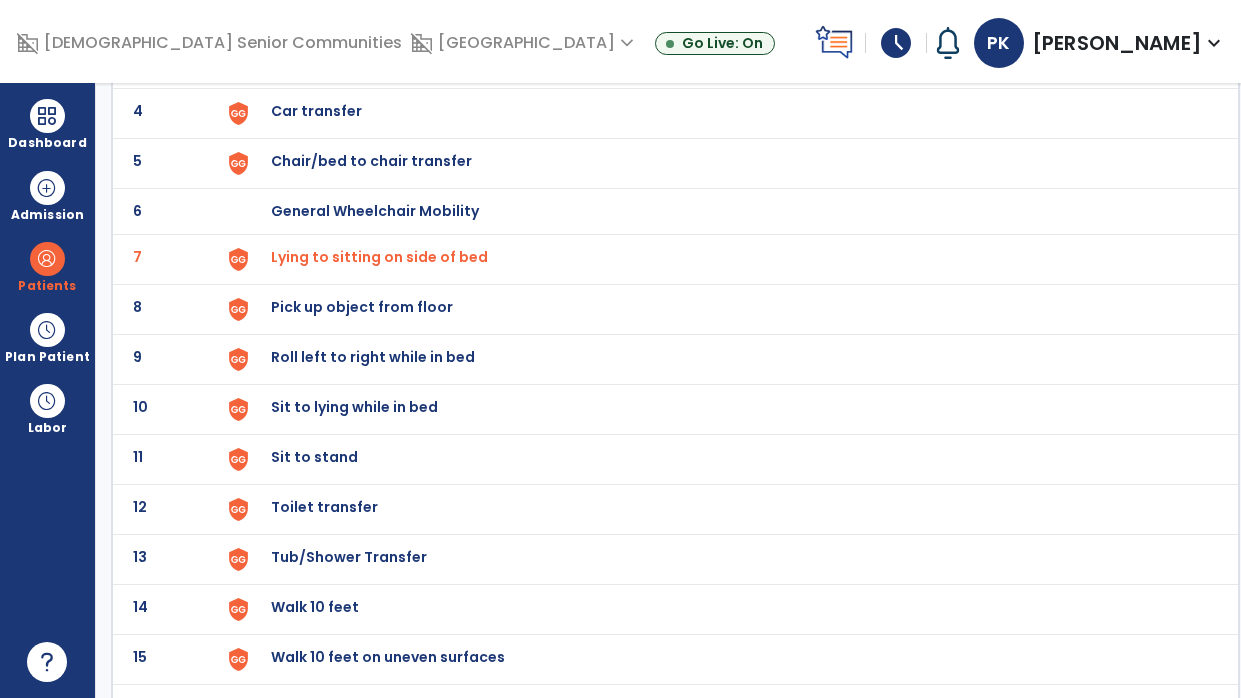 click on "Roll left to right while in bed" at bounding box center [724, -37] 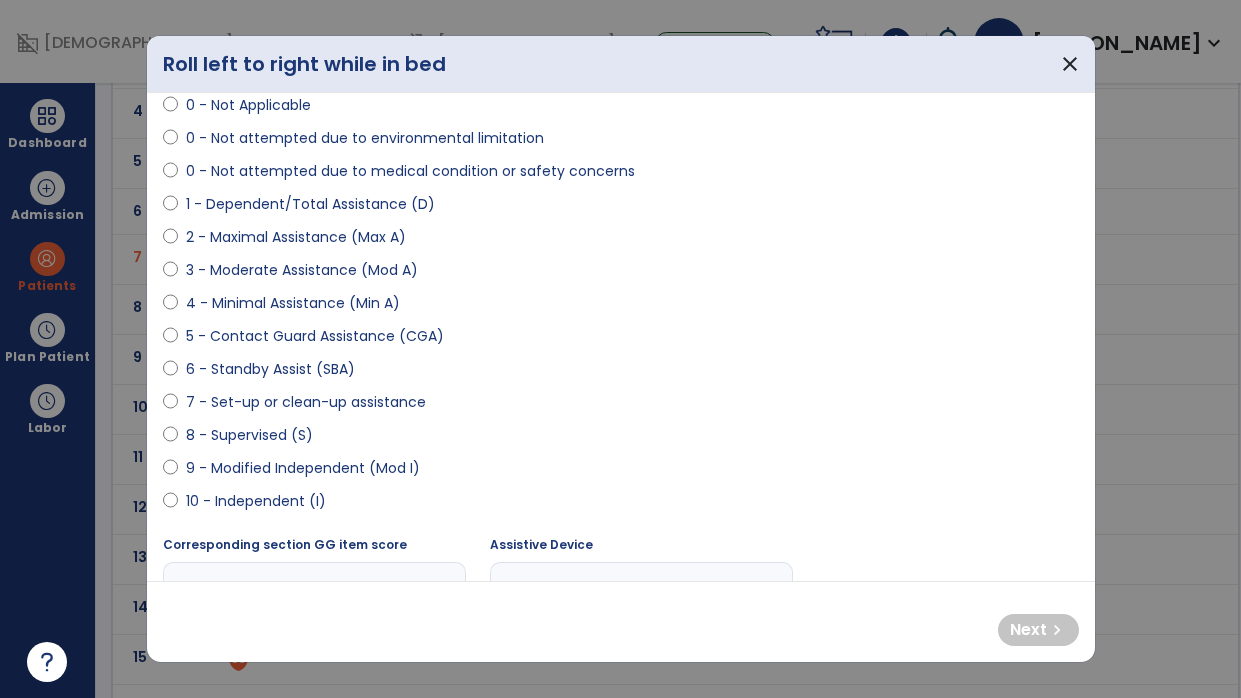 scroll, scrollTop: 143, scrollLeft: 0, axis: vertical 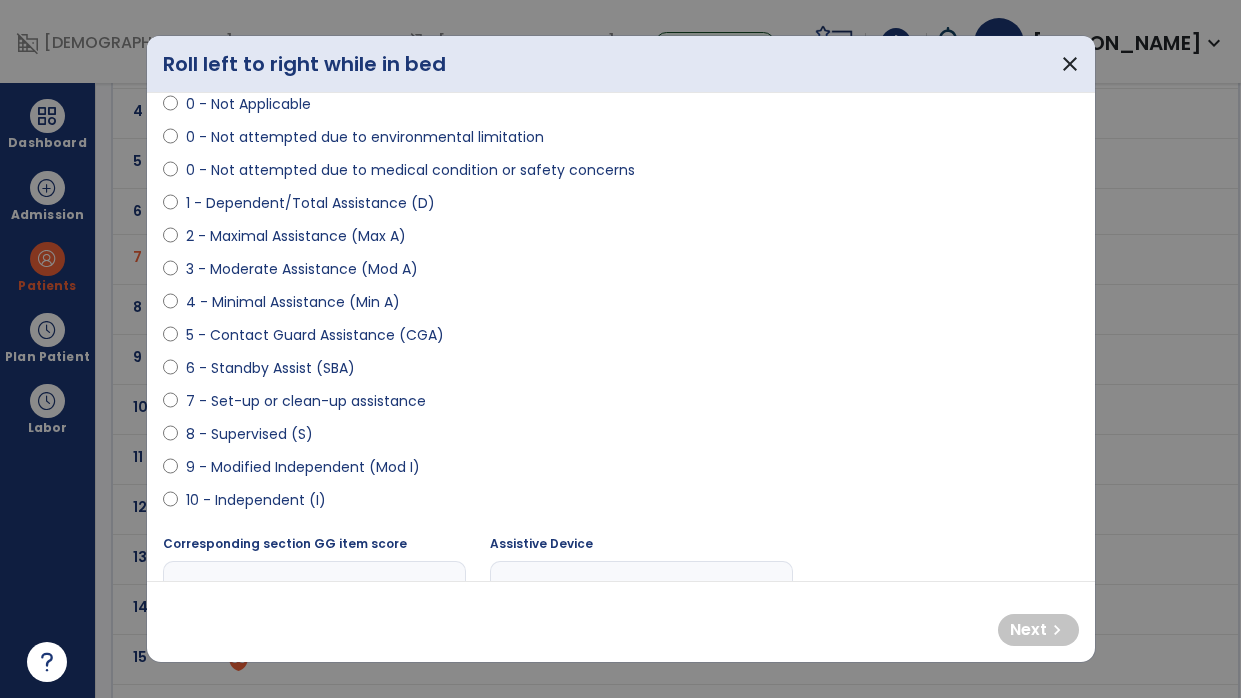 click on "9 - Modified Independent (Mod I)" at bounding box center (303, 467) 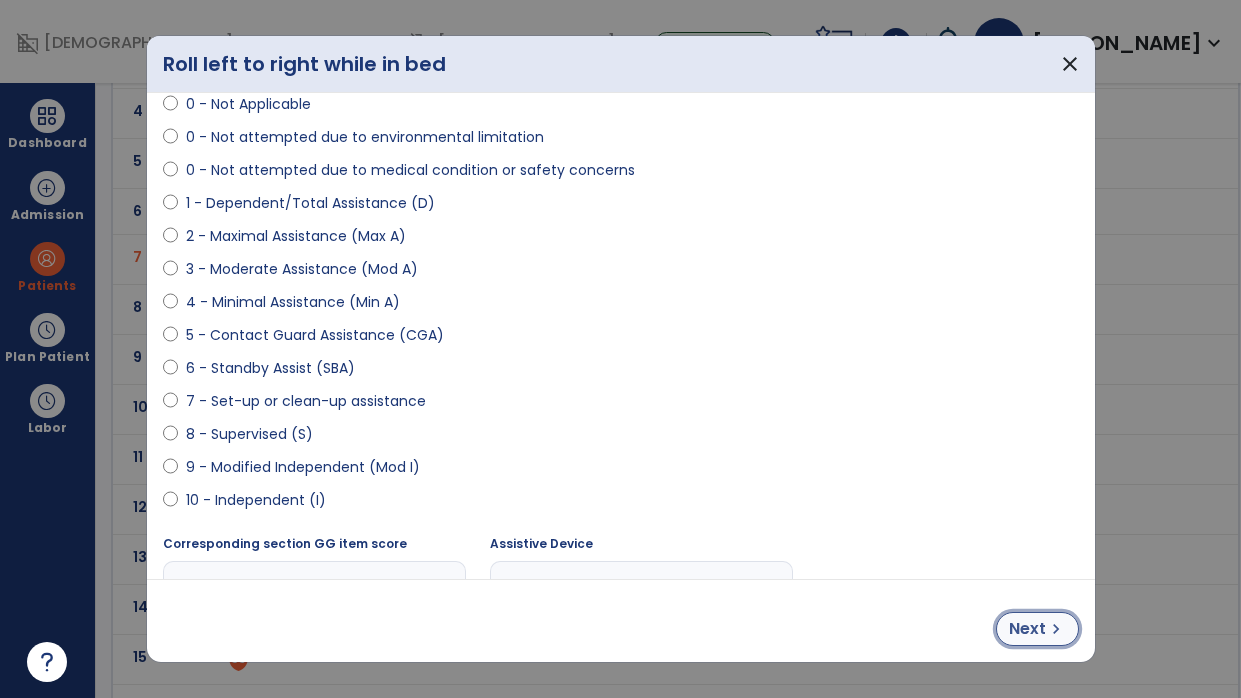 click on "chevron_right" at bounding box center (1056, 629) 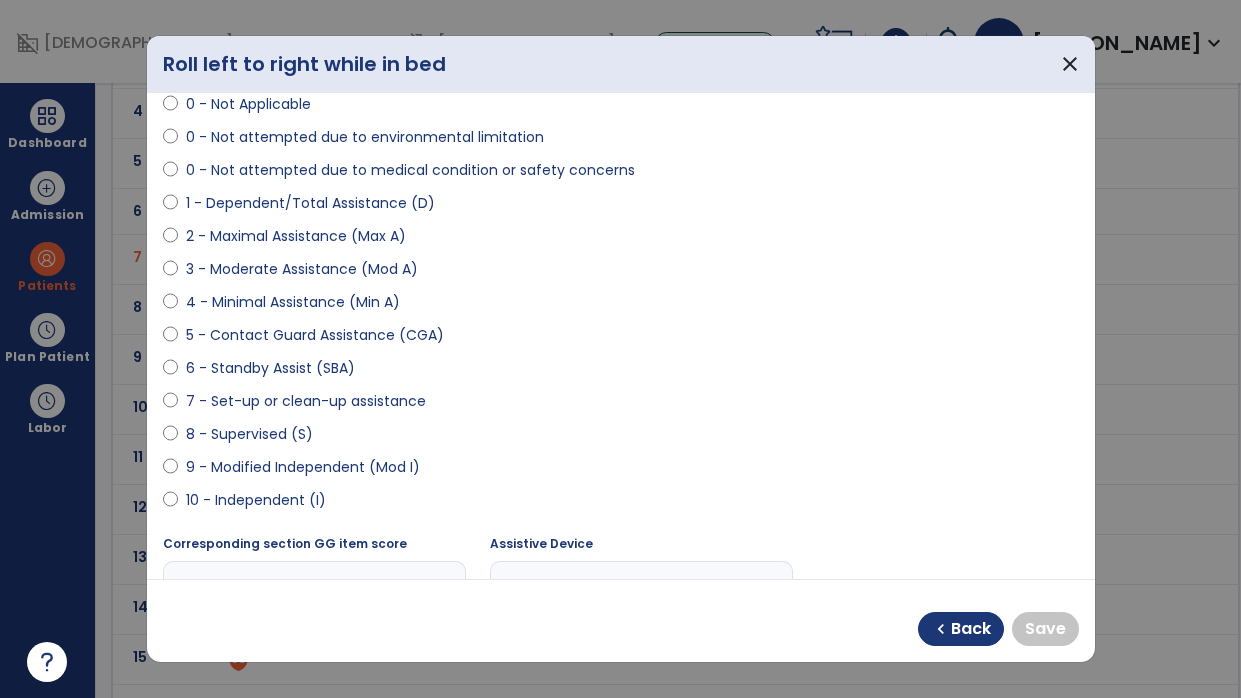 click on "9 - Modified Independent (Mod I)" at bounding box center (303, 467) 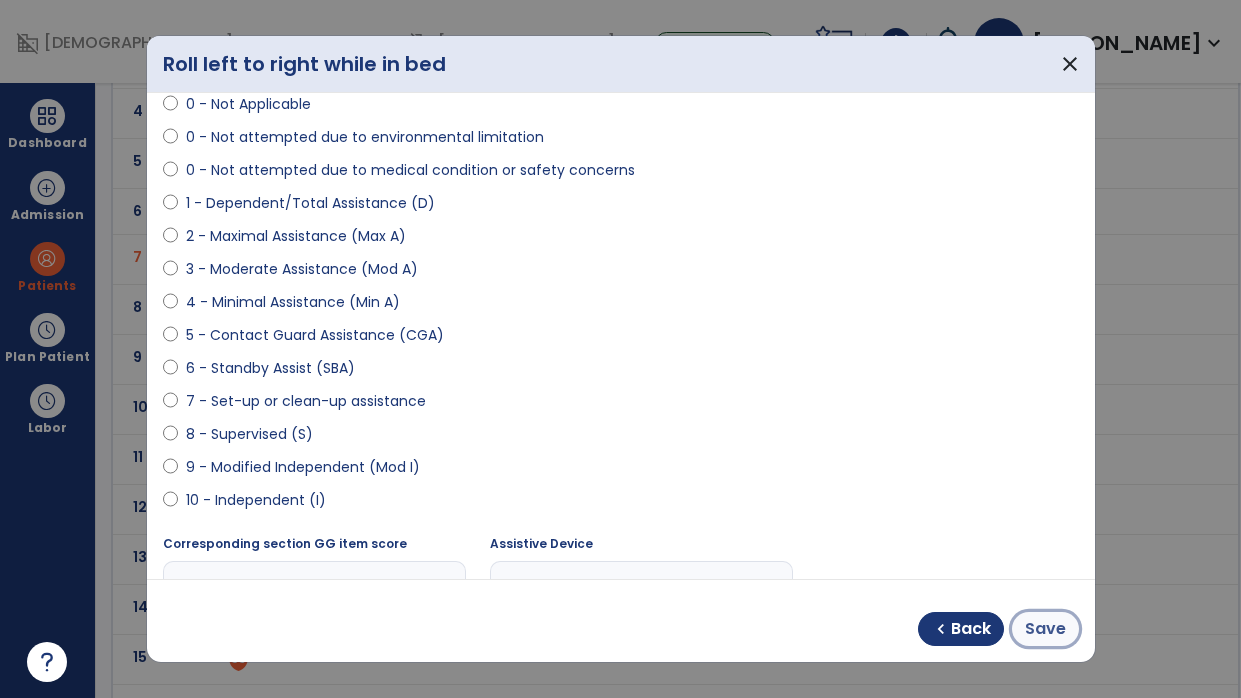 click on "Save" at bounding box center (1045, 629) 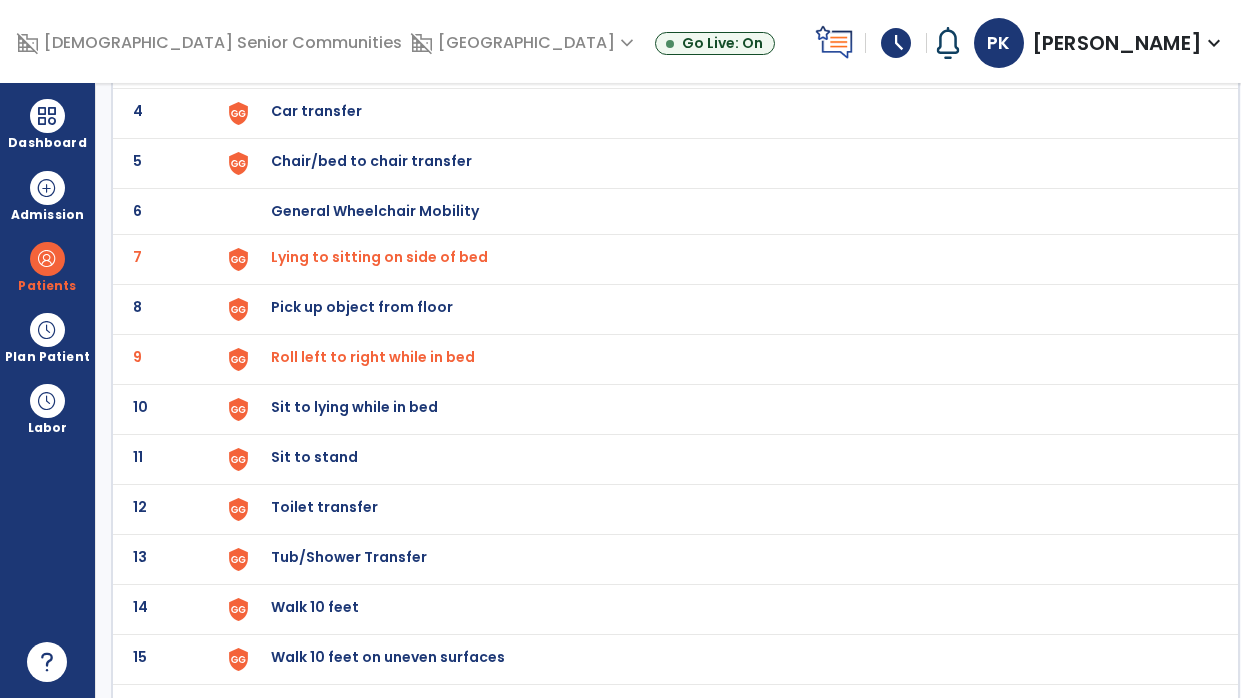 click on "Sit to lying while in bed" at bounding box center [724, -37] 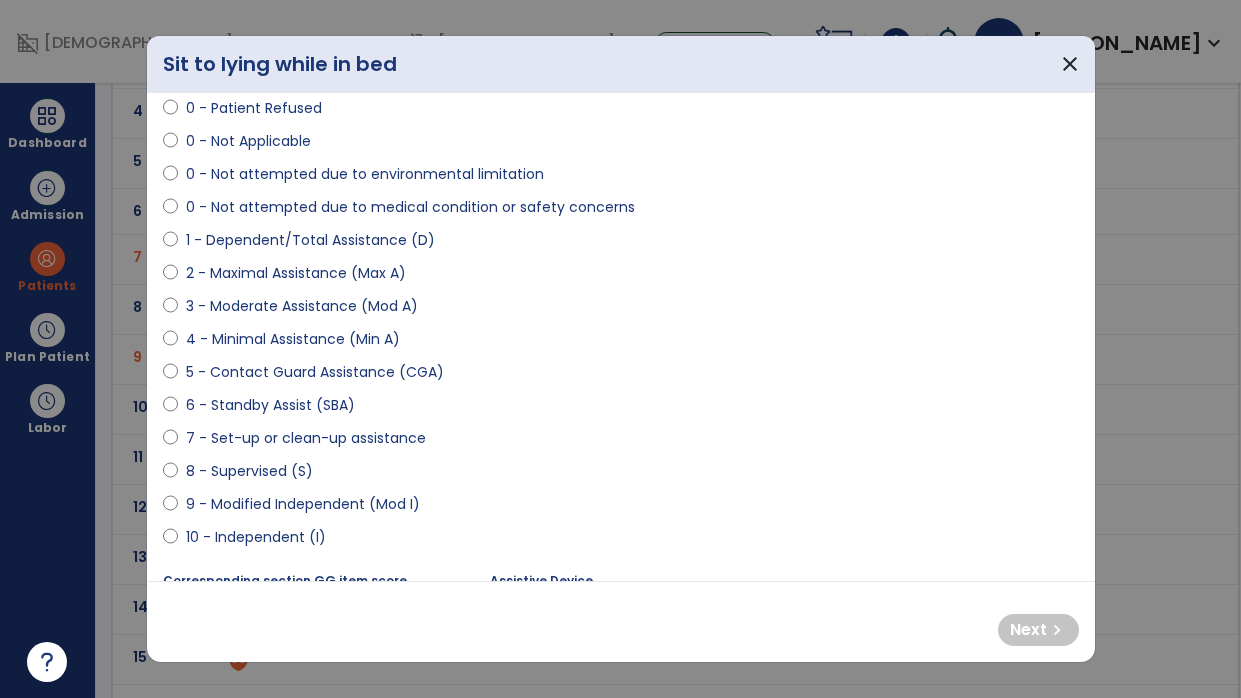 scroll, scrollTop: 157, scrollLeft: 0, axis: vertical 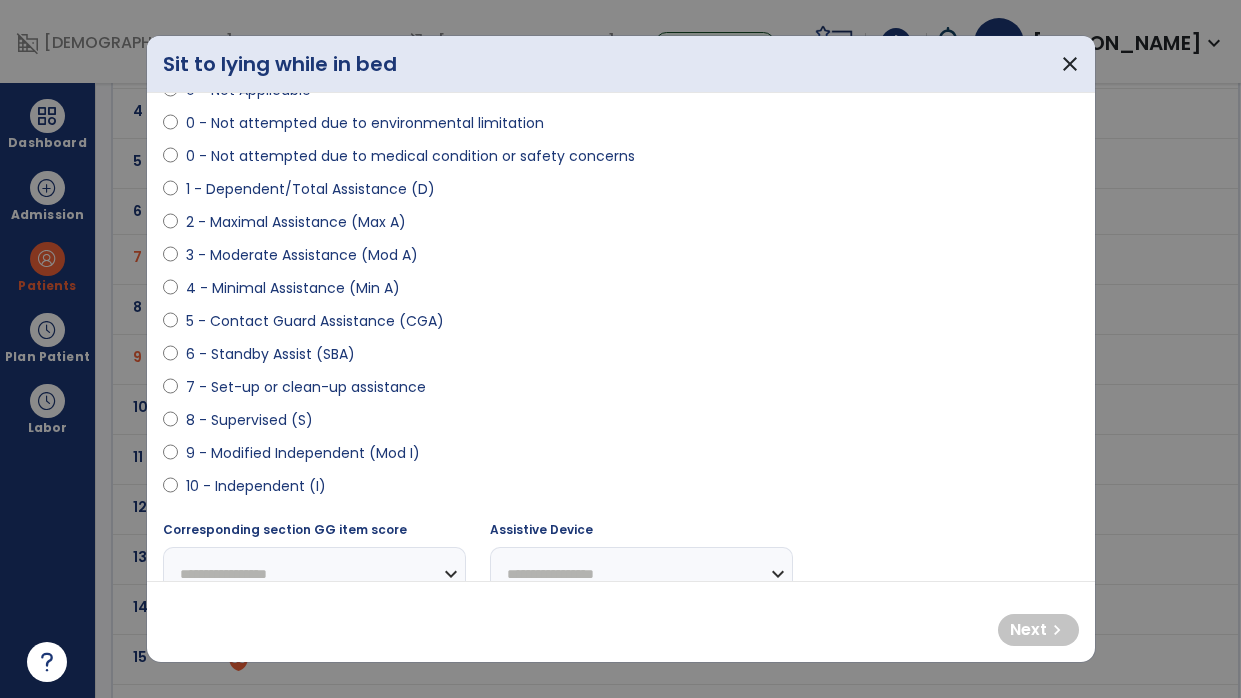 click on "9 - Modified Independent (Mod I)" at bounding box center (303, 453) 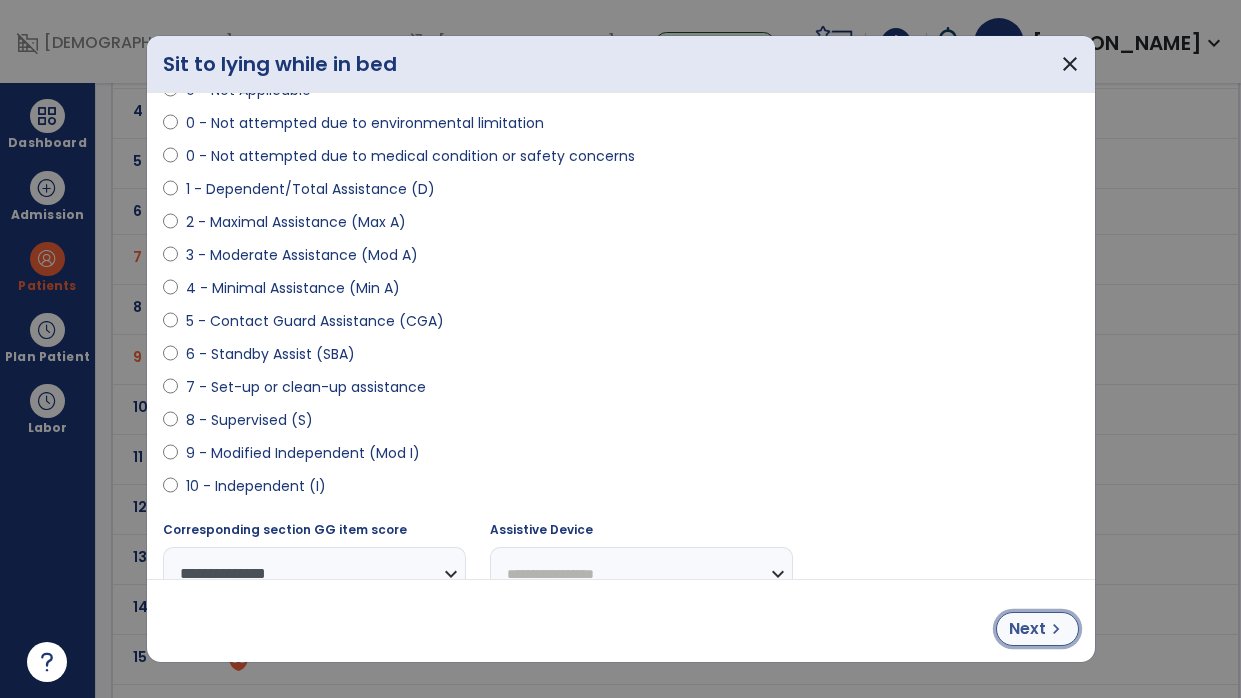 click on "Next" at bounding box center (1027, 629) 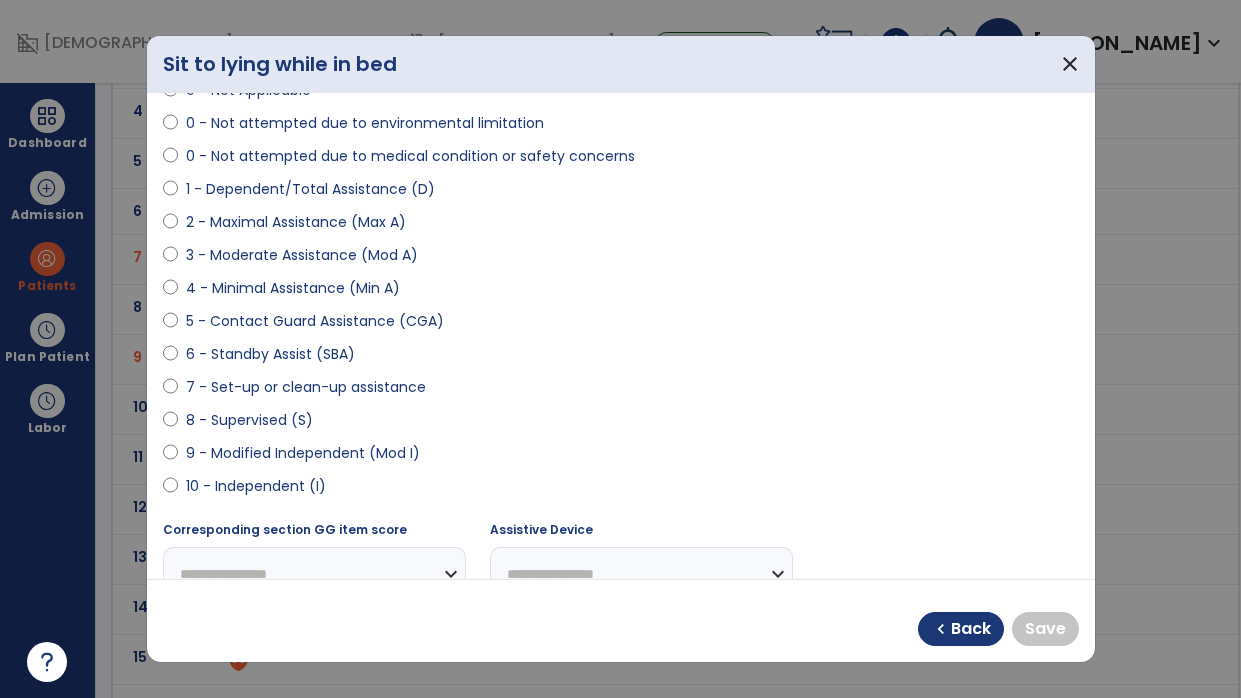 click on "9 - Modified Independent (Mod I)" at bounding box center [303, 453] 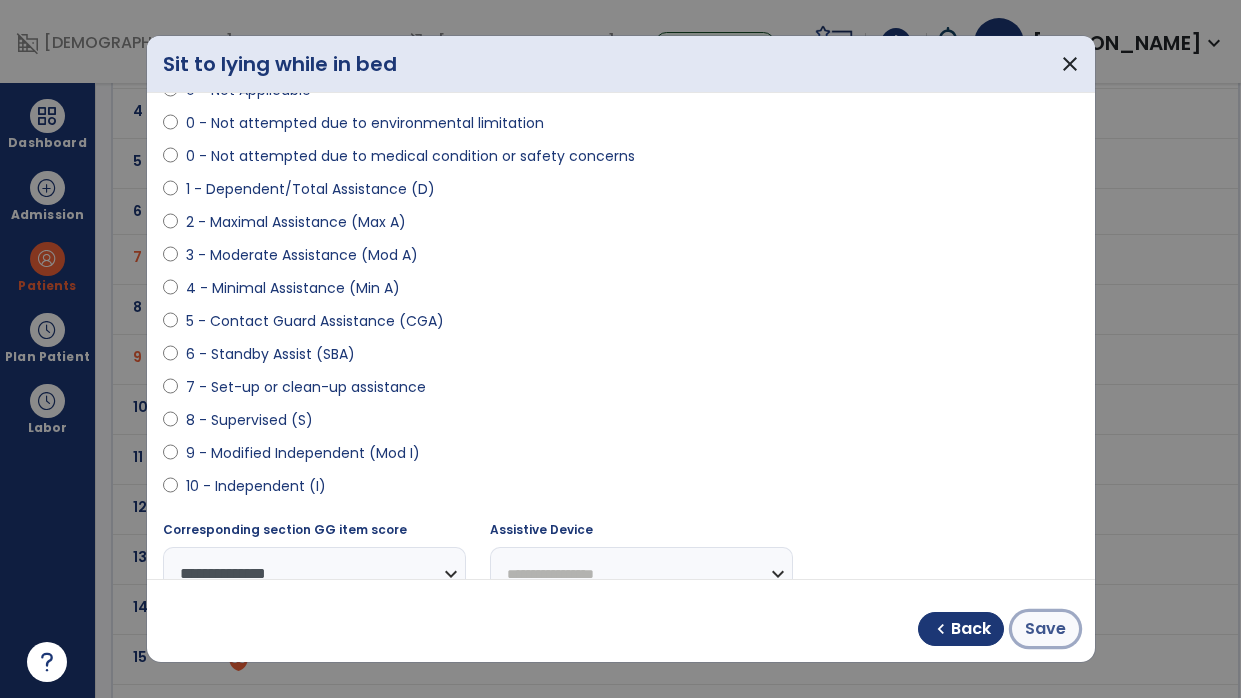click on "Save" at bounding box center (1045, 629) 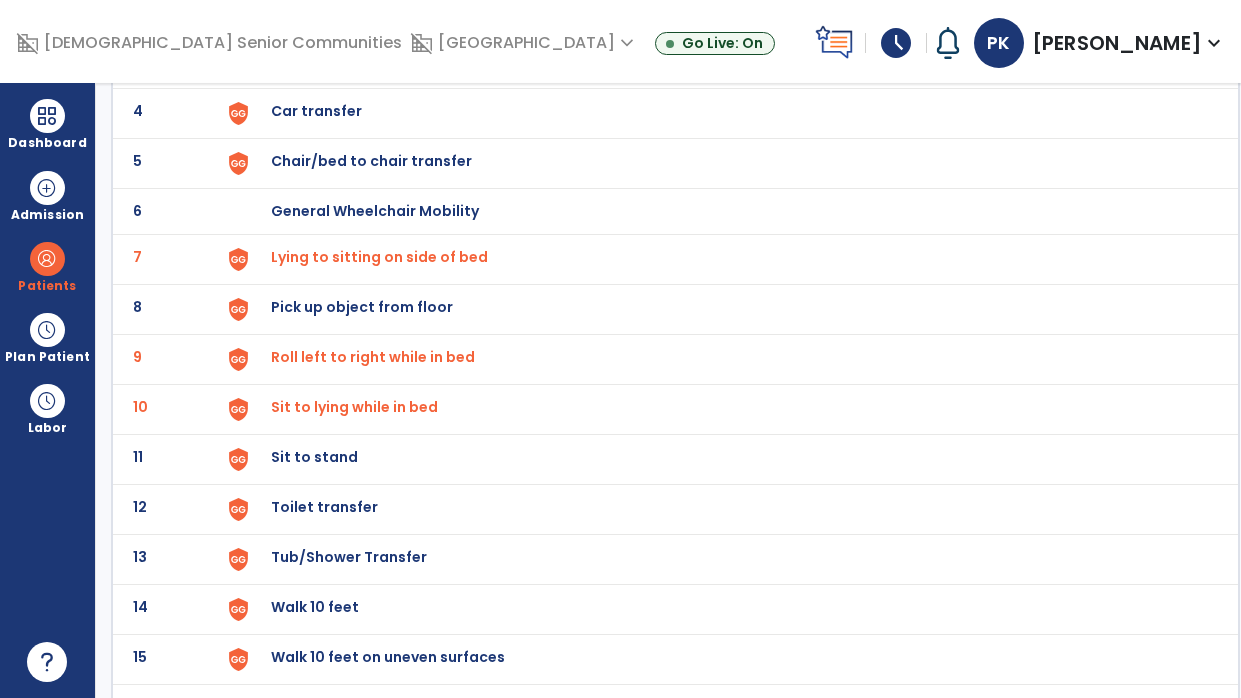click on "Sit to stand" at bounding box center [724, -37] 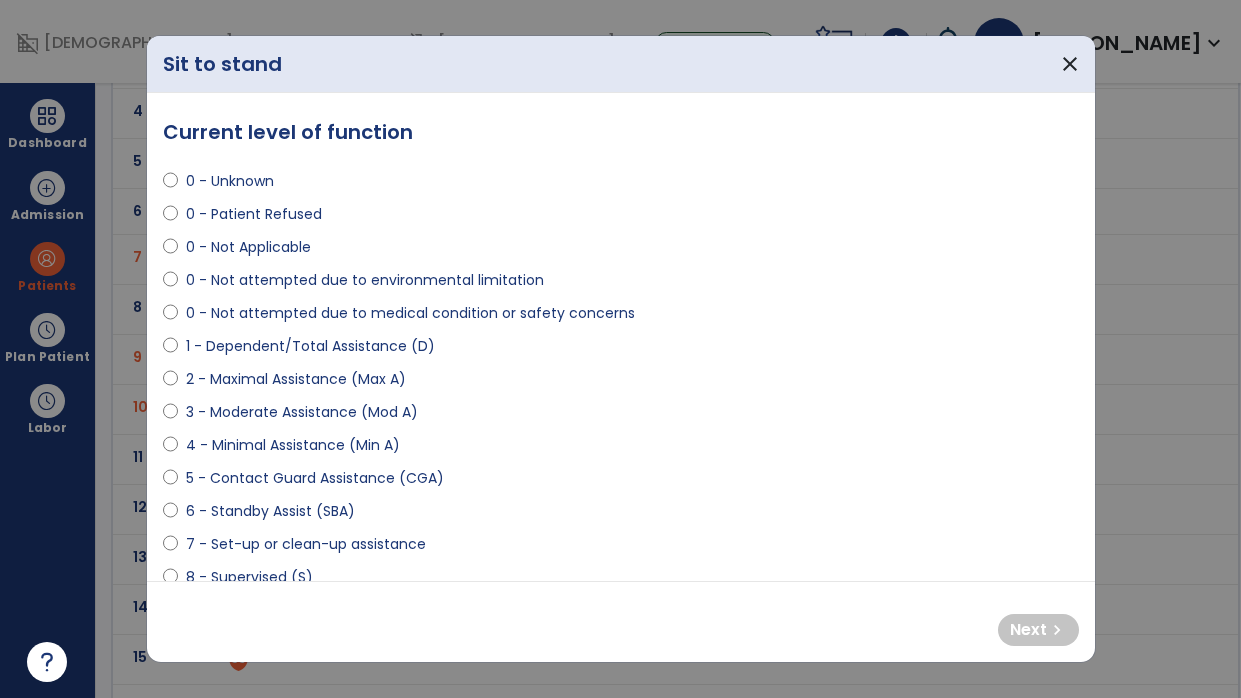 click on "5 - Contact Guard Assistance (CGA)" at bounding box center (315, 478) 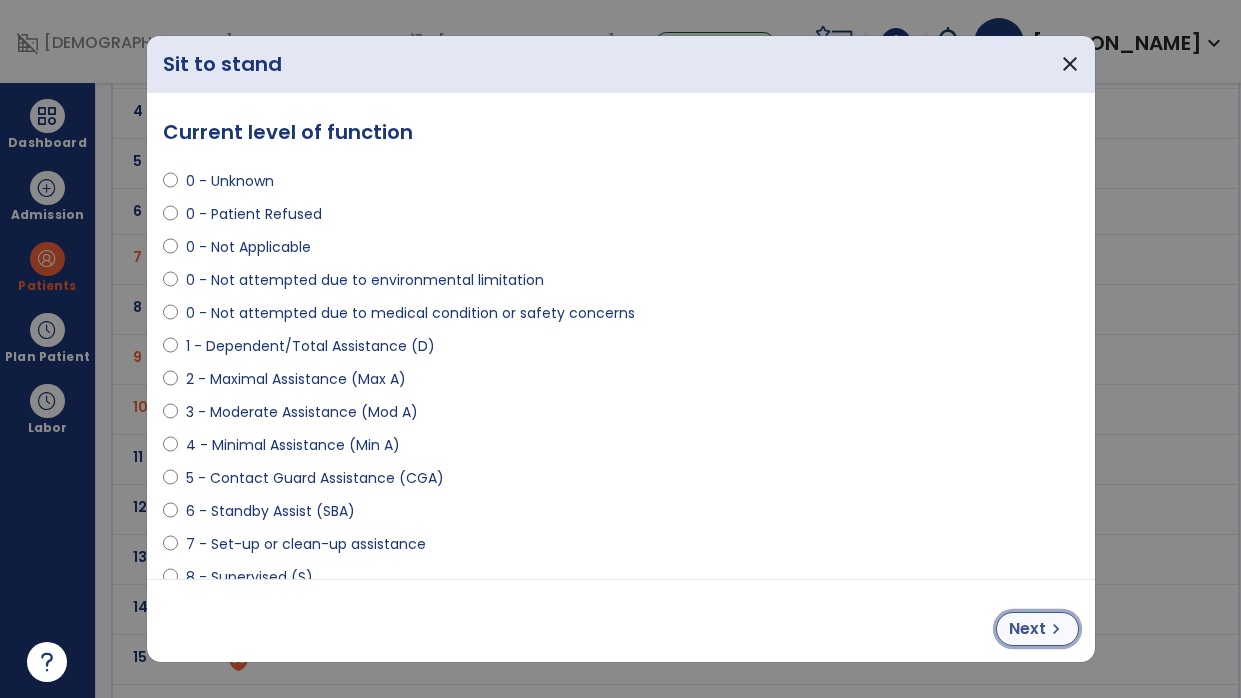 click on "Next" at bounding box center (1027, 629) 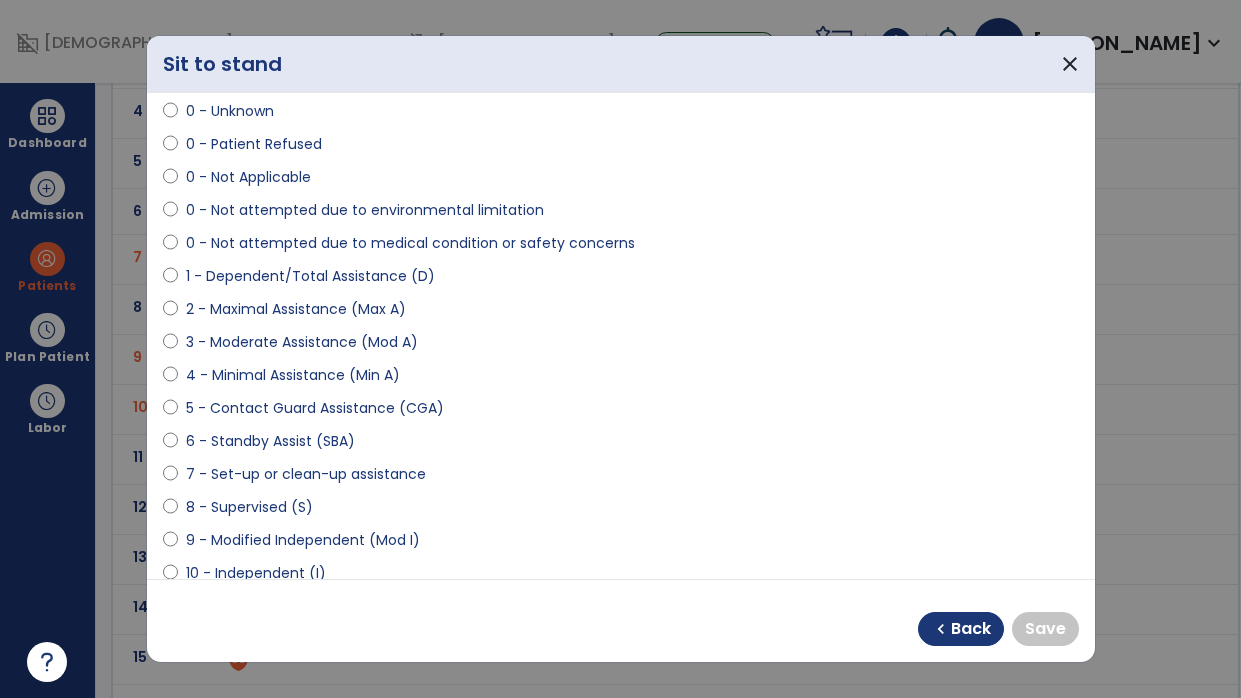 scroll, scrollTop: 80, scrollLeft: 0, axis: vertical 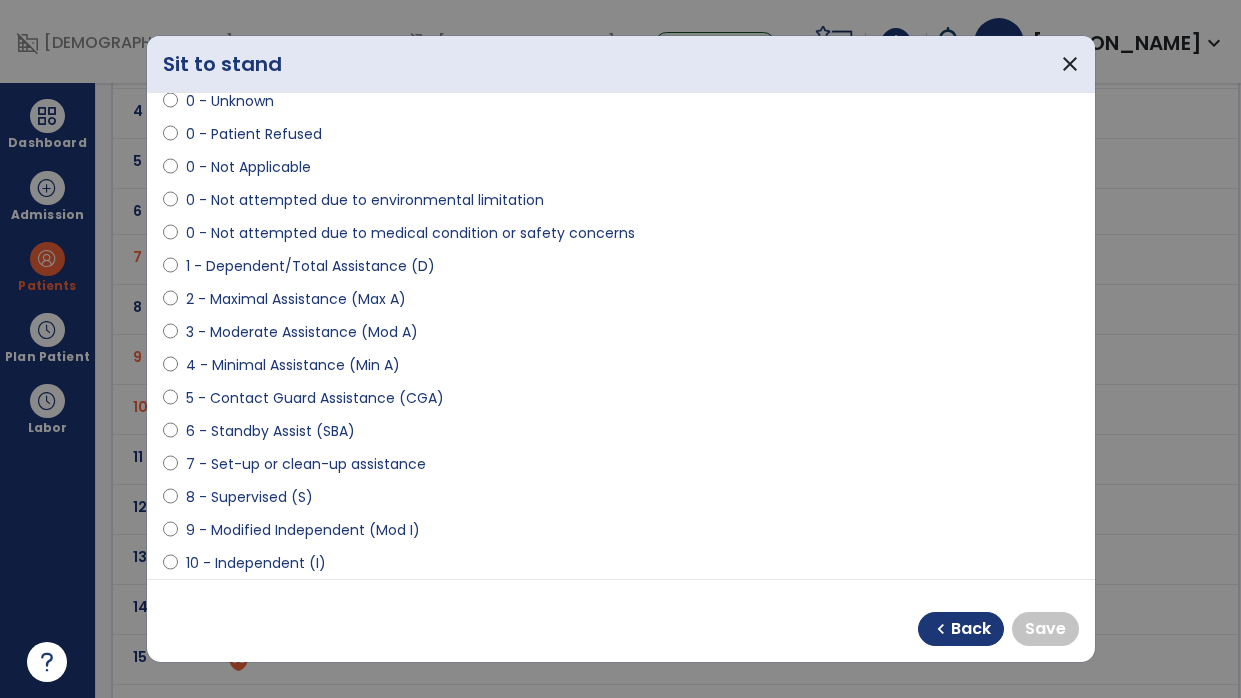 click on "9 - Modified Independent (Mod I)" at bounding box center (303, 530) 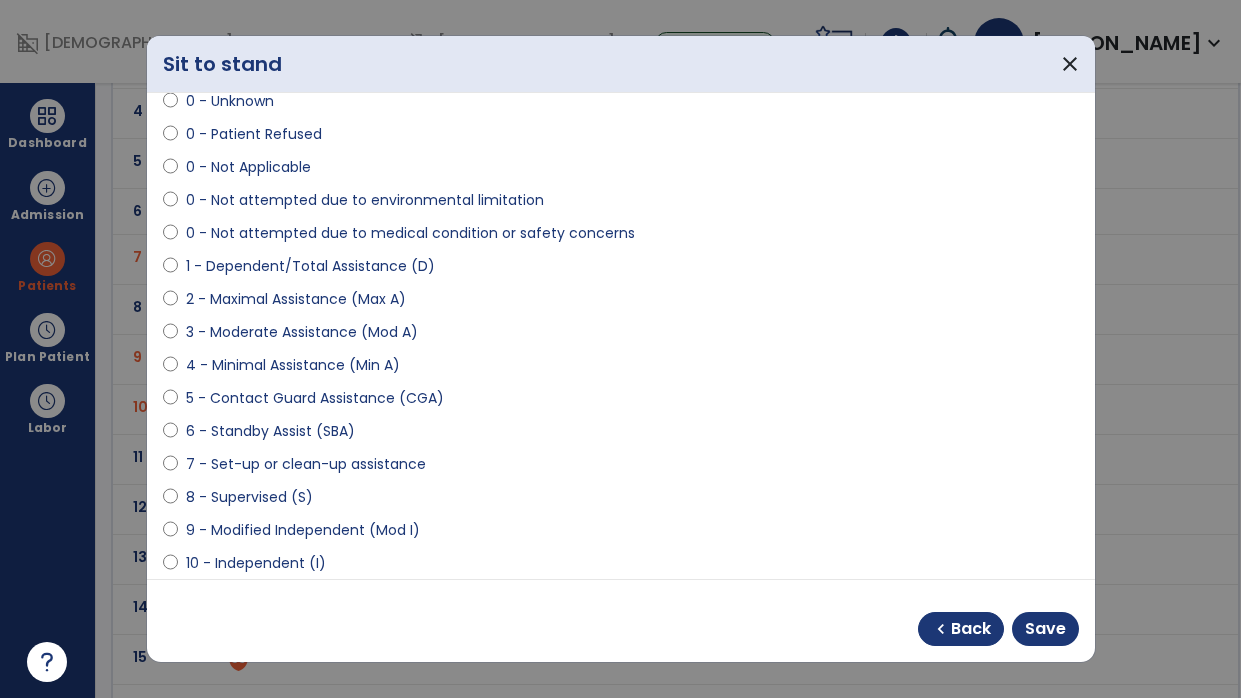 click on "9 - Modified Independent (Mod I)" at bounding box center [303, 530] 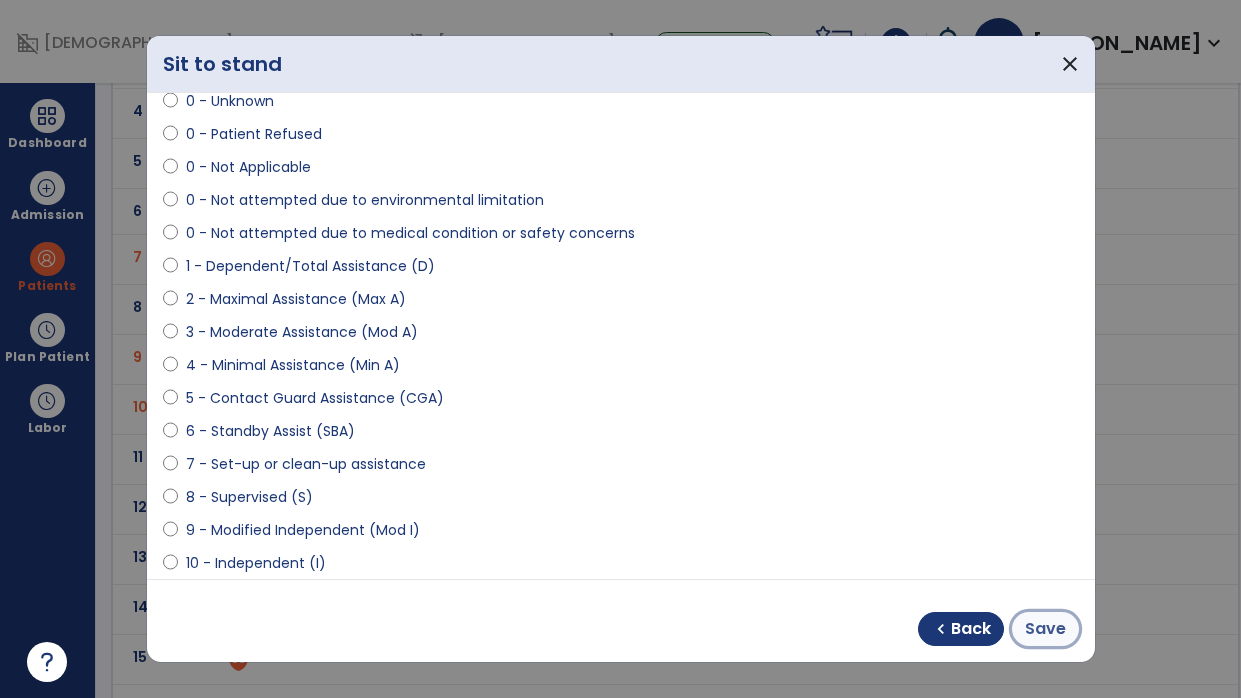 click on "Save" at bounding box center (1045, 629) 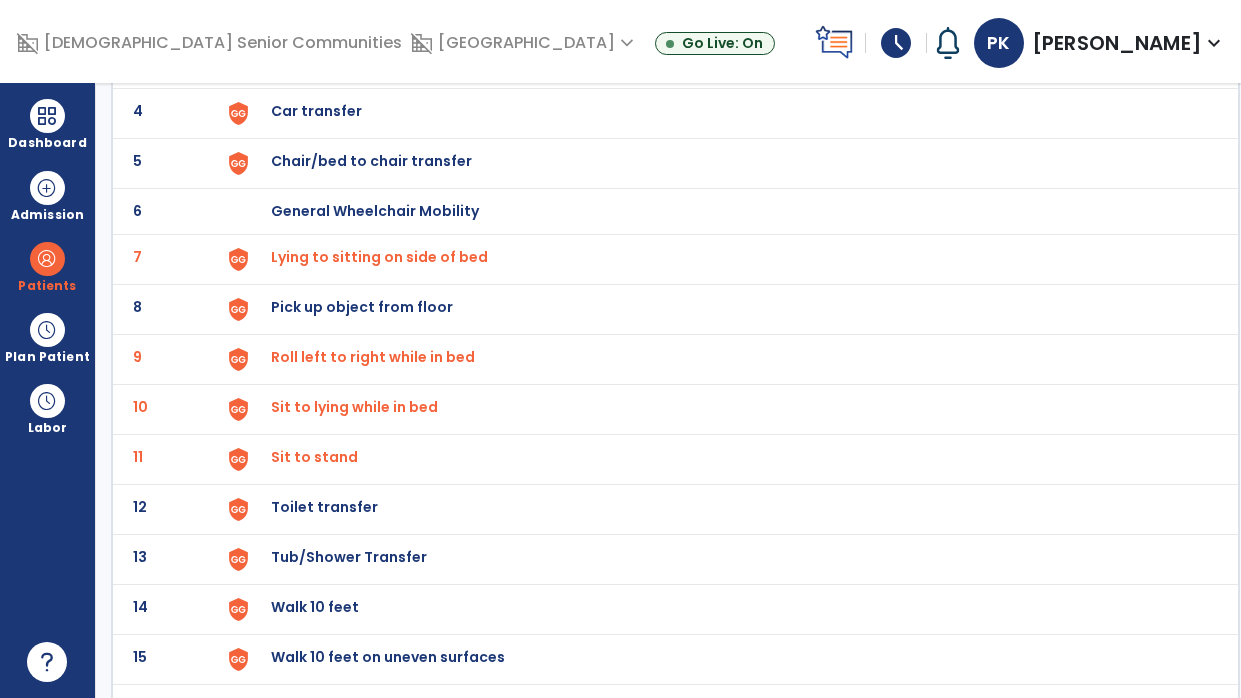 click on "Sit to stand" at bounding box center [724, -37] 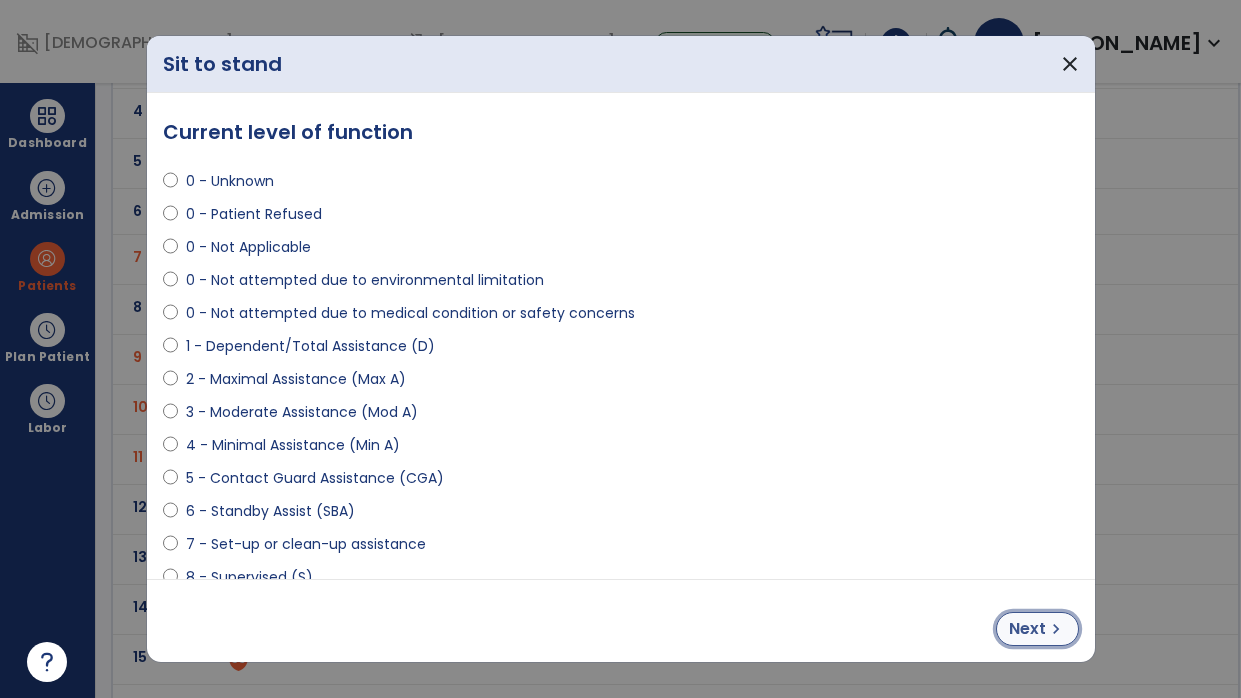 click on "Next" at bounding box center [1027, 629] 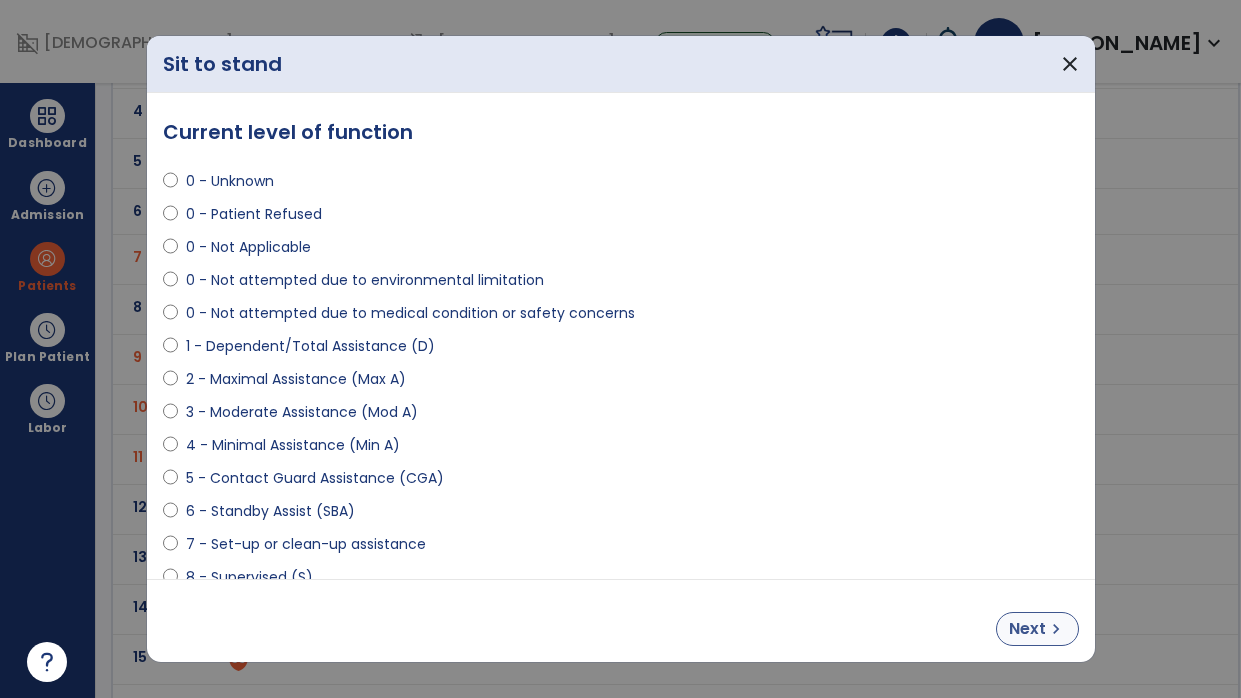 select on "**********" 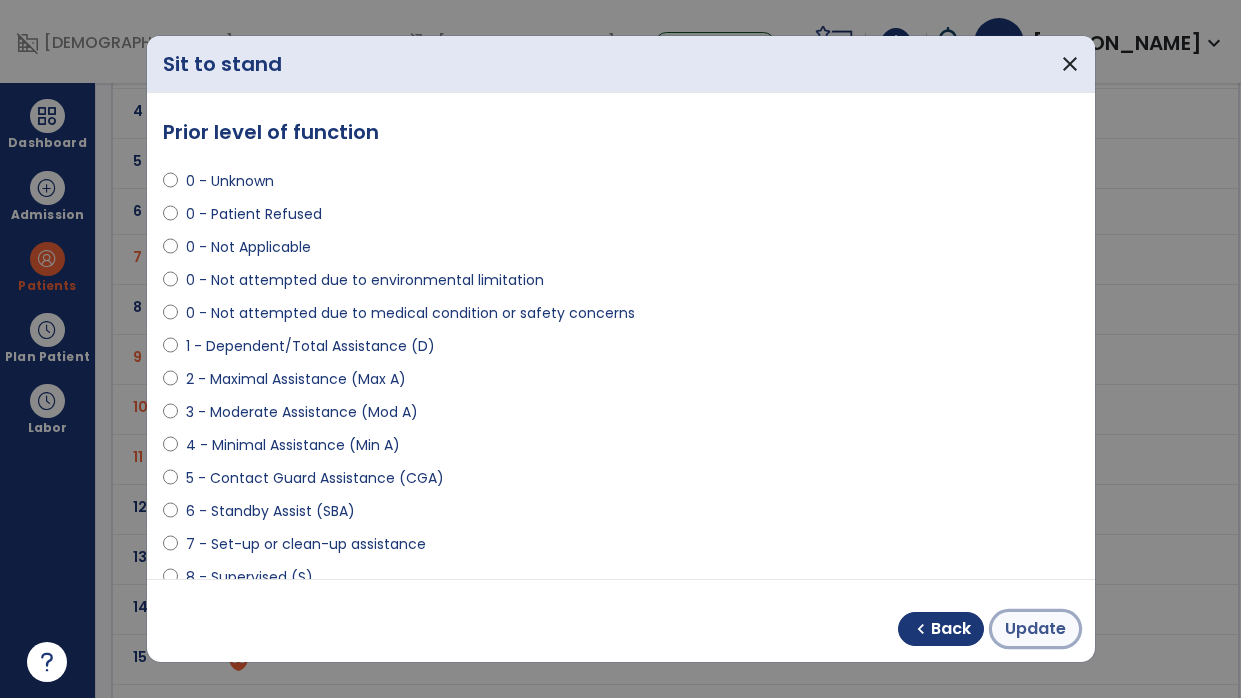 click on "Update" at bounding box center [1035, 629] 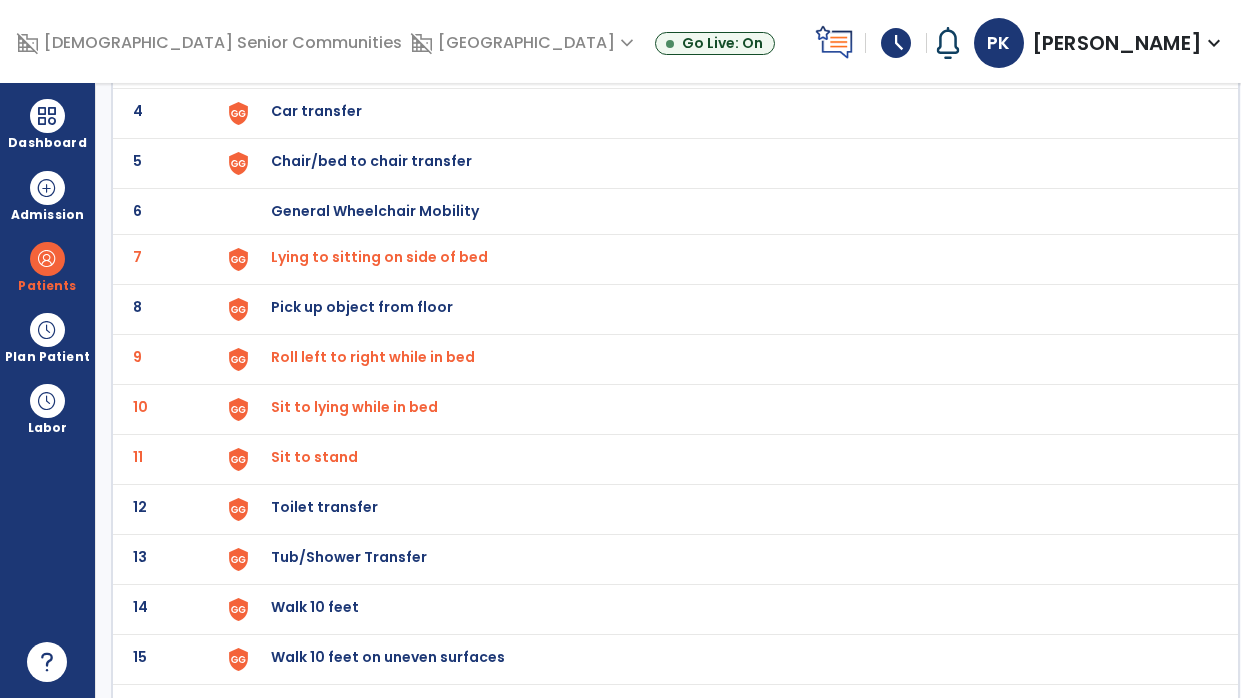click on "Chair/bed to chair transfer" at bounding box center [724, -37] 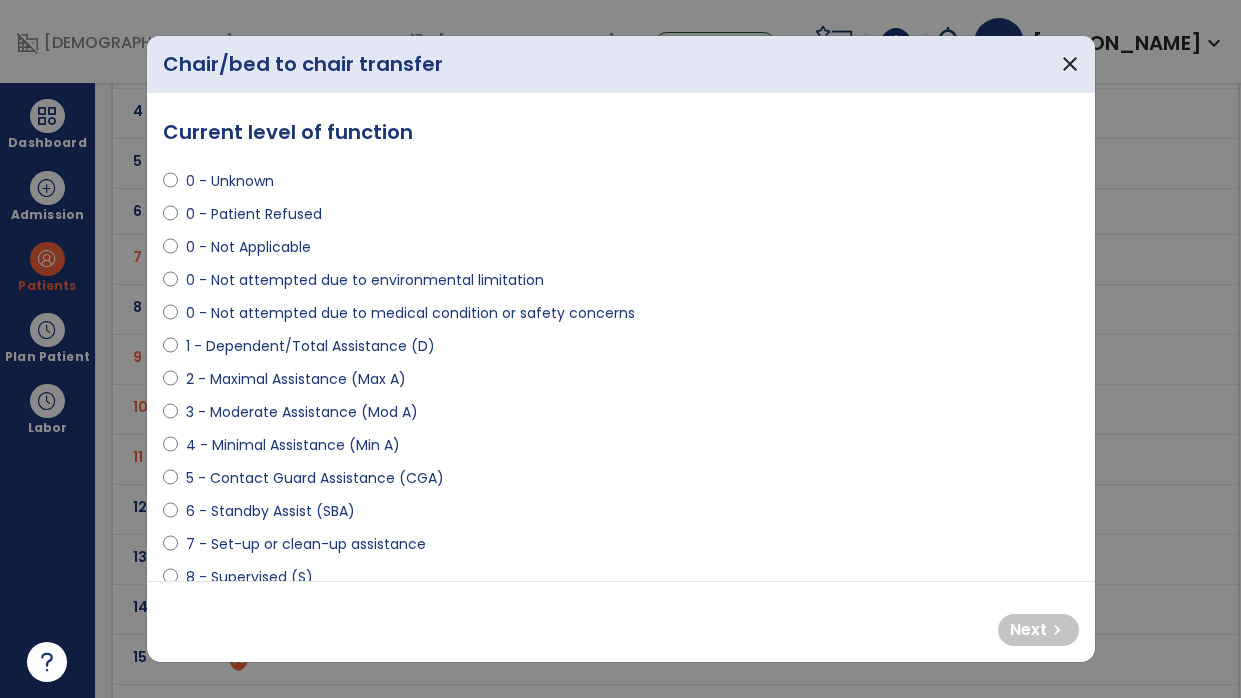 click on "5 - Contact Guard Assistance (CGA)" at bounding box center [315, 478] 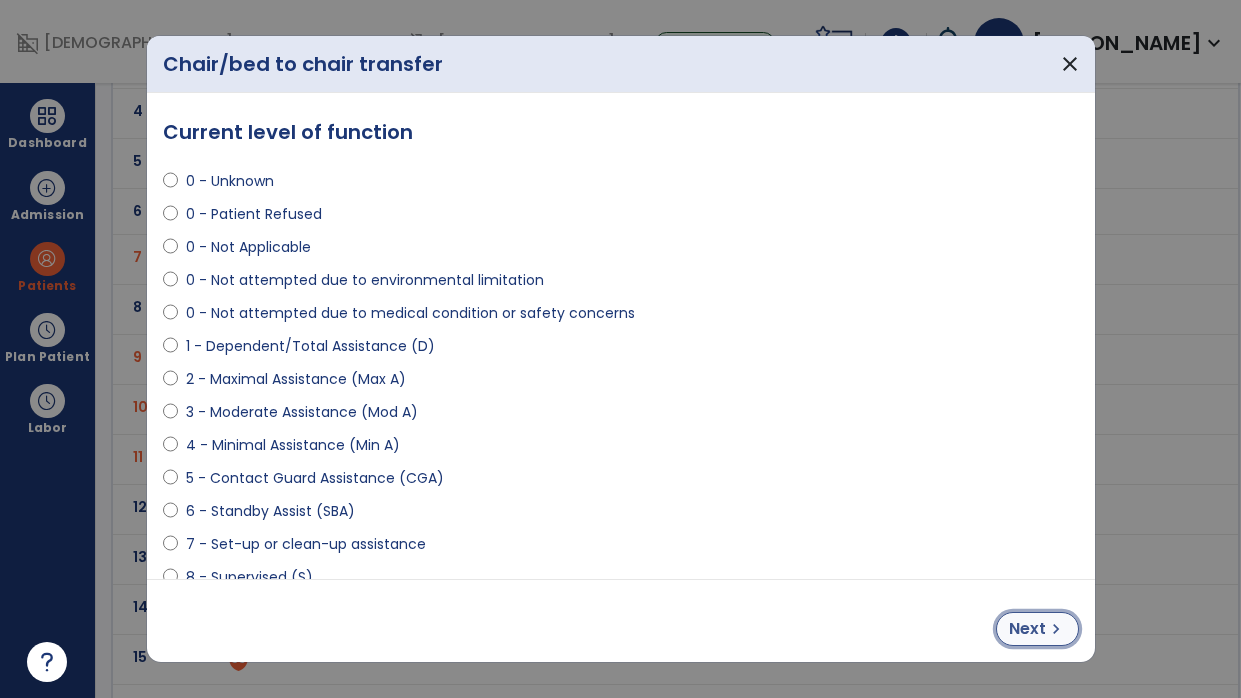 click on "chevron_right" at bounding box center (1056, 629) 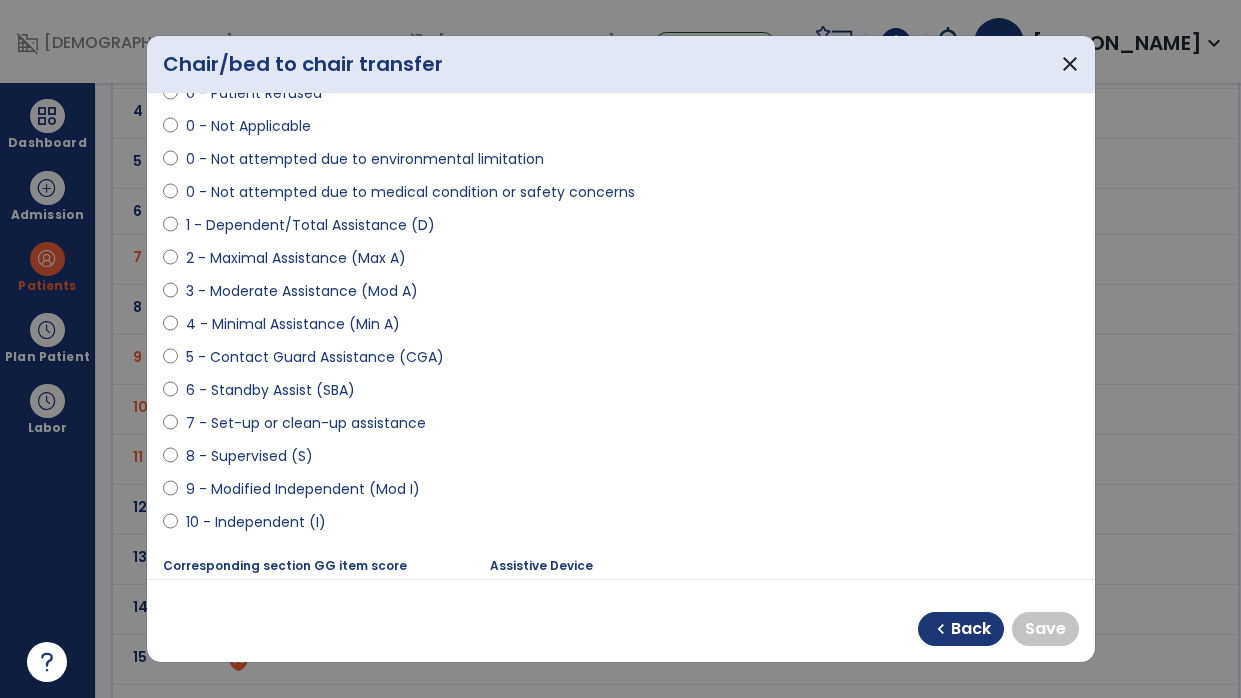 scroll, scrollTop: 134, scrollLeft: 0, axis: vertical 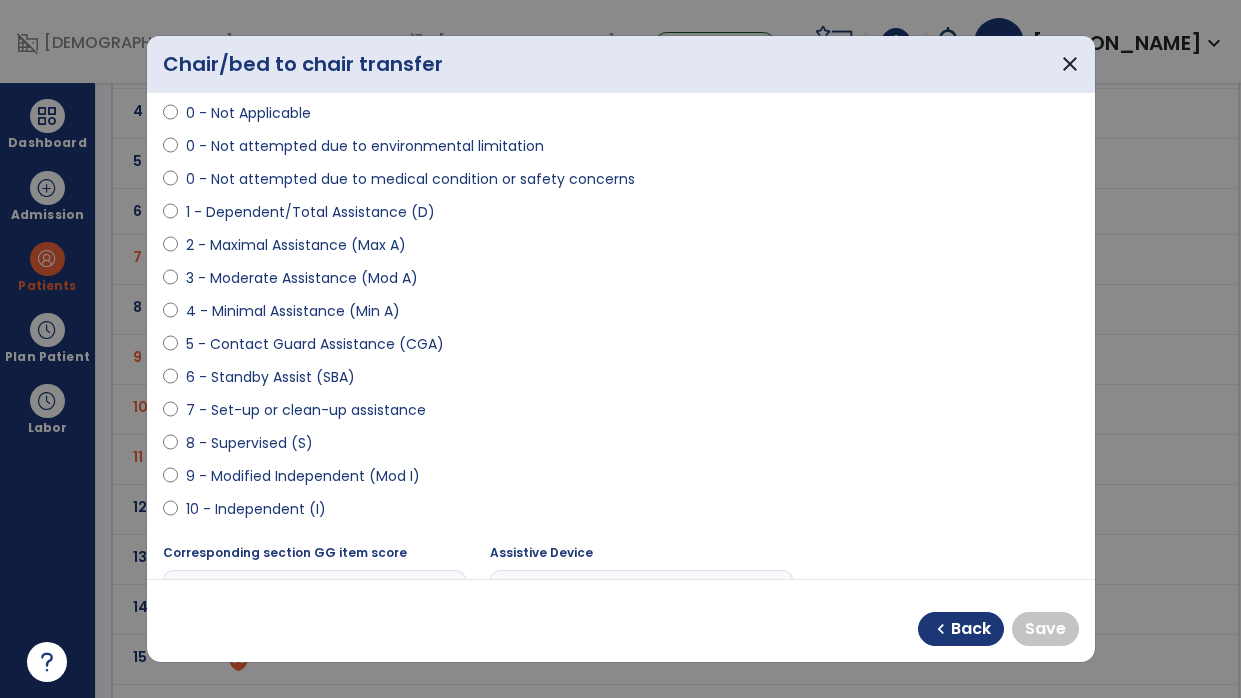 click on "9 - Modified Independent (Mod I)" at bounding box center (303, 476) 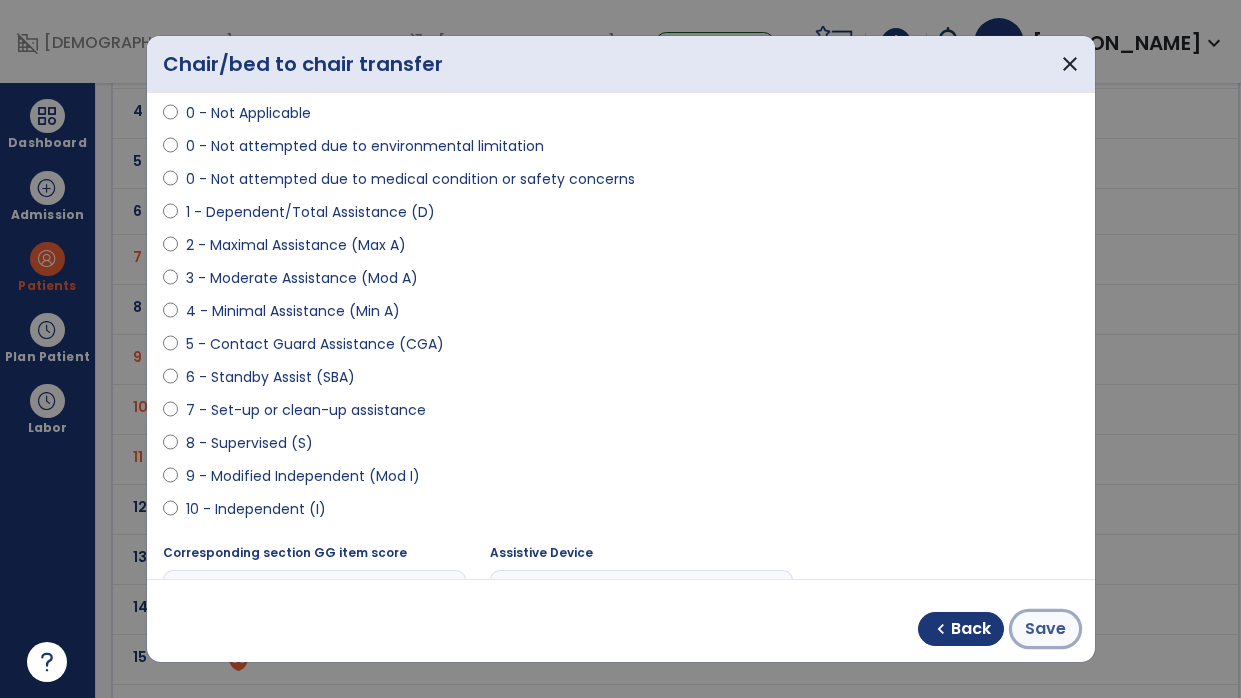 click on "Save" at bounding box center (1045, 629) 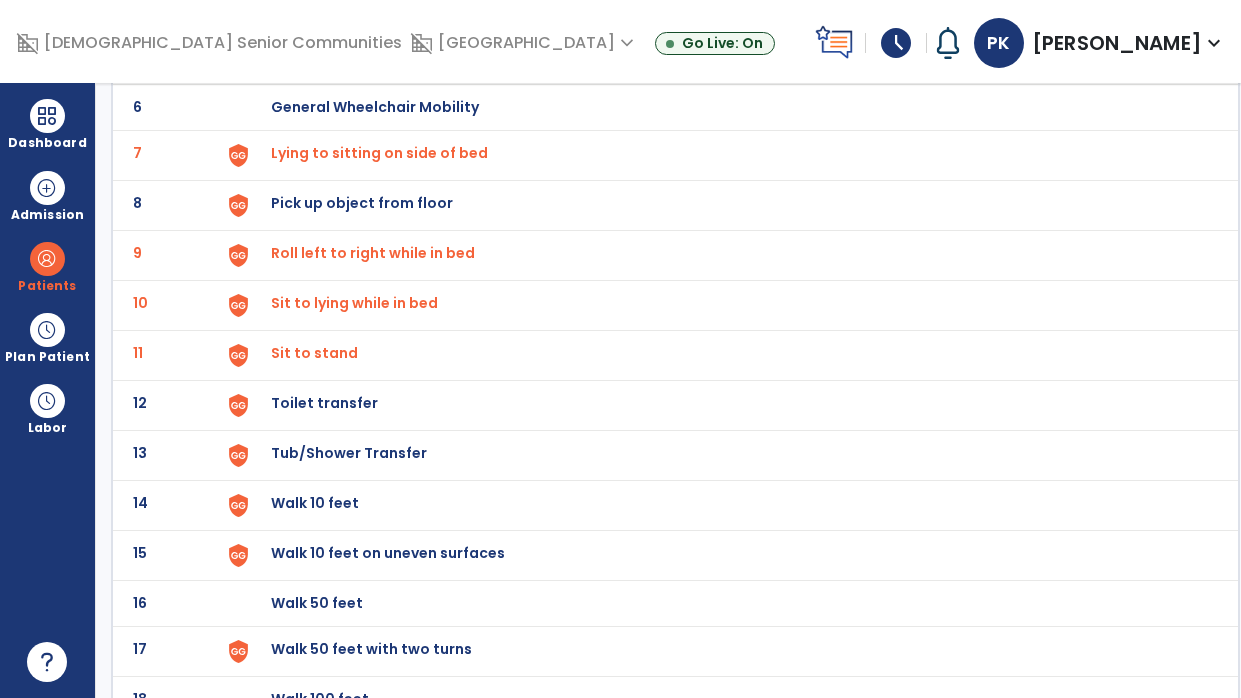 scroll, scrollTop: 426, scrollLeft: 0, axis: vertical 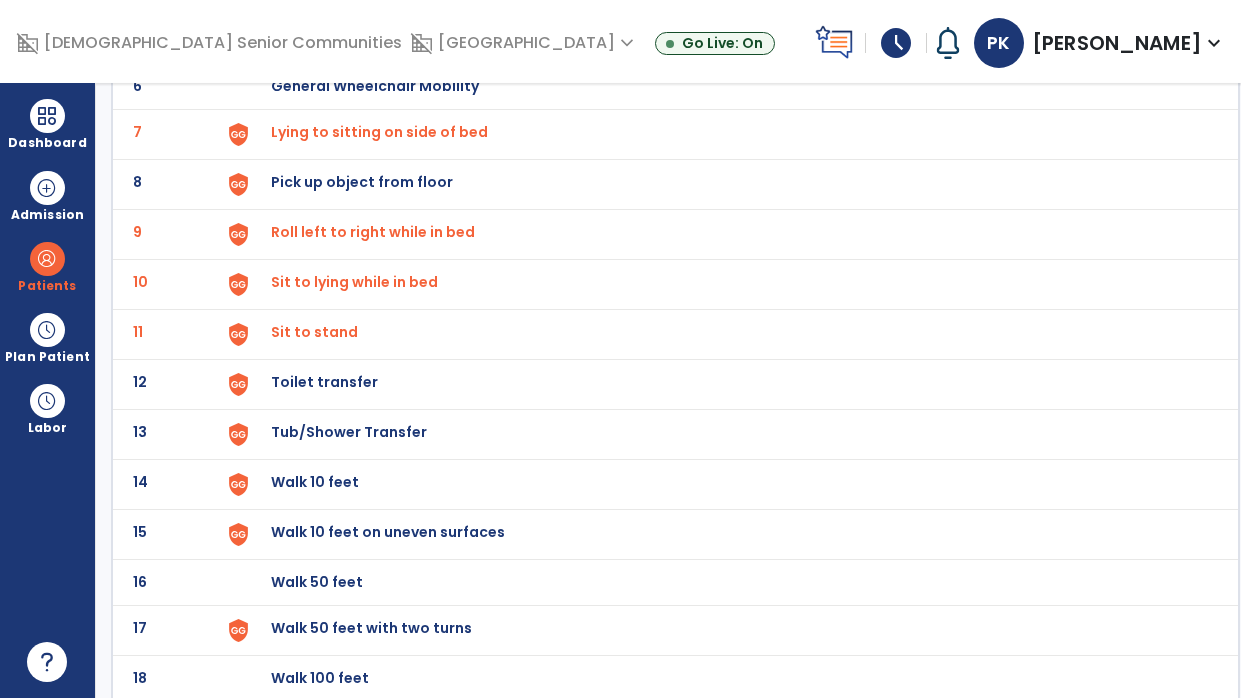 click on "Walk 10 feet" at bounding box center [724, -162] 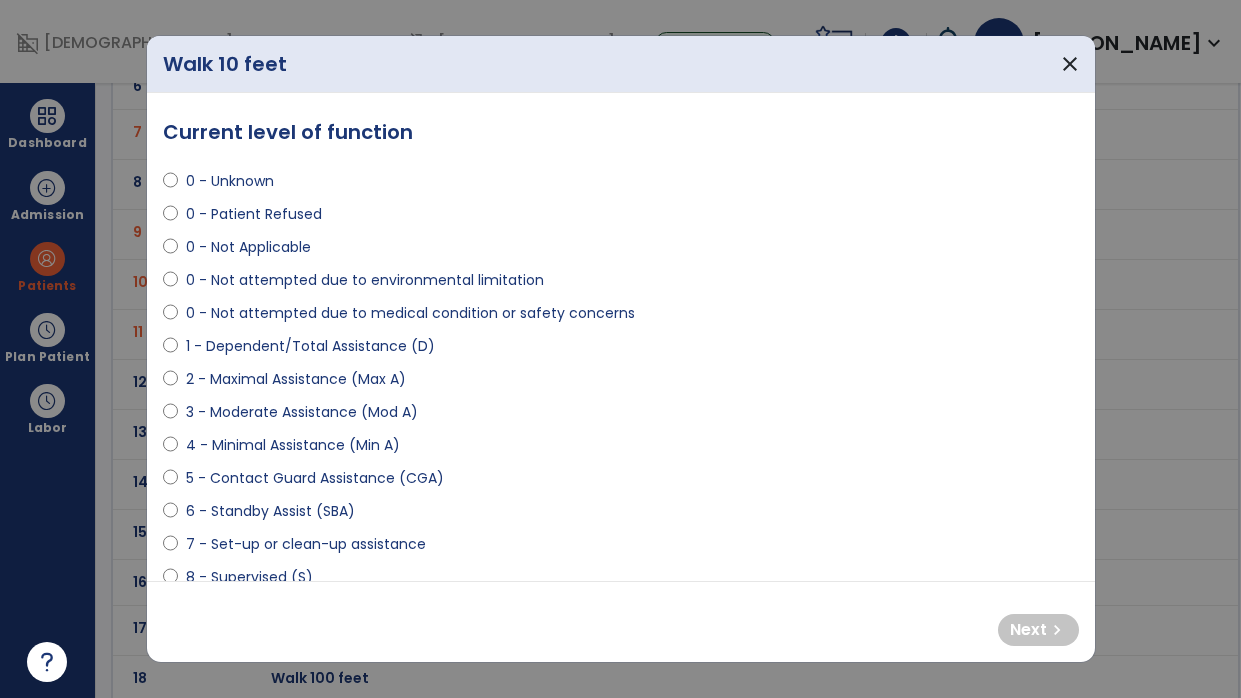 click on "5 - Contact Guard Assistance (CGA)" at bounding box center (315, 478) 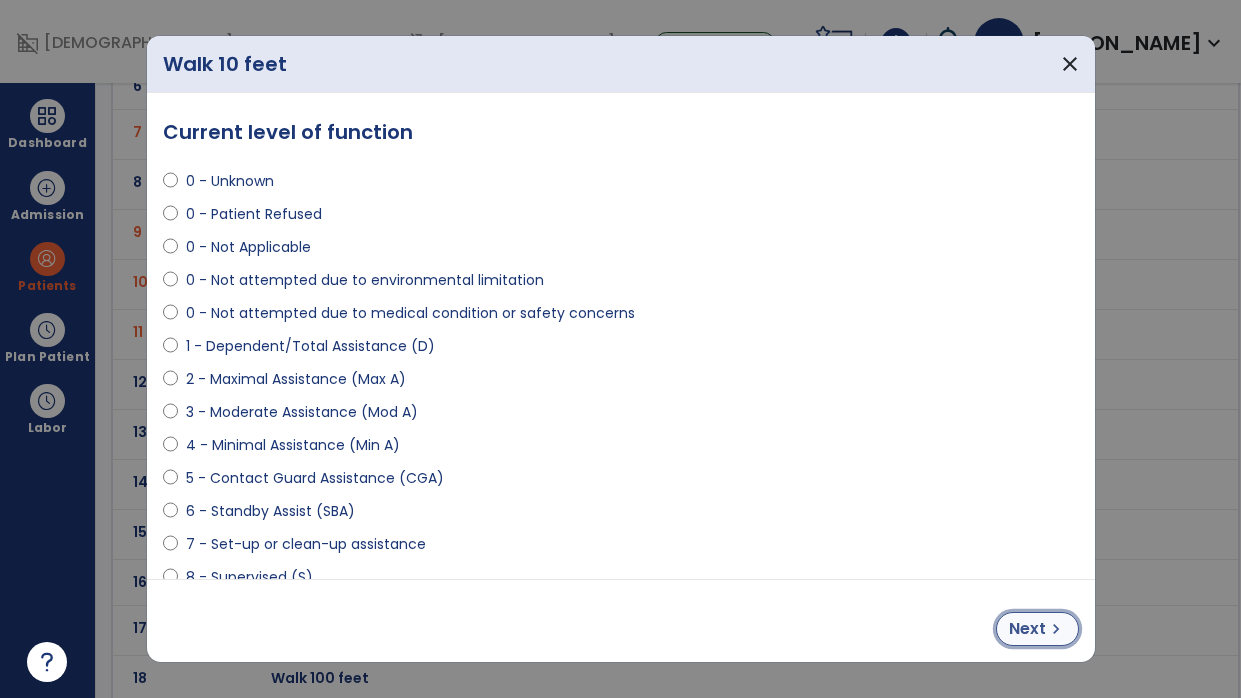 click on "Next" at bounding box center (1027, 629) 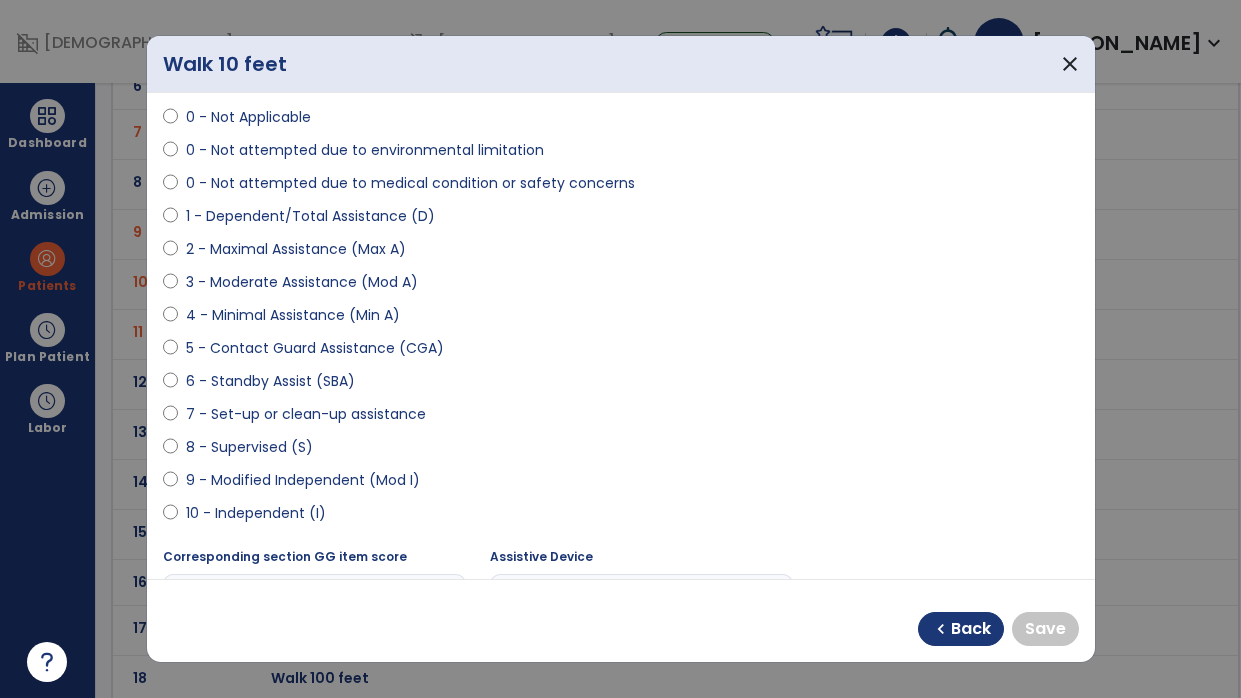 scroll, scrollTop: 232, scrollLeft: 0, axis: vertical 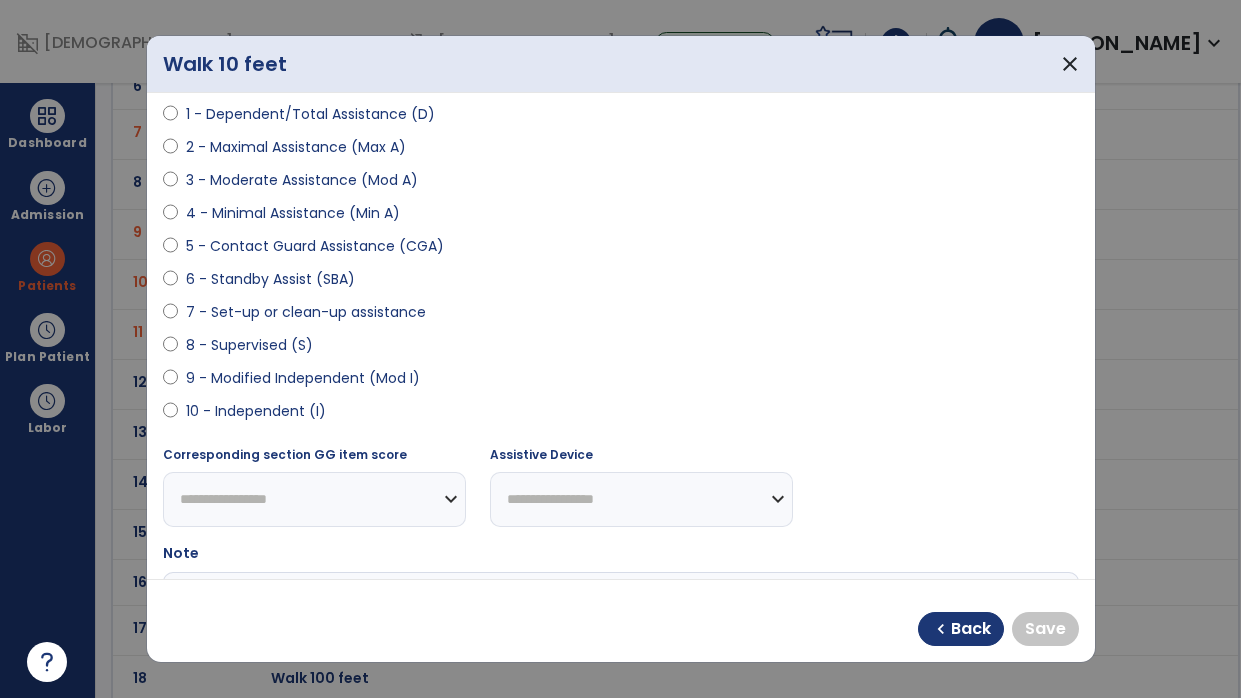 click on "9 - Modified Independent (Mod I)" at bounding box center (303, 378) 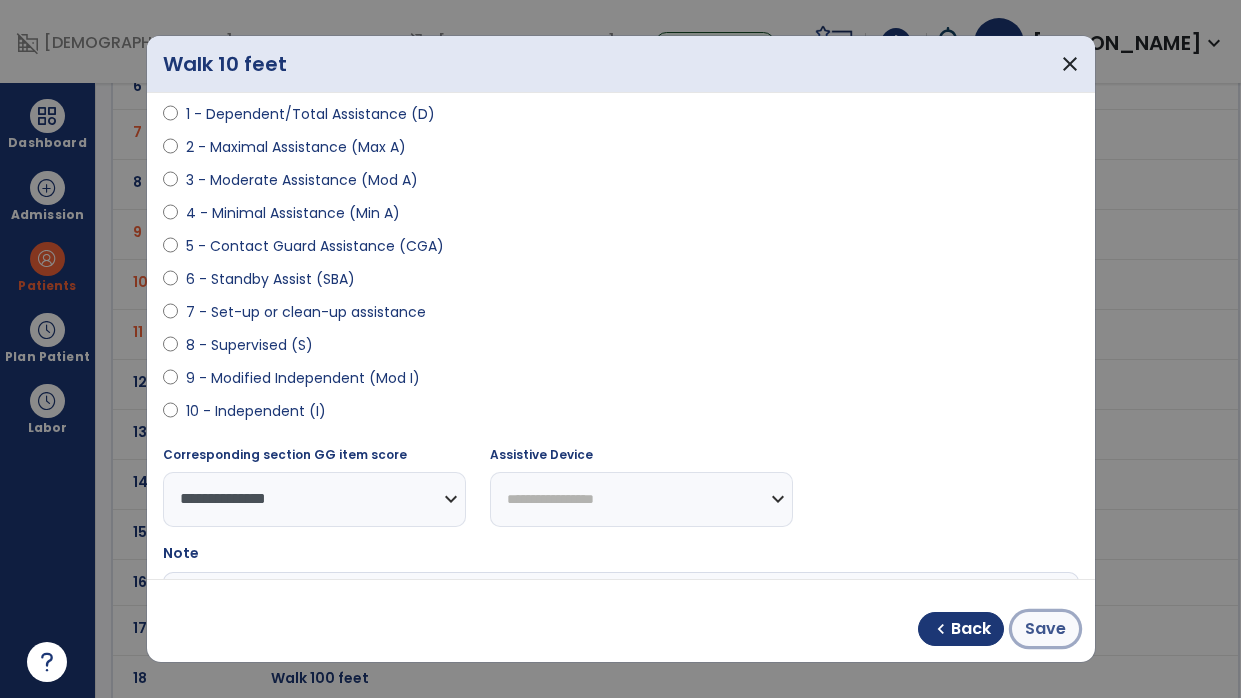click on "Save" at bounding box center (1045, 629) 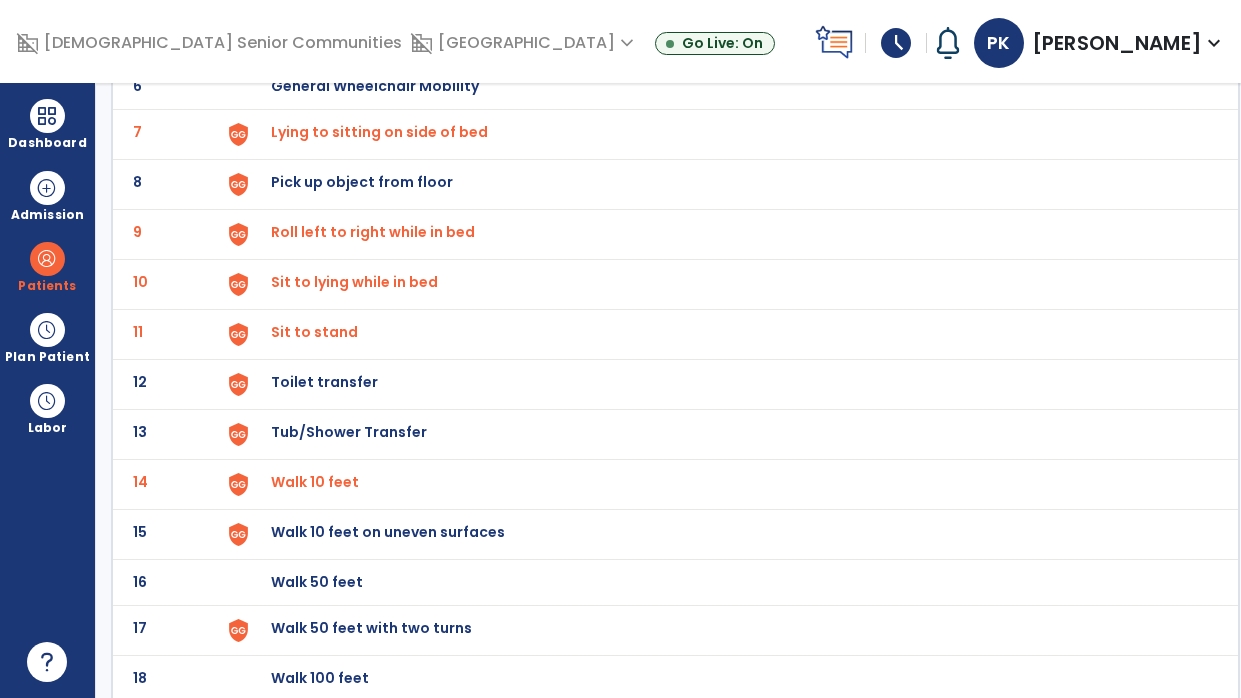 click on "Walk 50 feet" at bounding box center [724, -162] 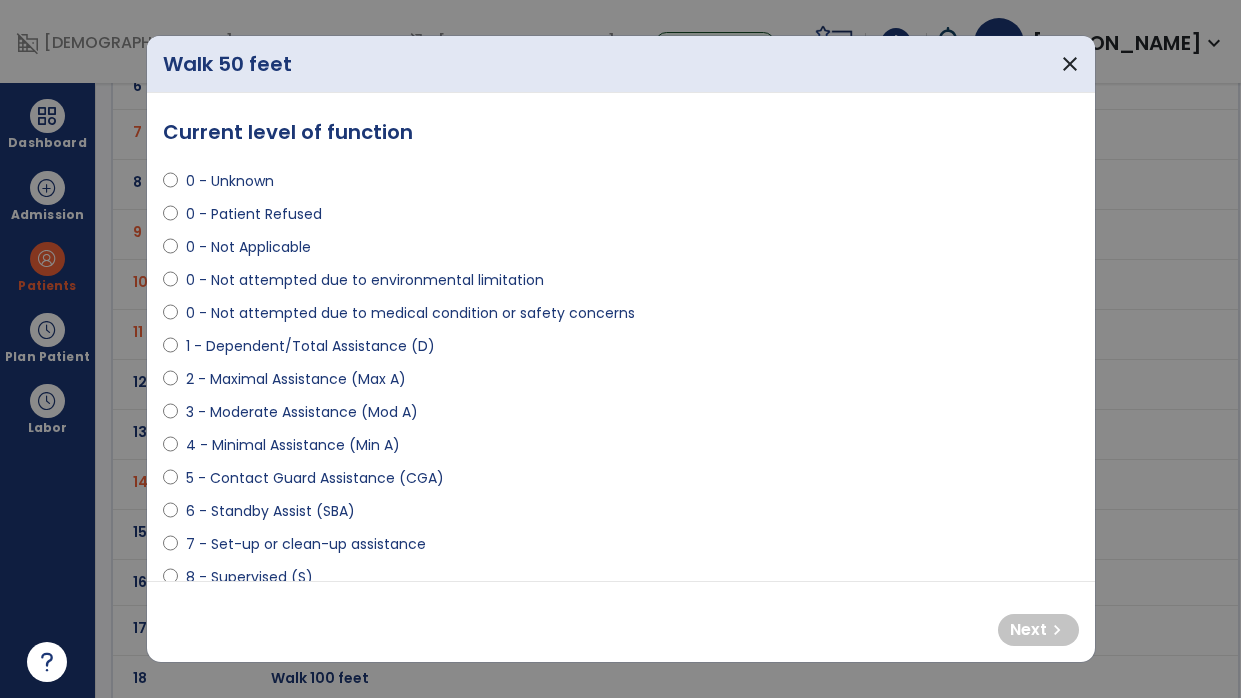 click on "5 - Contact Guard Assistance (CGA)" at bounding box center (315, 478) 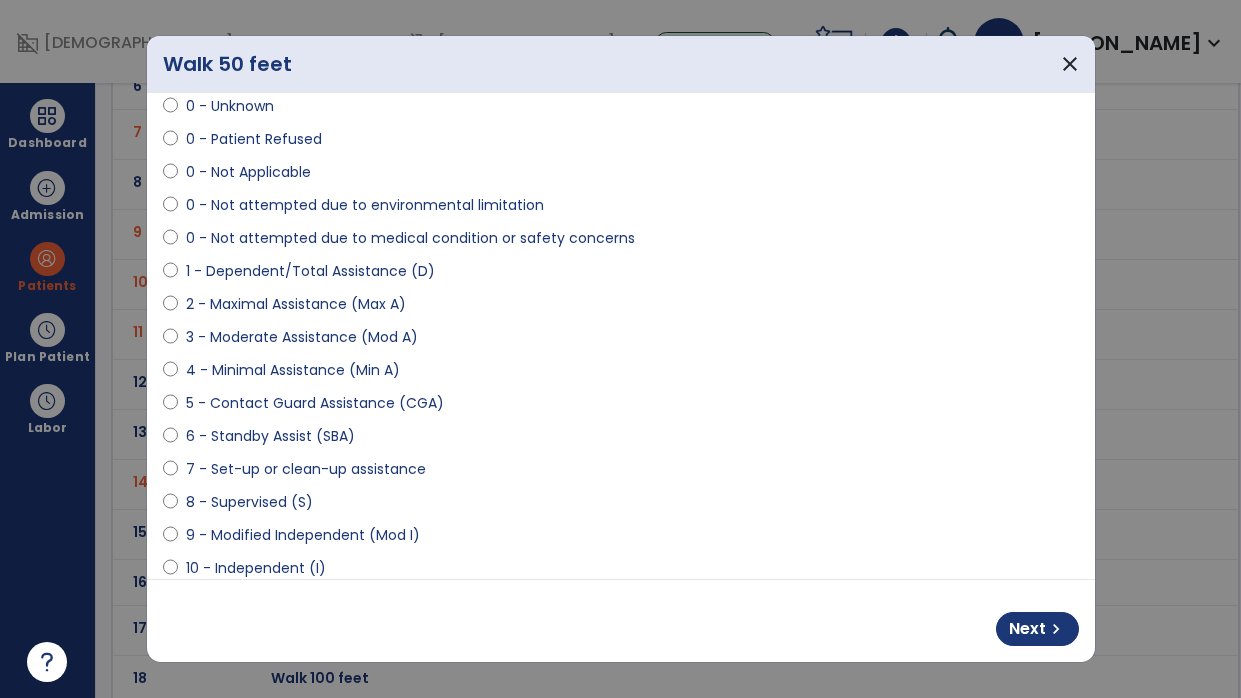 scroll, scrollTop: 148, scrollLeft: 0, axis: vertical 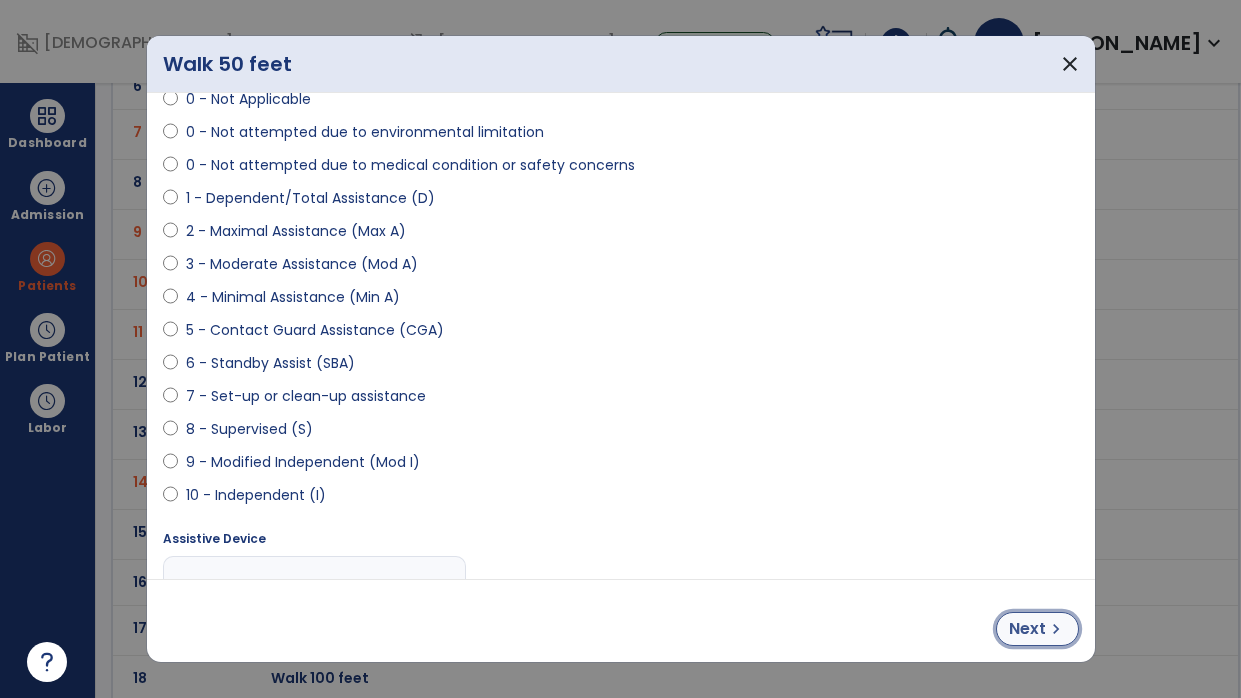 click on "Next" at bounding box center [1027, 629] 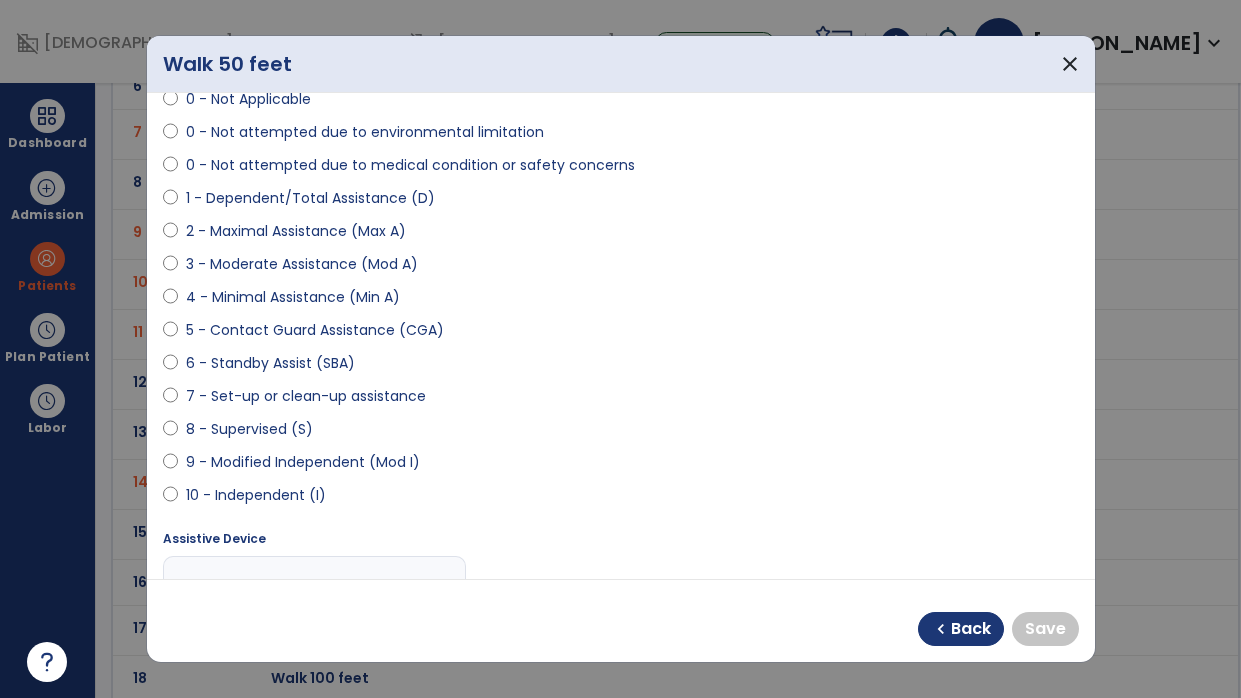 click on "9 - Modified Independent (Mod I)" at bounding box center (303, 462) 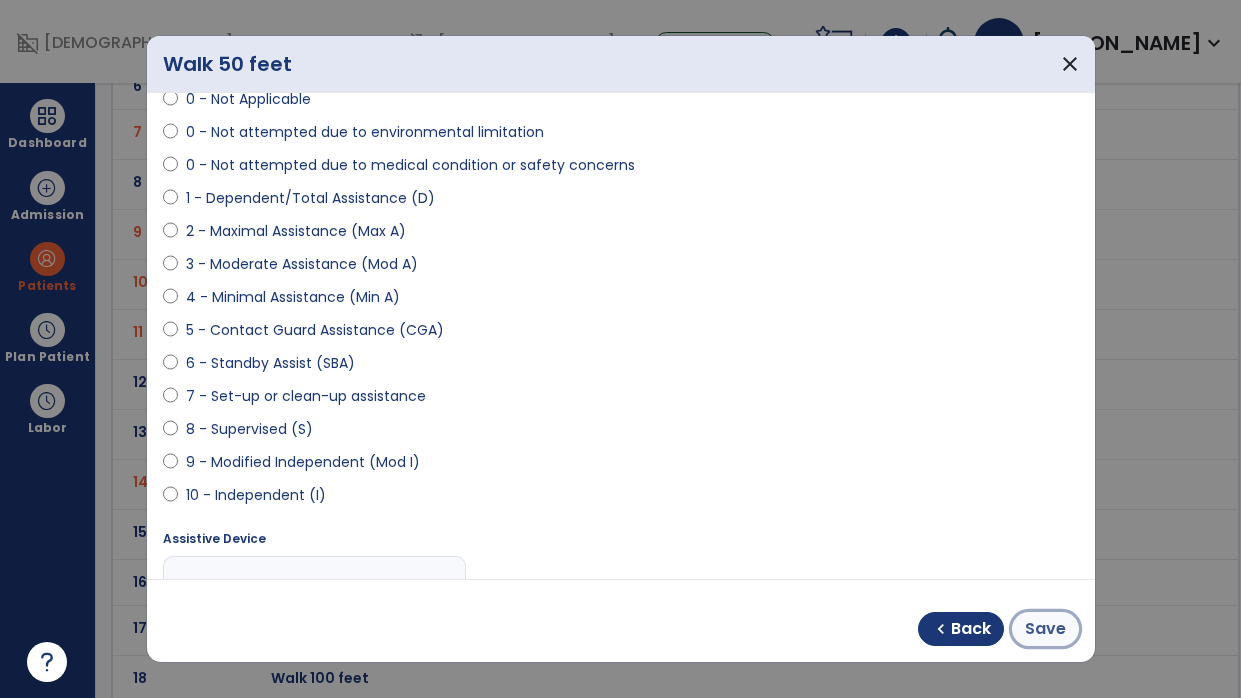 click on "Save" at bounding box center [1045, 629] 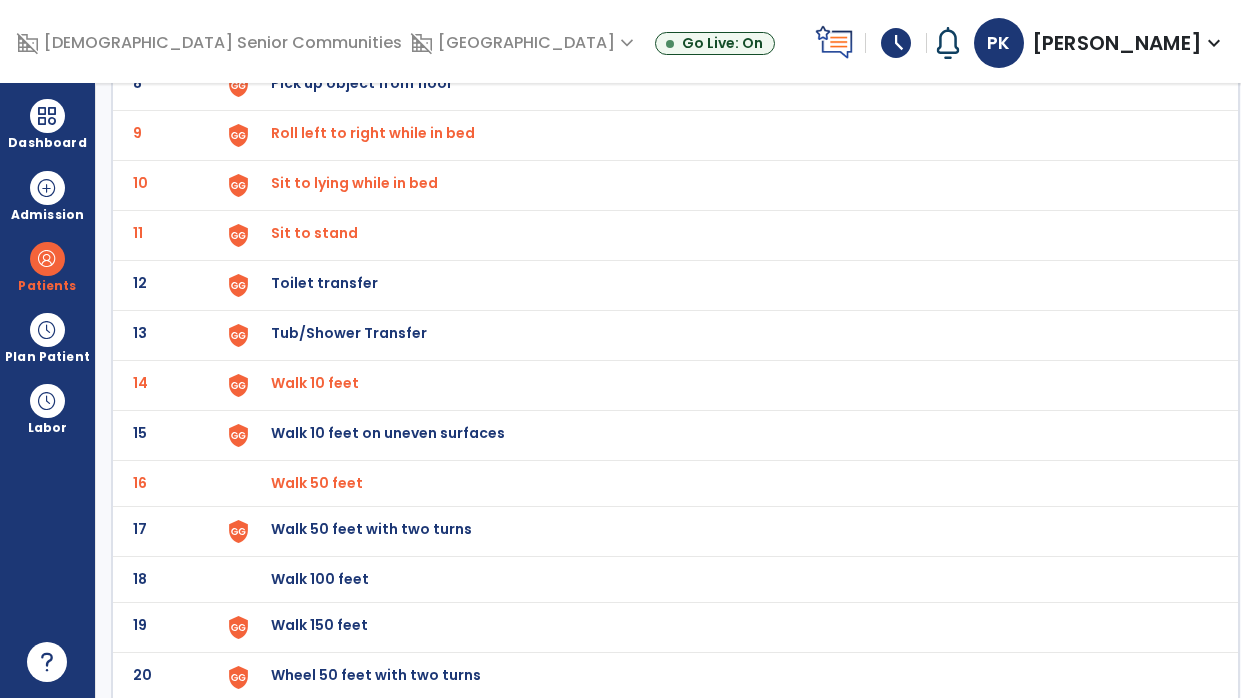 scroll, scrollTop: 532, scrollLeft: 0, axis: vertical 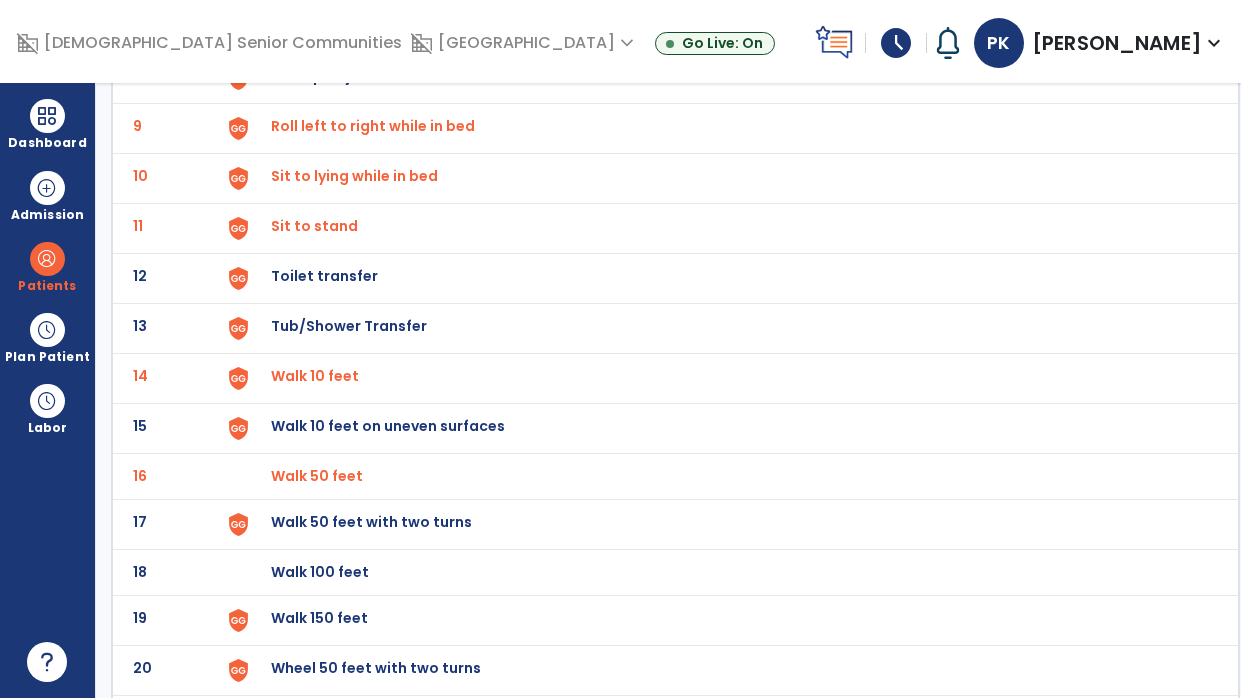 click on "19 Walk 150 feet" 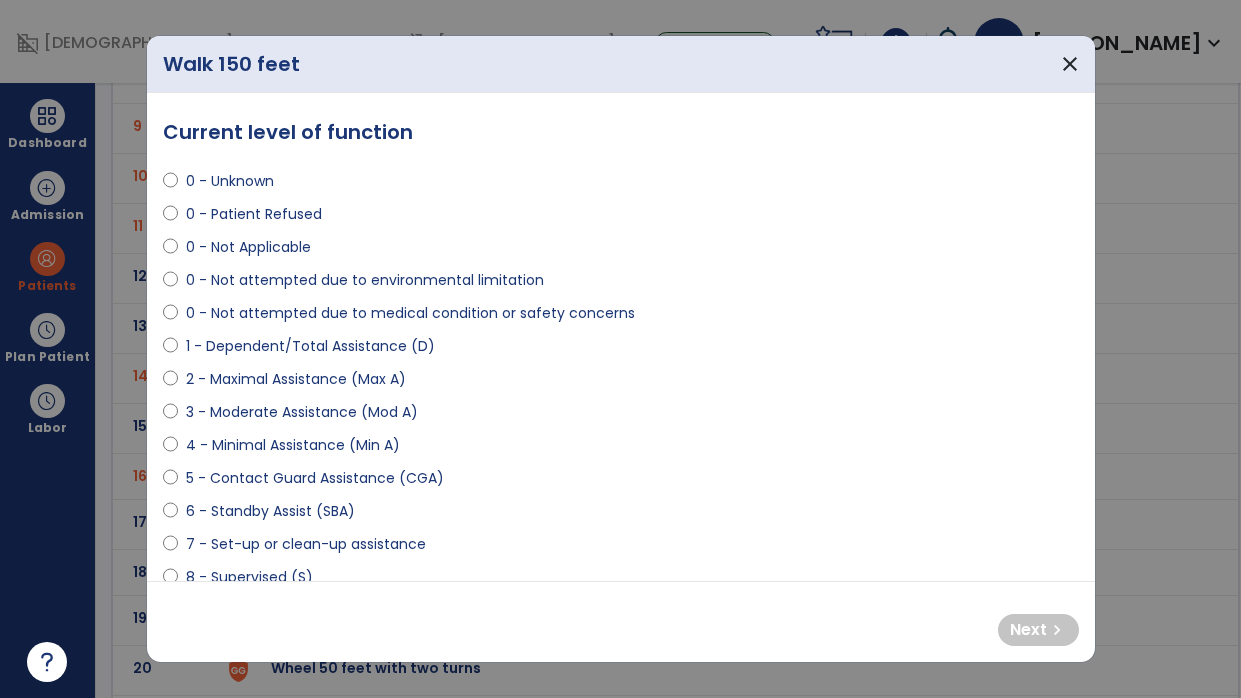 click on "5 - Contact Guard Assistance (CGA)" at bounding box center (315, 478) 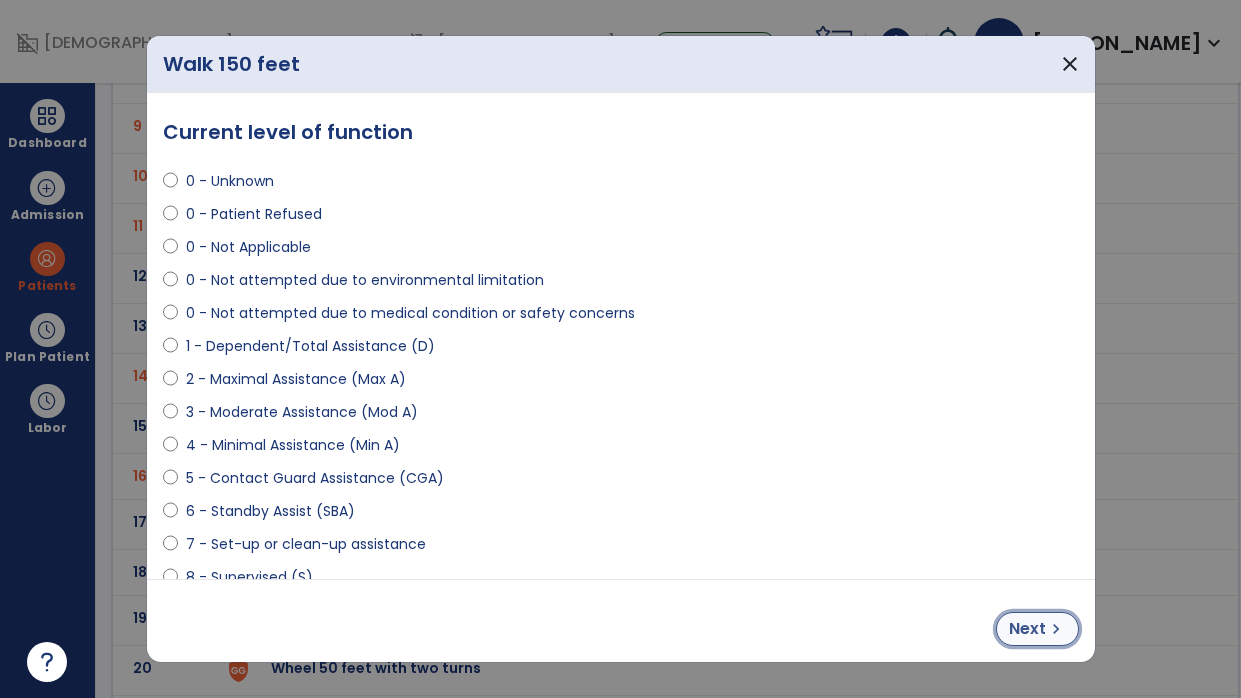 click on "Next" at bounding box center (1027, 629) 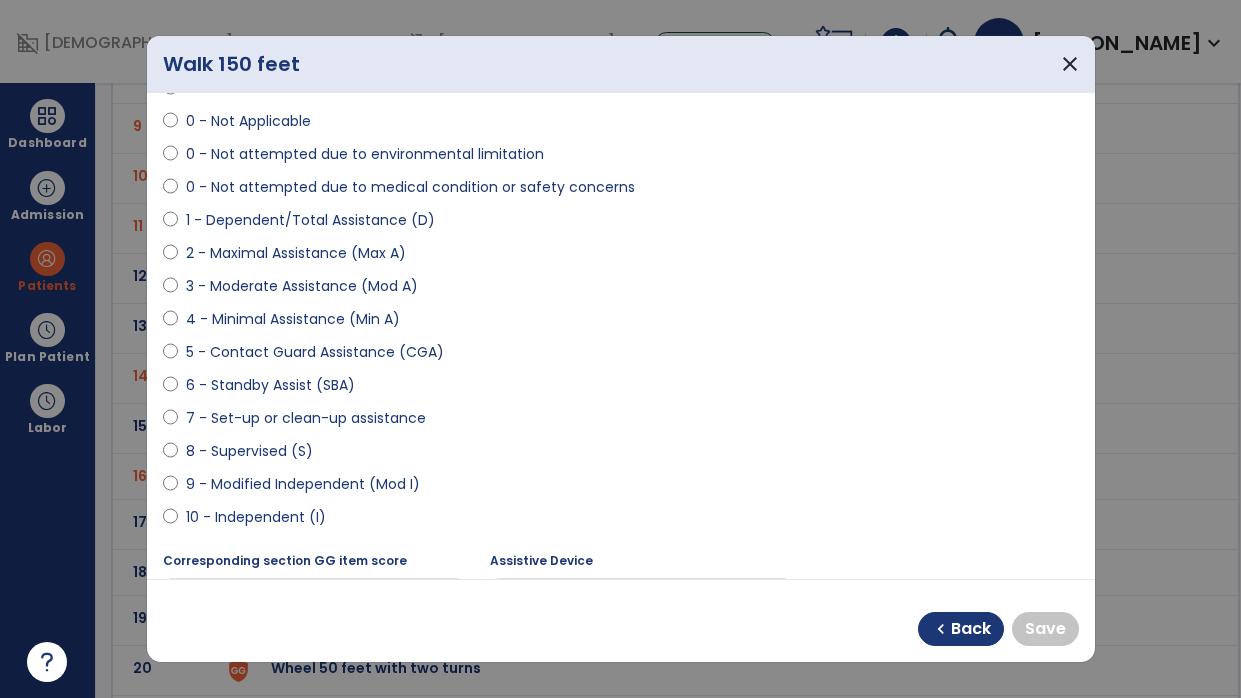 scroll, scrollTop: 148, scrollLeft: 0, axis: vertical 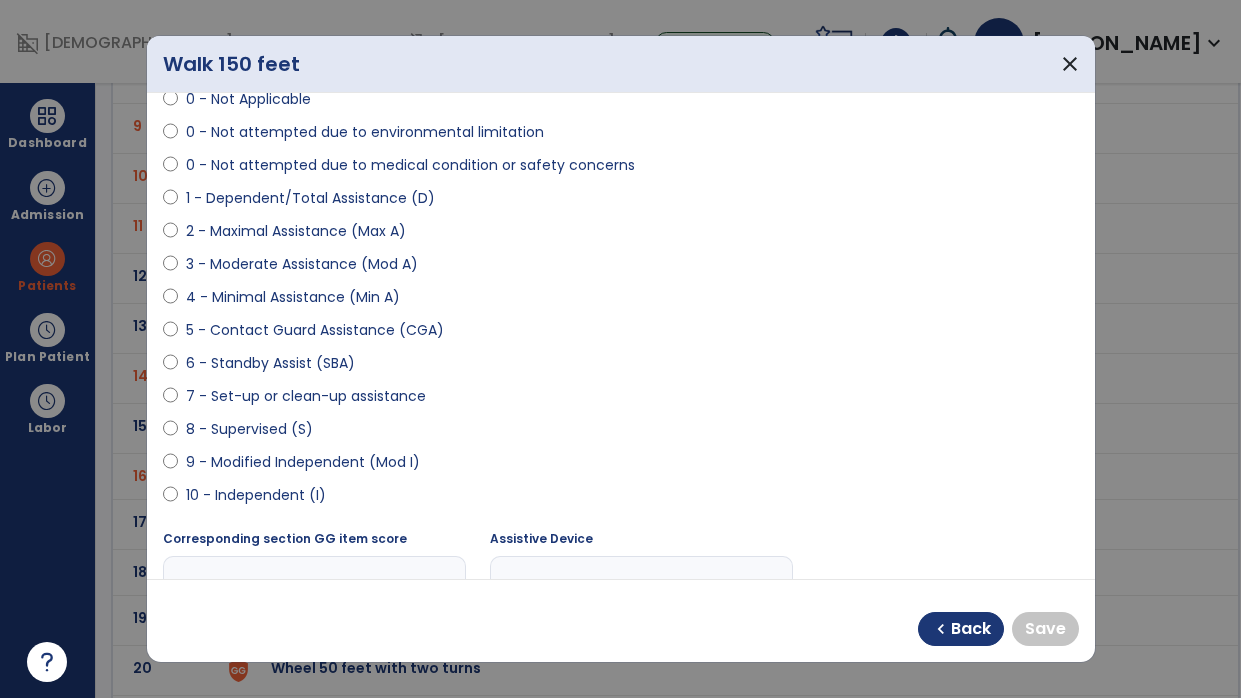 click on "9 - Modified Independent (Mod I)" at bounding box center (303, 462) 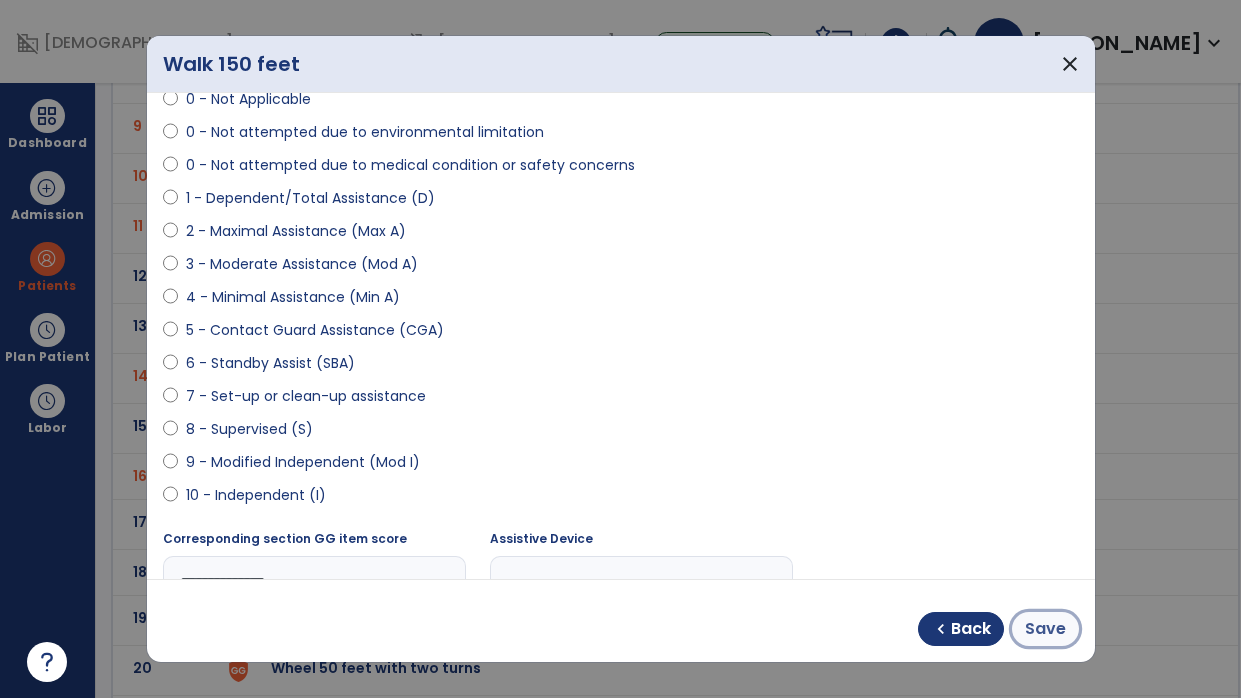 click on "Save" at bounding box center [1045, 629] 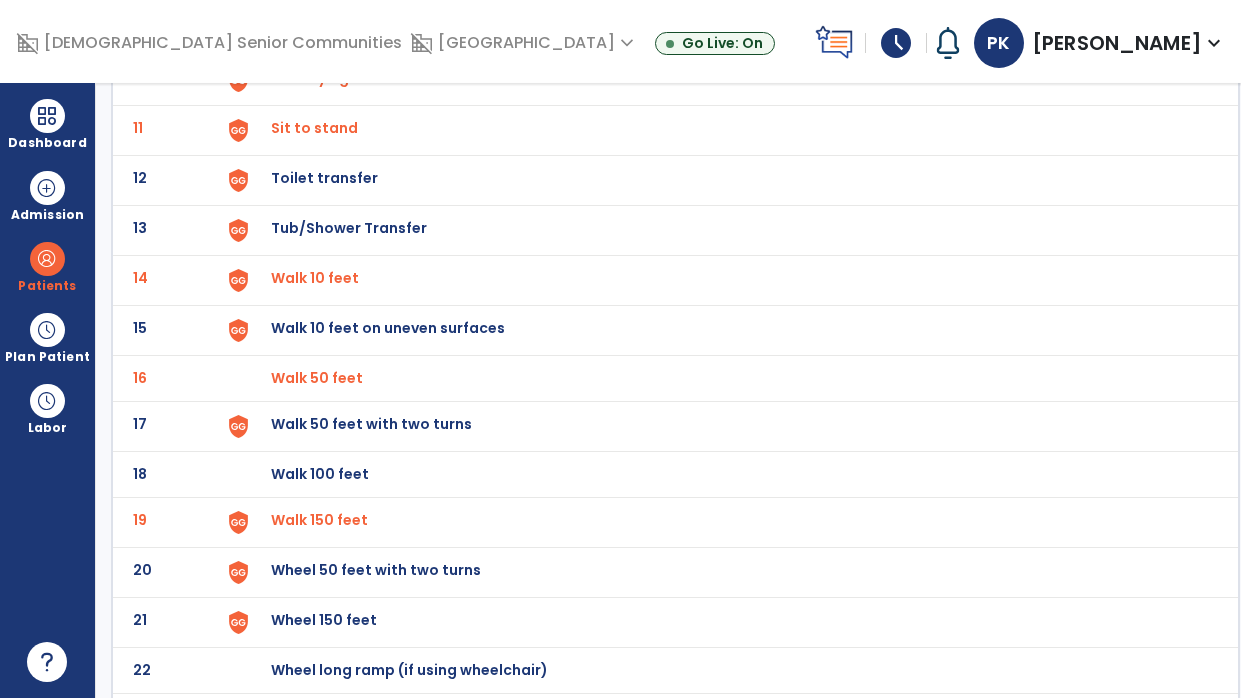scroll, scrollTop: 639, scrollLeft: 0, axis: vertical 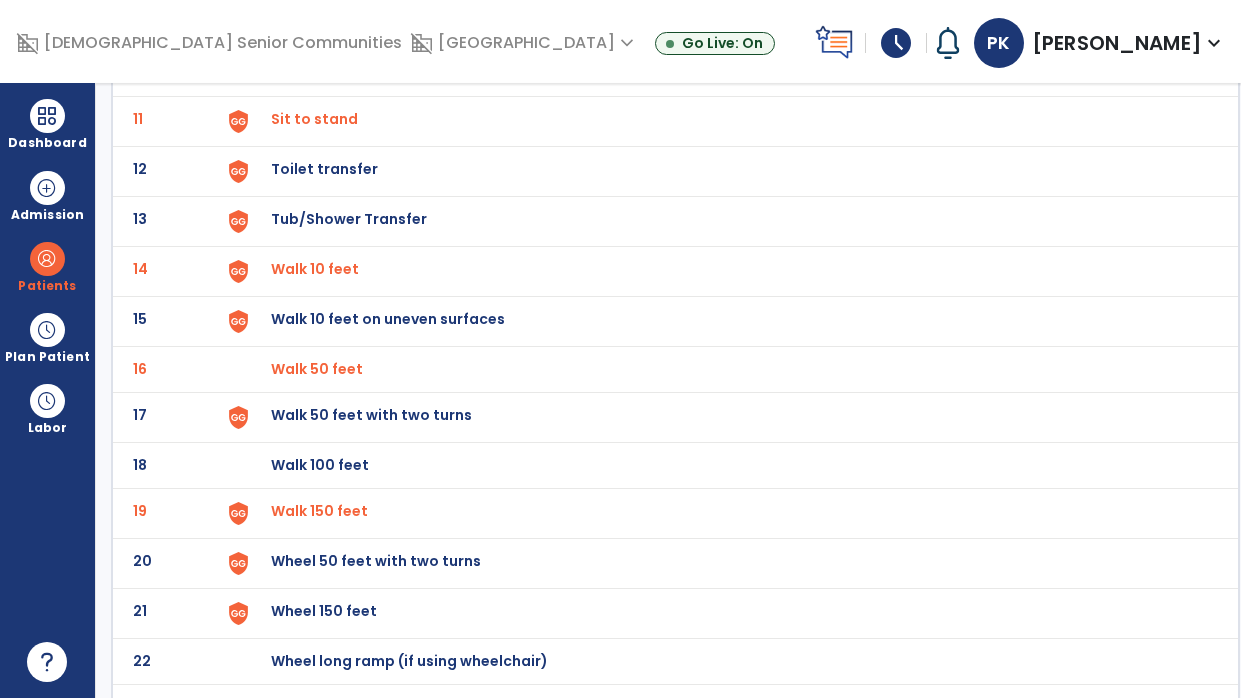 click on "Walk 100 feet" at bounding box center (724, -375) 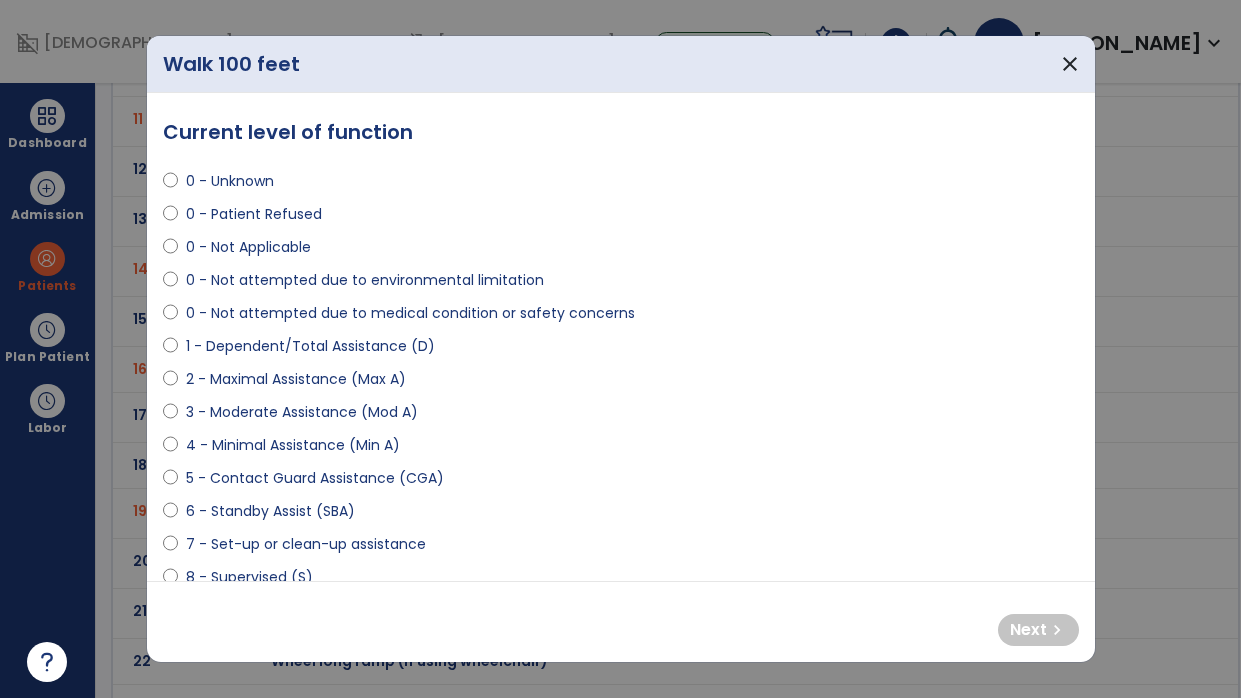 click on "5 - Contact Guard Assistance (CGA)" at bounding box center [315, 478] 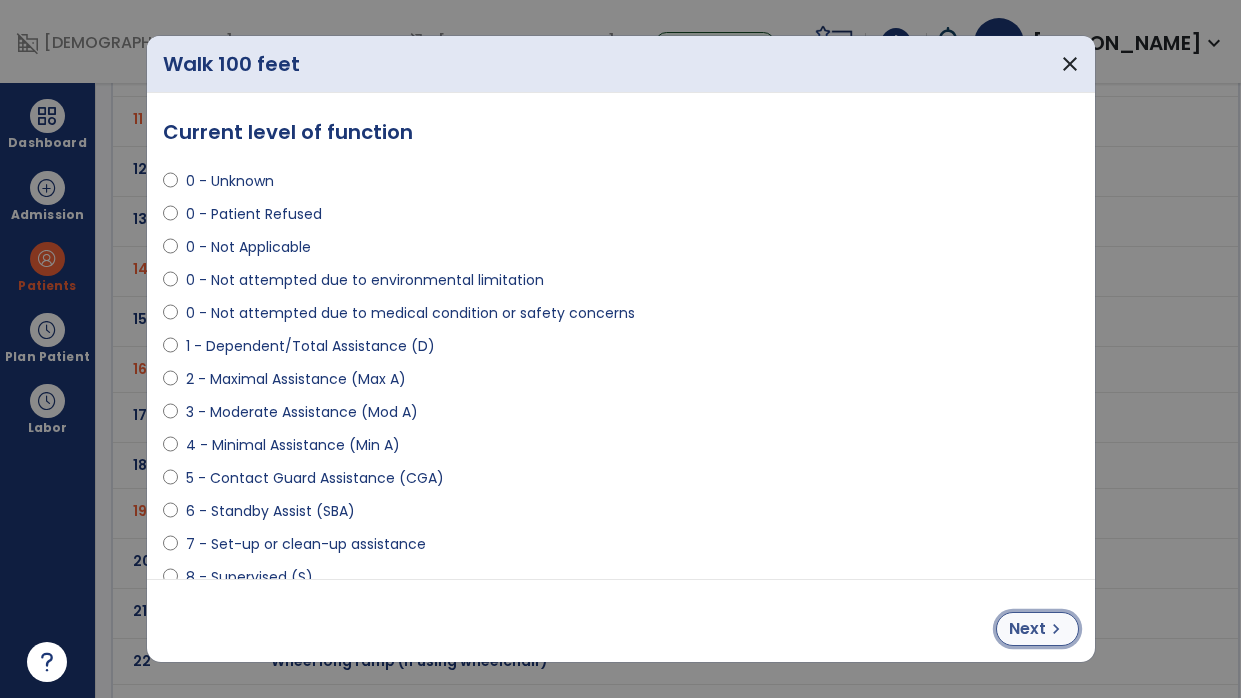 click on "Next" at bounding box center [1027, 629] 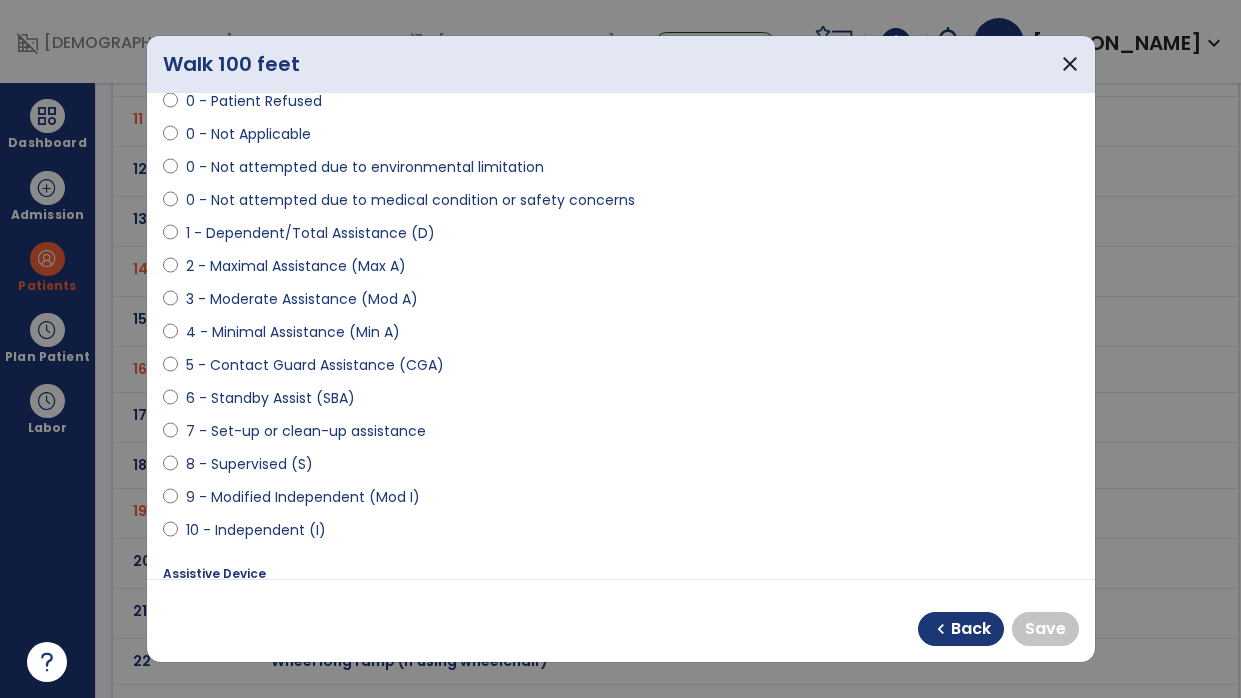 scroll, scrollTop: 127, scrollLeft: 0, axis: vertical 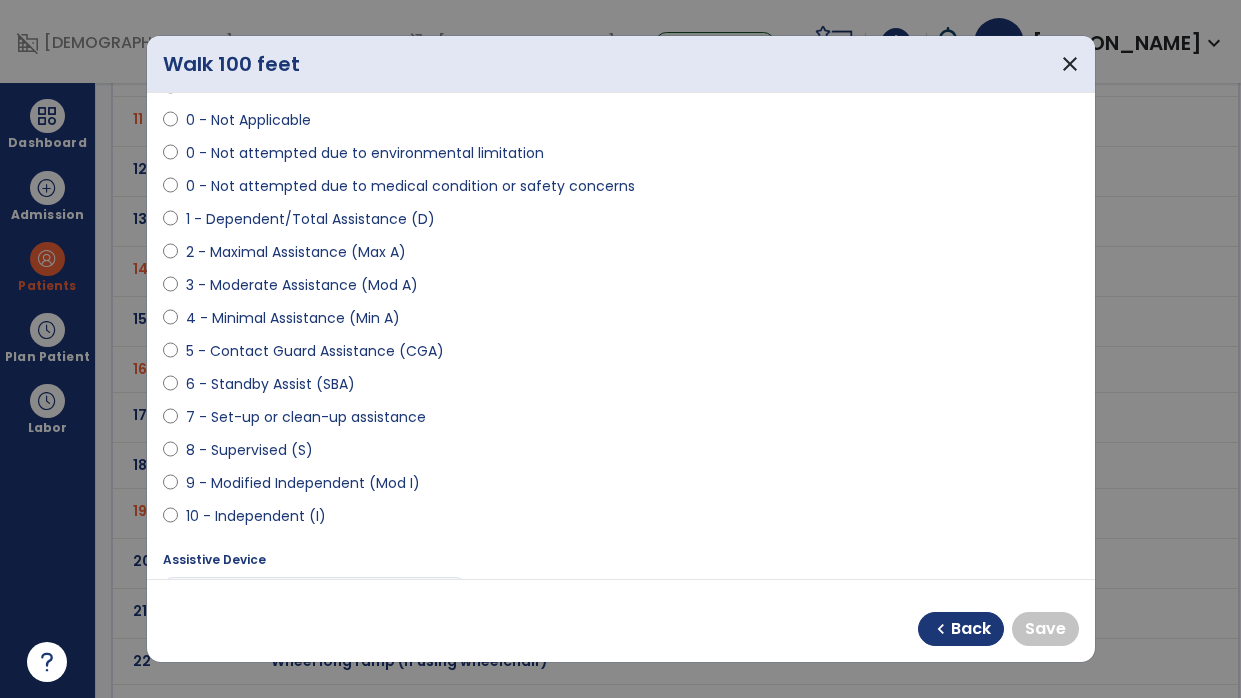 click on "9 - Modified Independent (Mod I)" at bounding box center (303, 483) 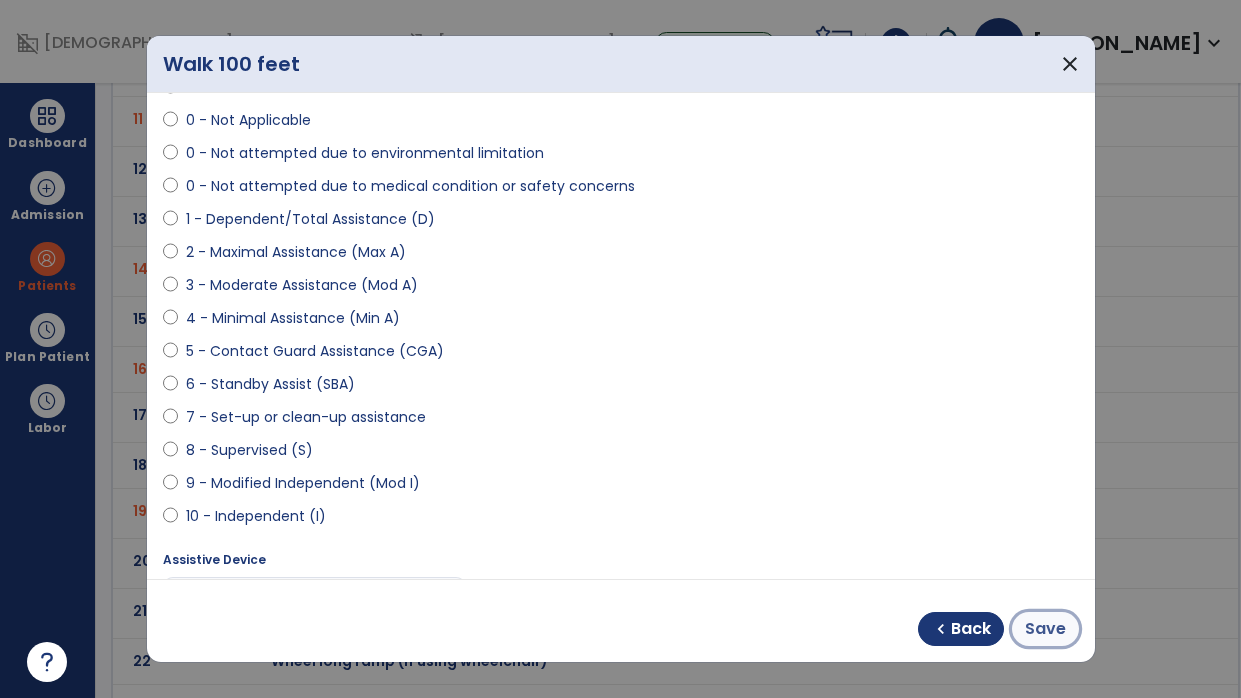 click on "Save" at bounding box center (1045, 629) 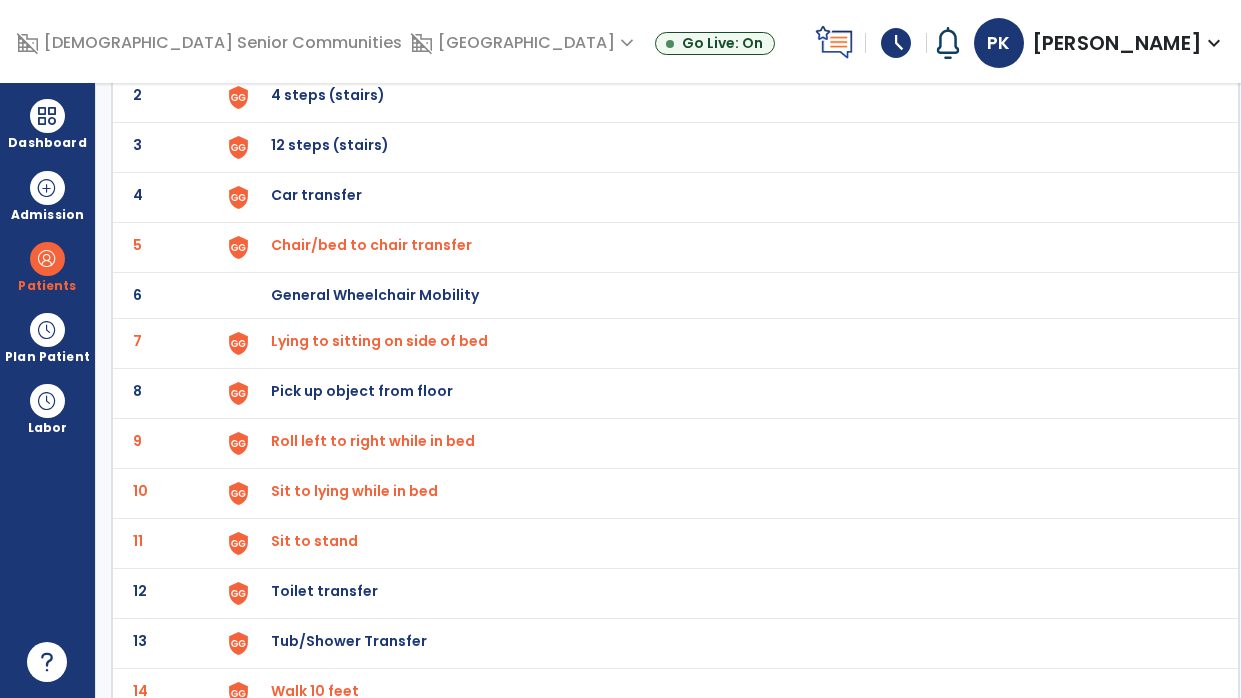 scroll, scrollTop: 0, scrollLeft: 0, axis: both 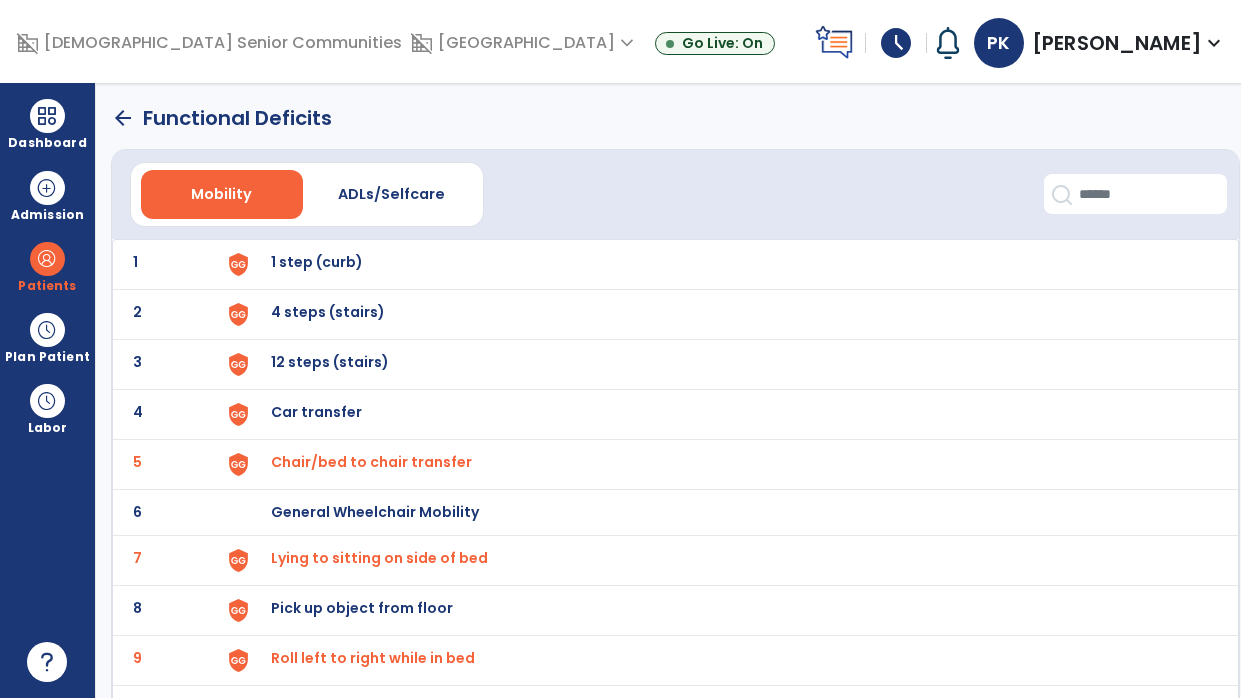click on "arrow_back" 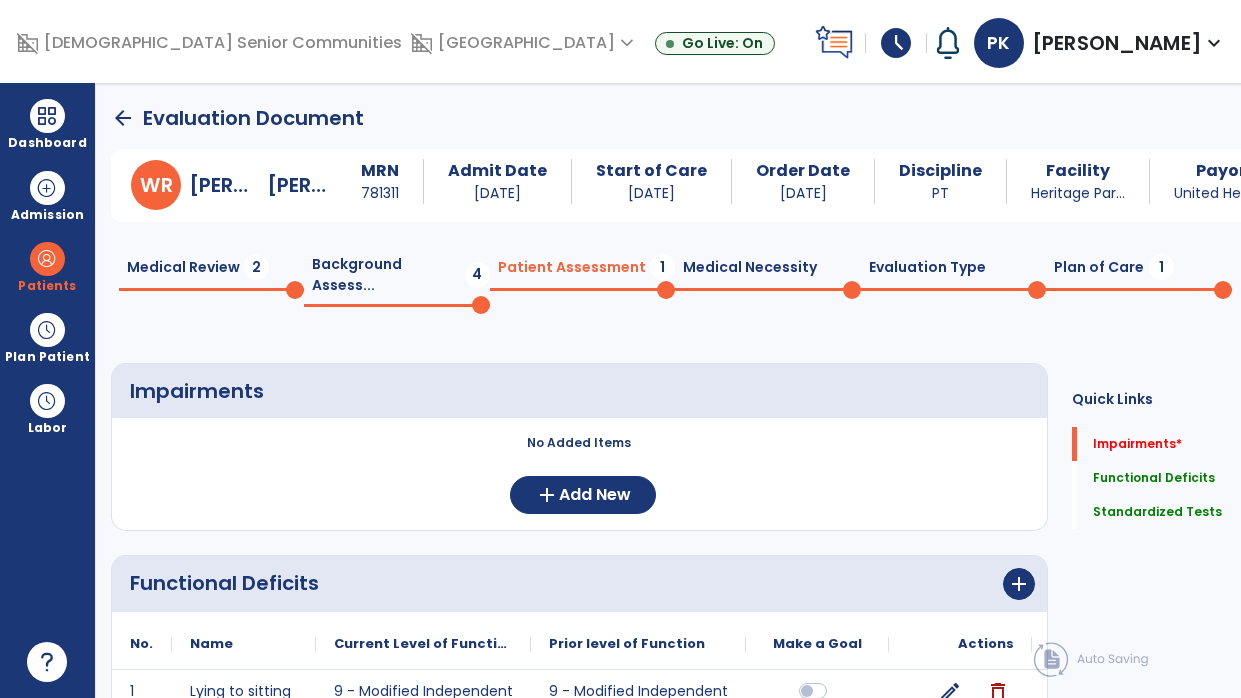 scroll, scrollTop: 19, scrollLeft: 0, axis: vertical 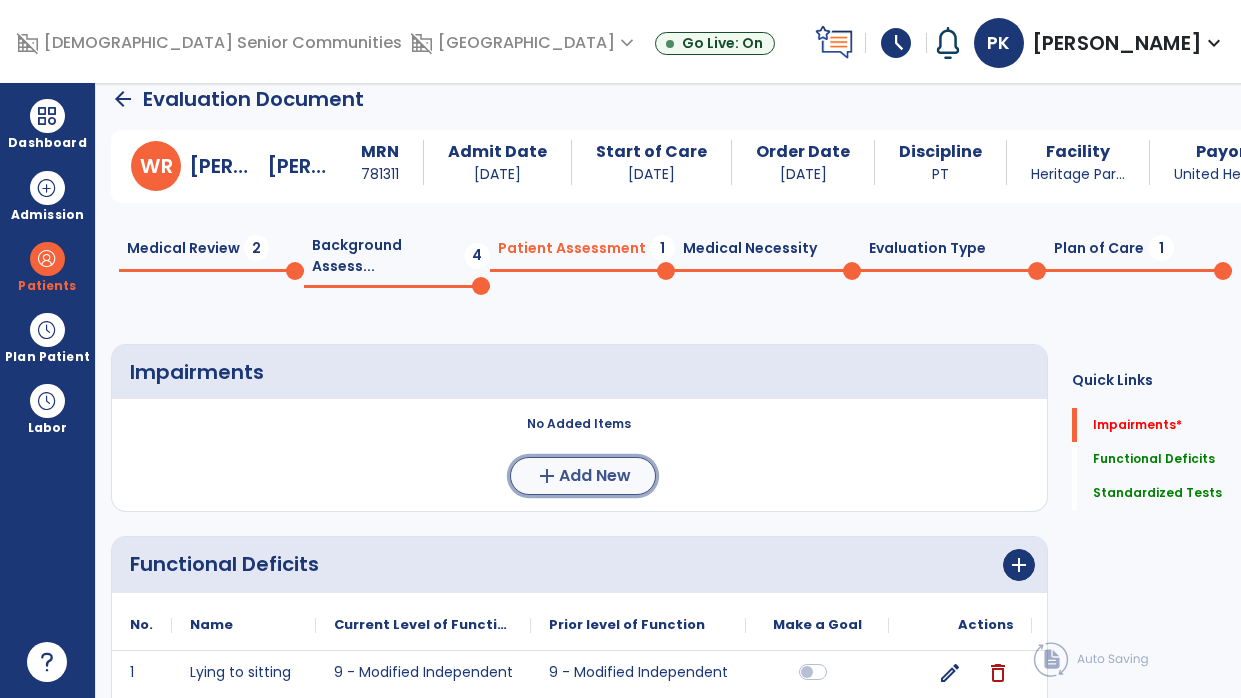 click on "Add New" 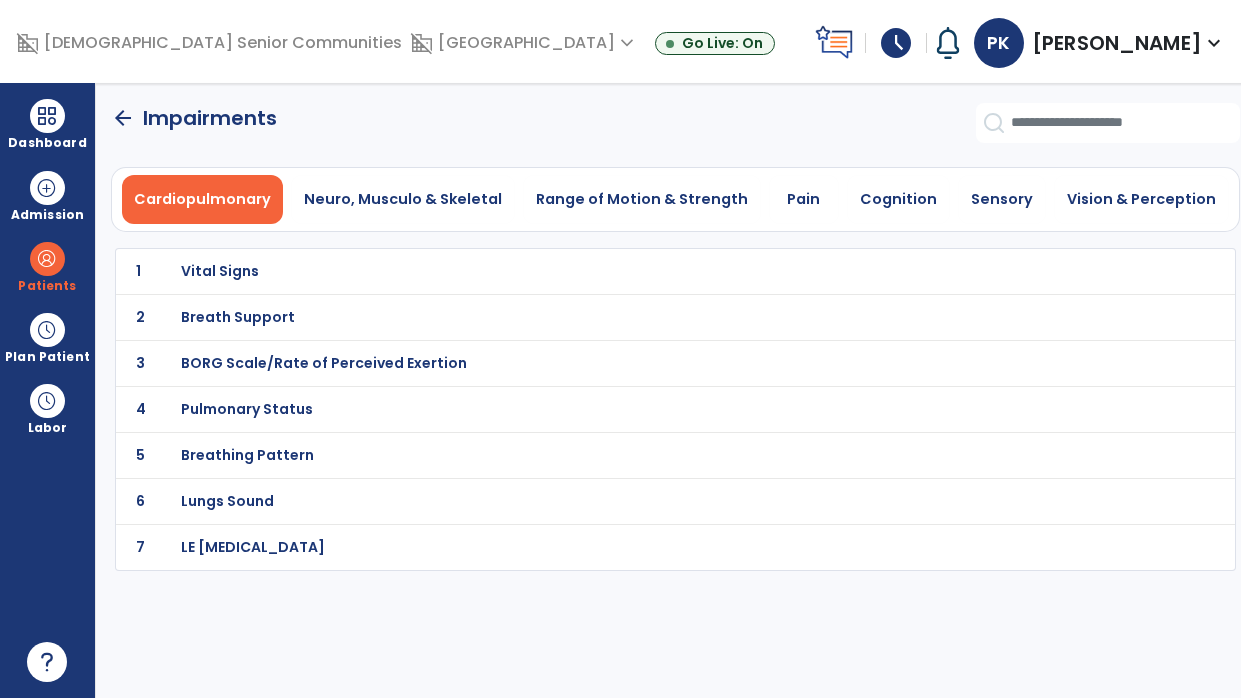 scroll, scrollTop: 0, scrollLeft: 0, axis: both 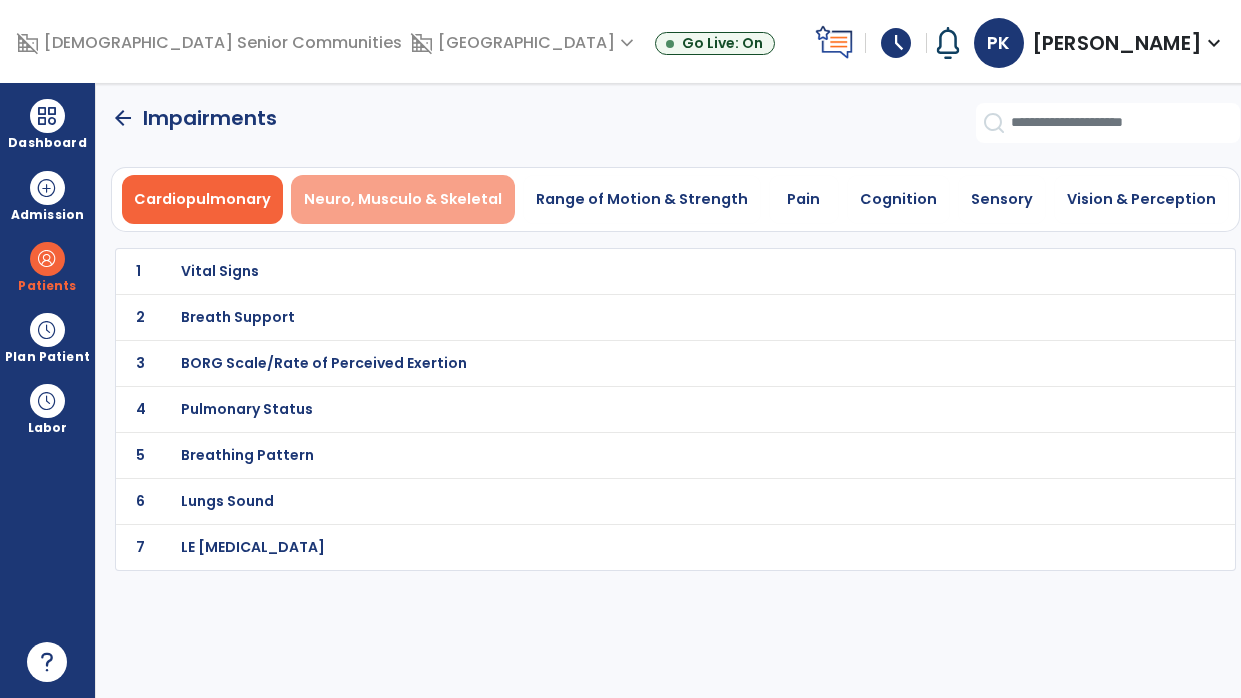 click on "Neuro, Musculo & Skeletal" at bounding box center [403, 199] 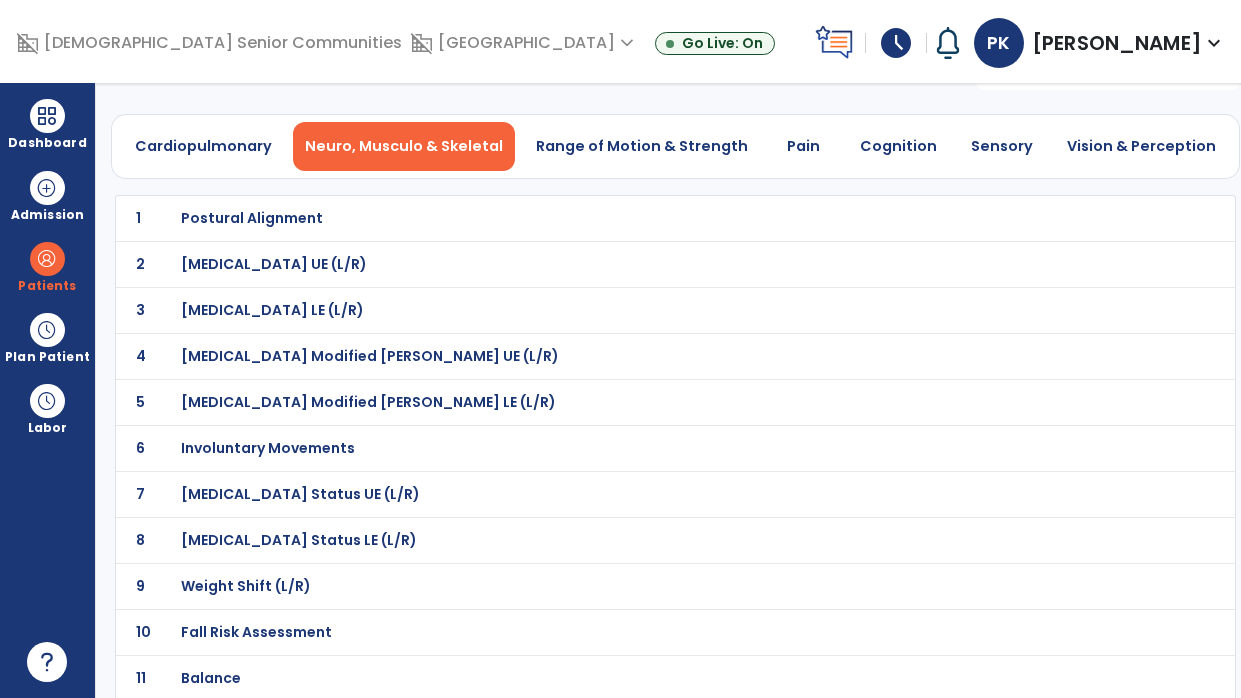 scroll, scrollTop: 60, scrollLeft: 0, axis: vertical 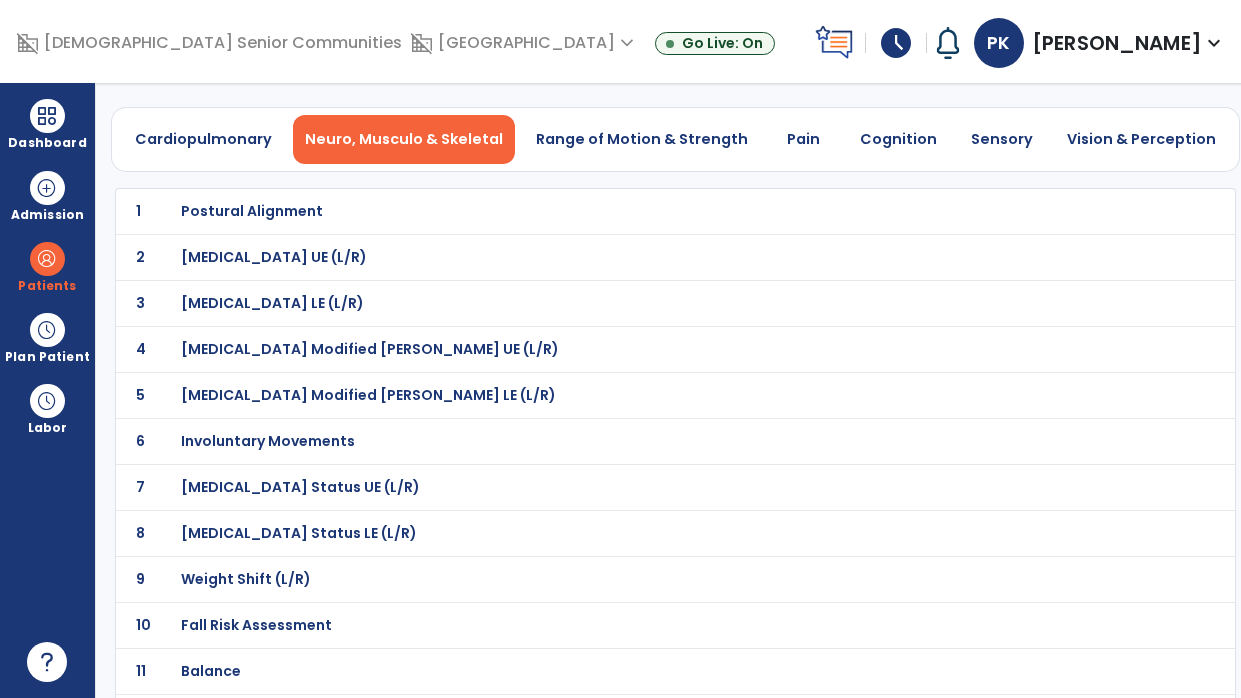 click on "[MEDICAL_DATA] Status UE (L/R)" at bounding box center [632, 211] 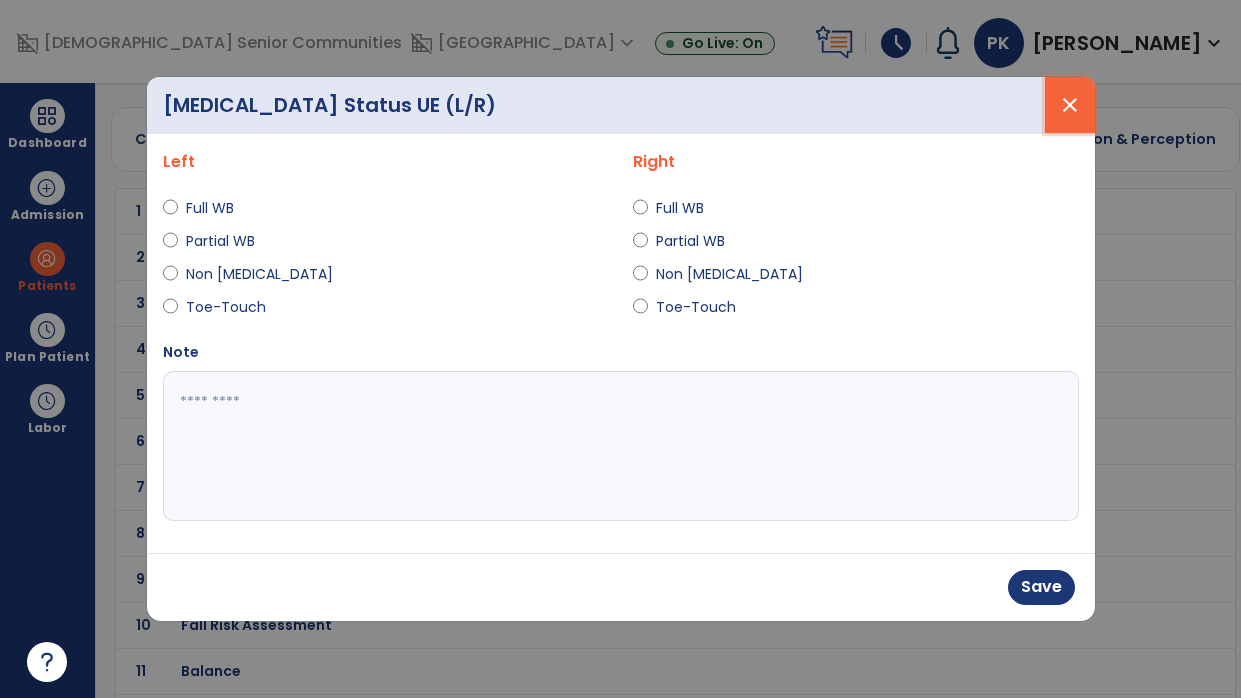 click on "close" at bounding box center [1070, 105] 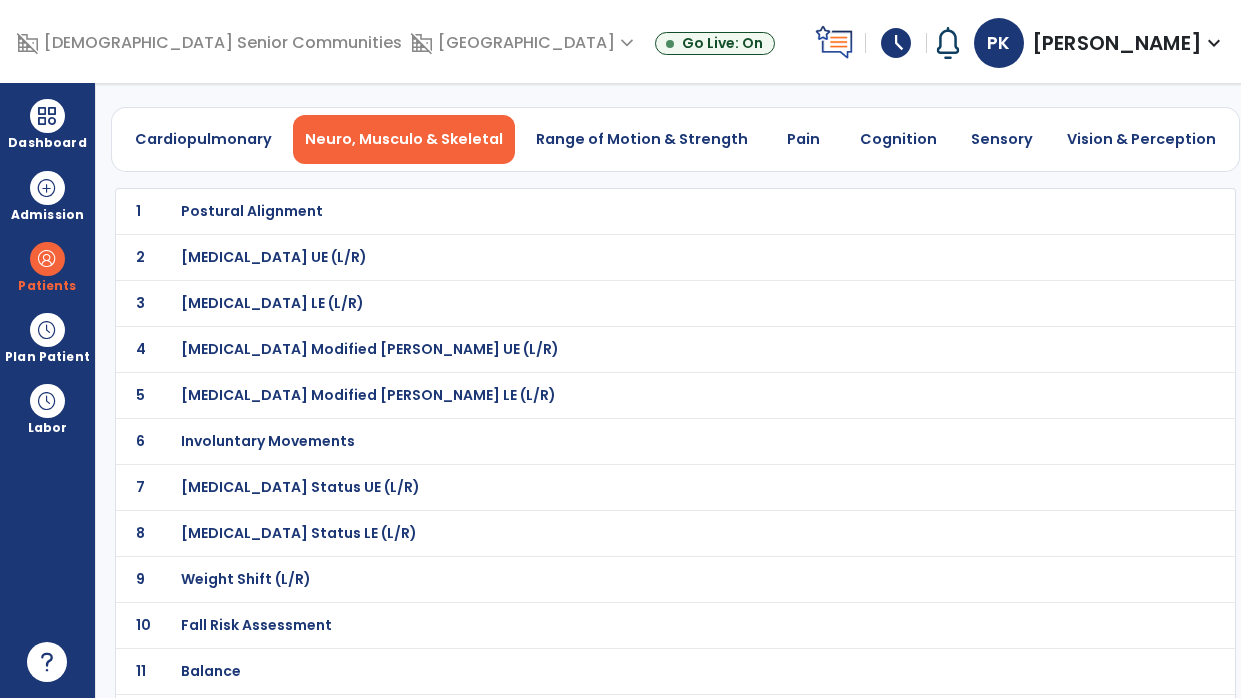 click on "[MEDICAL_DATA] Status LE (L/R)" at bounding box center (632, 211) 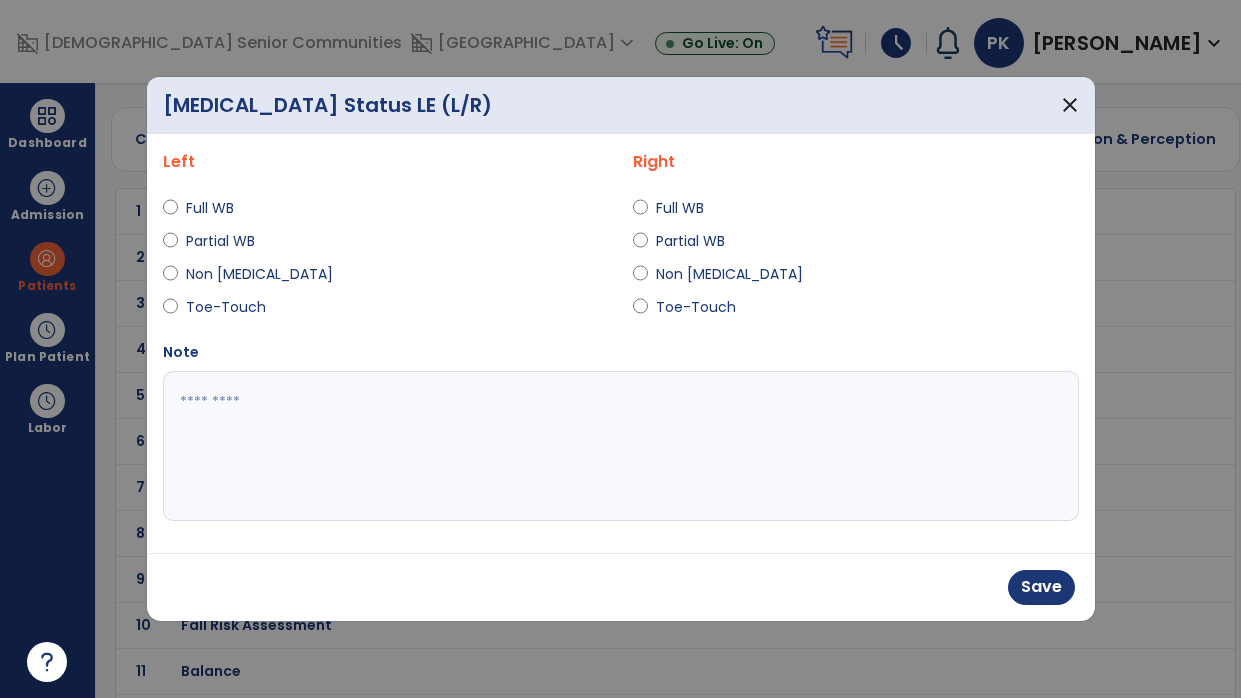 click on "Full WB" at bounding box center (691, 208) 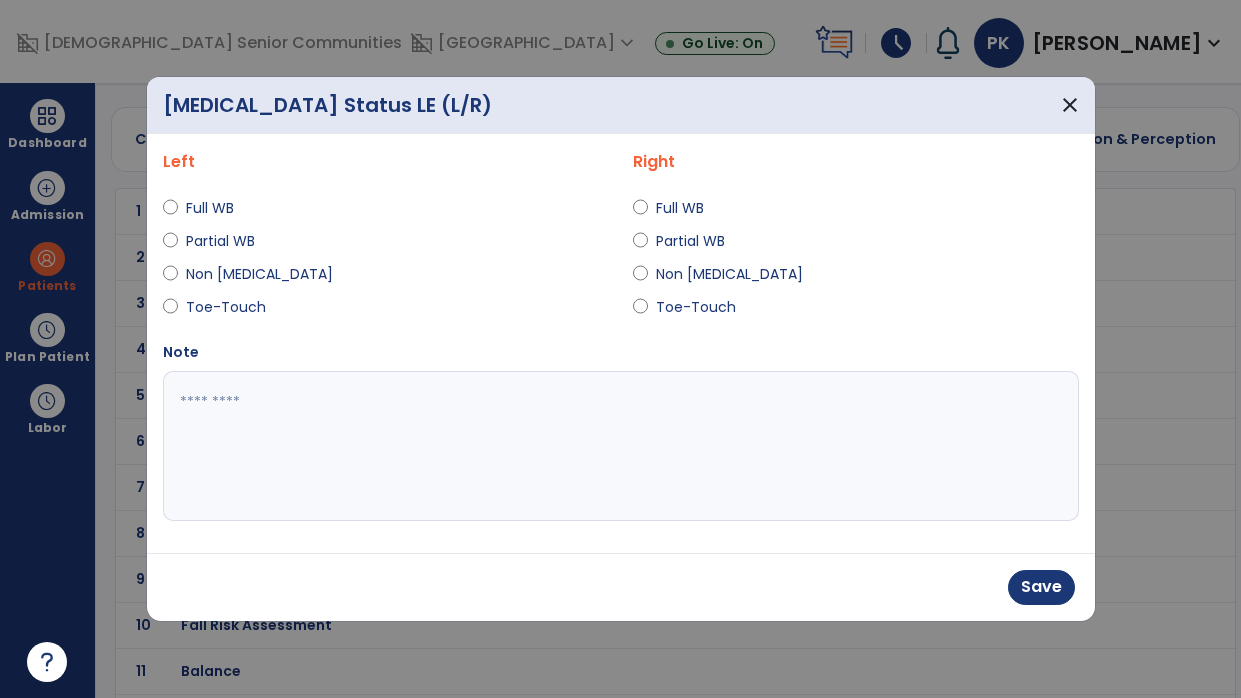 click at bounding box center [621, 446] 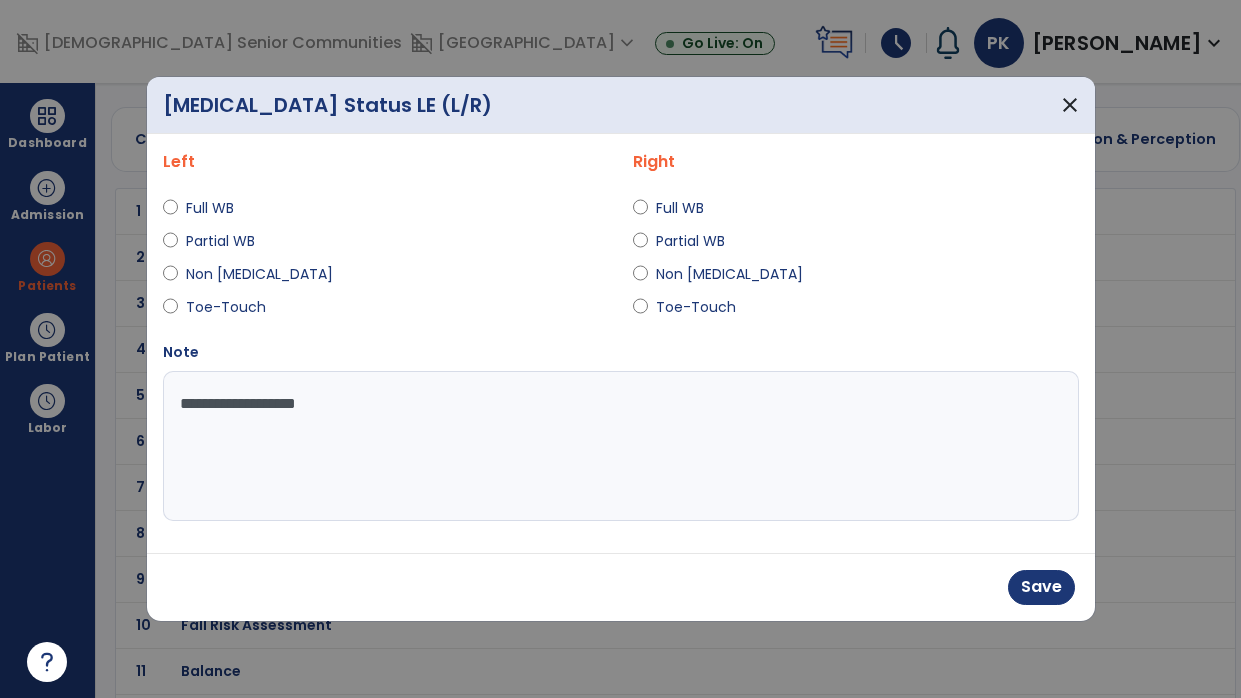 type on "**********" 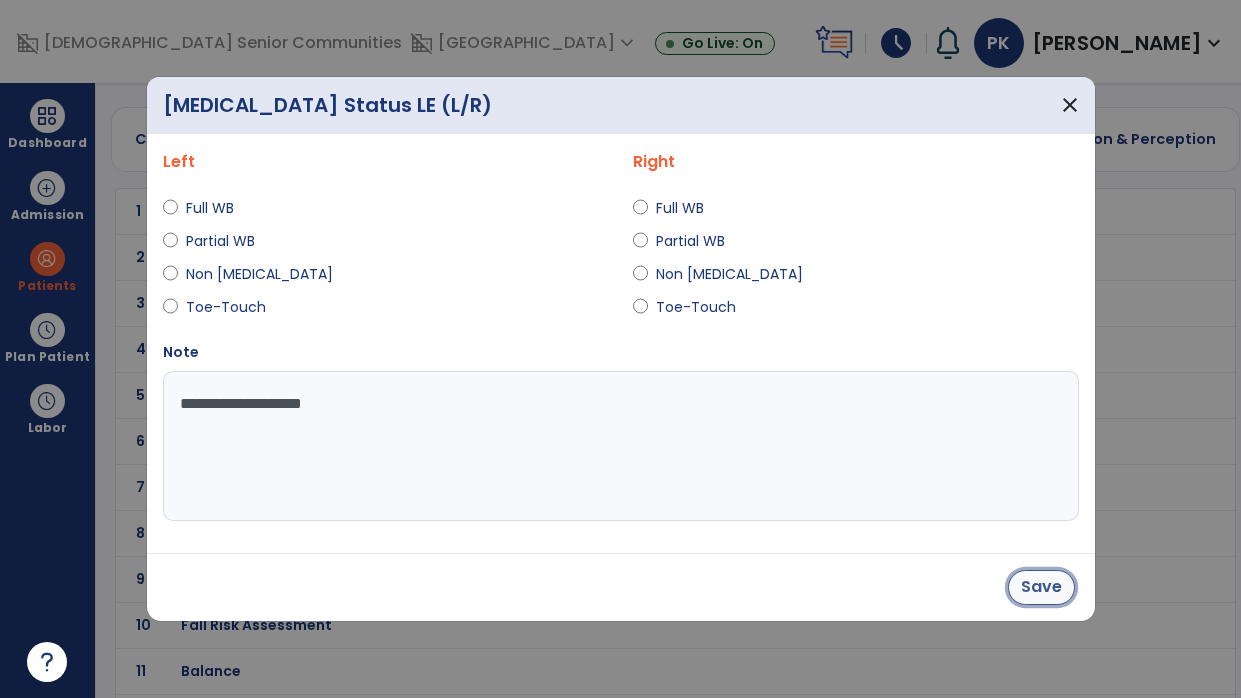 click on "Save" at bounding box center (1041, 587) 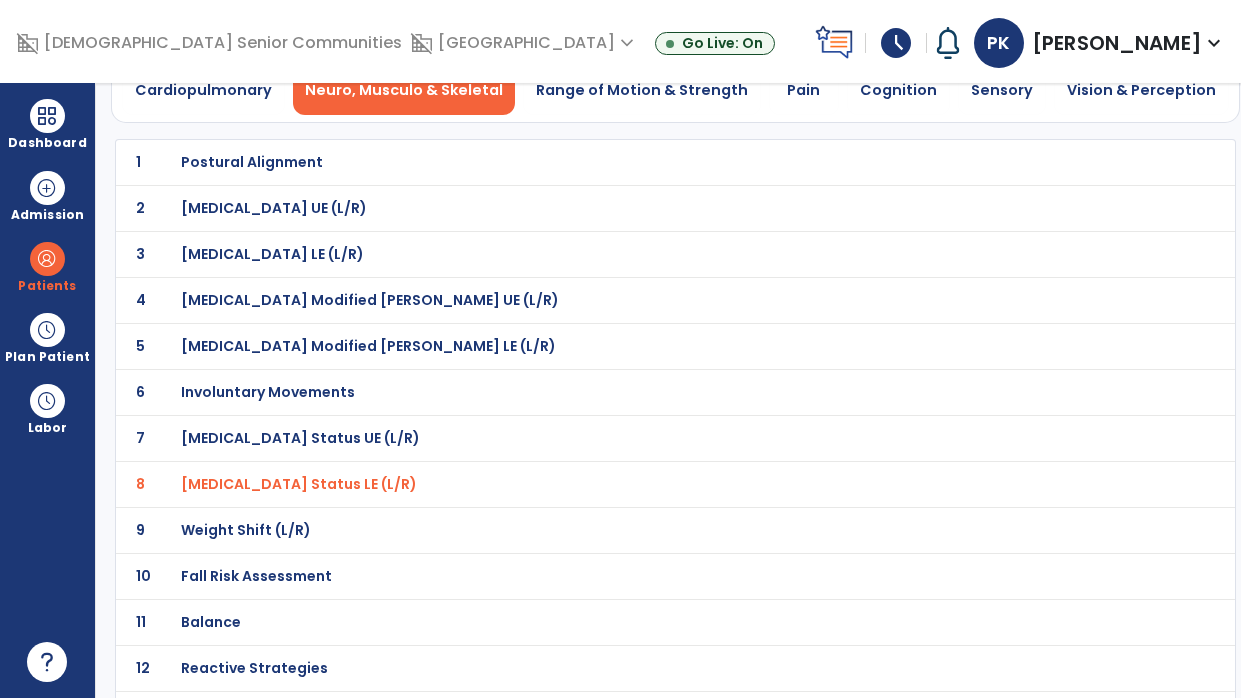 scroll, scrollTop: 114, scrollLeft: 0, axis: vertical 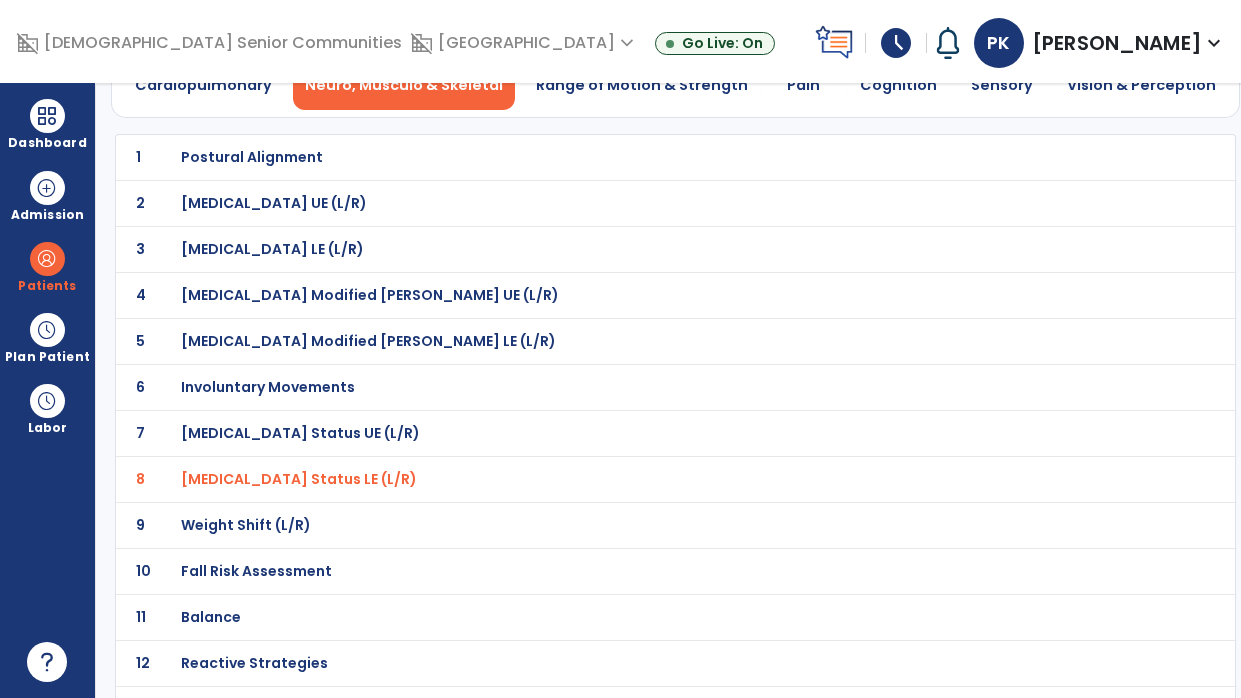 click on "Fall Risk Assessment" at bounding box center (632, 157) 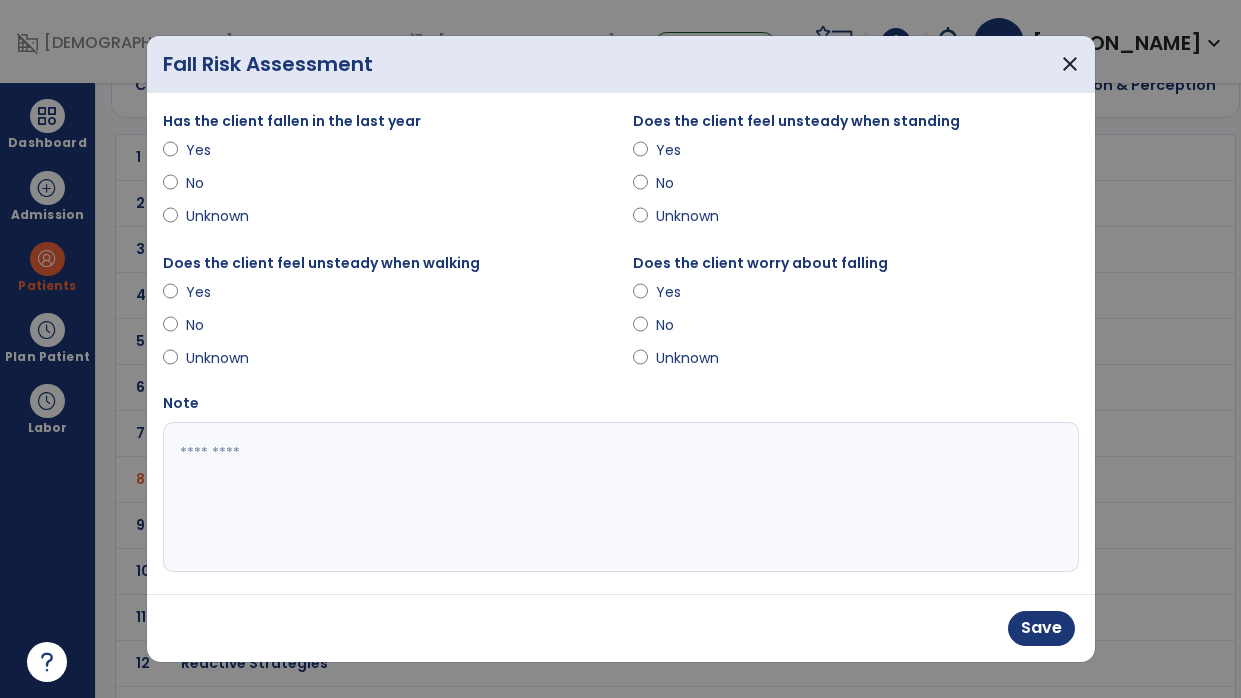 scroll, scrollTop: 9, scrollLeft: 0, axis: vertical 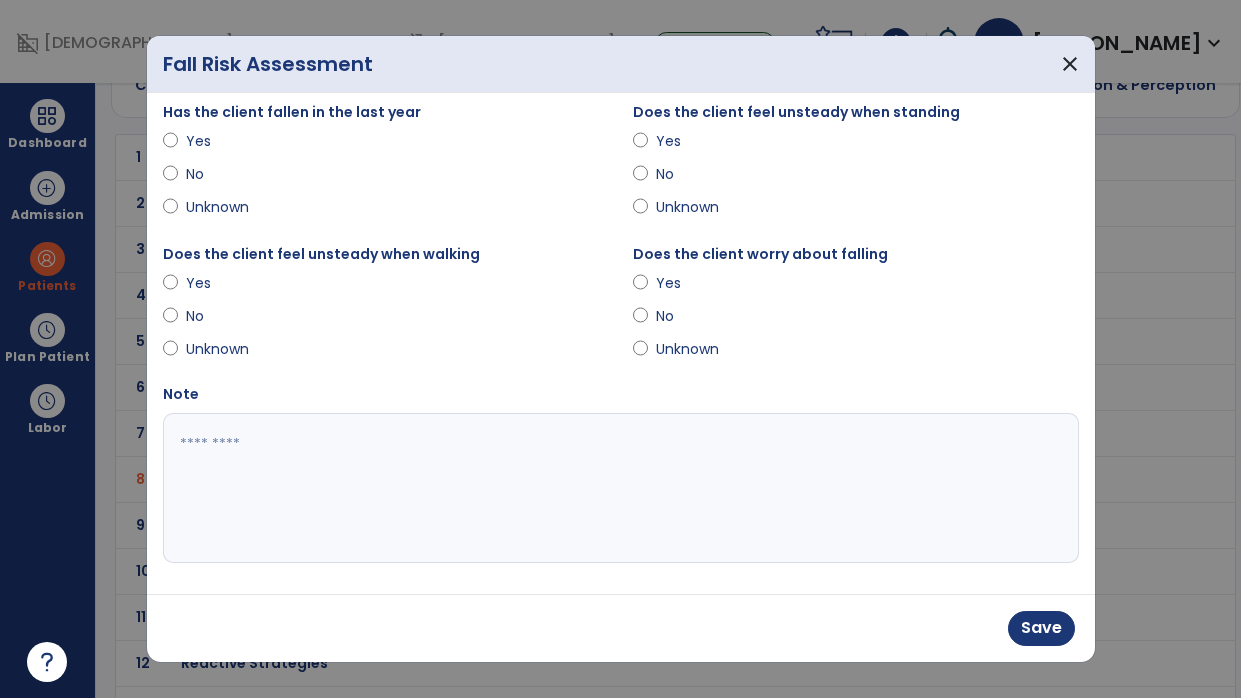click on "No" at bounding box center (691, 174) 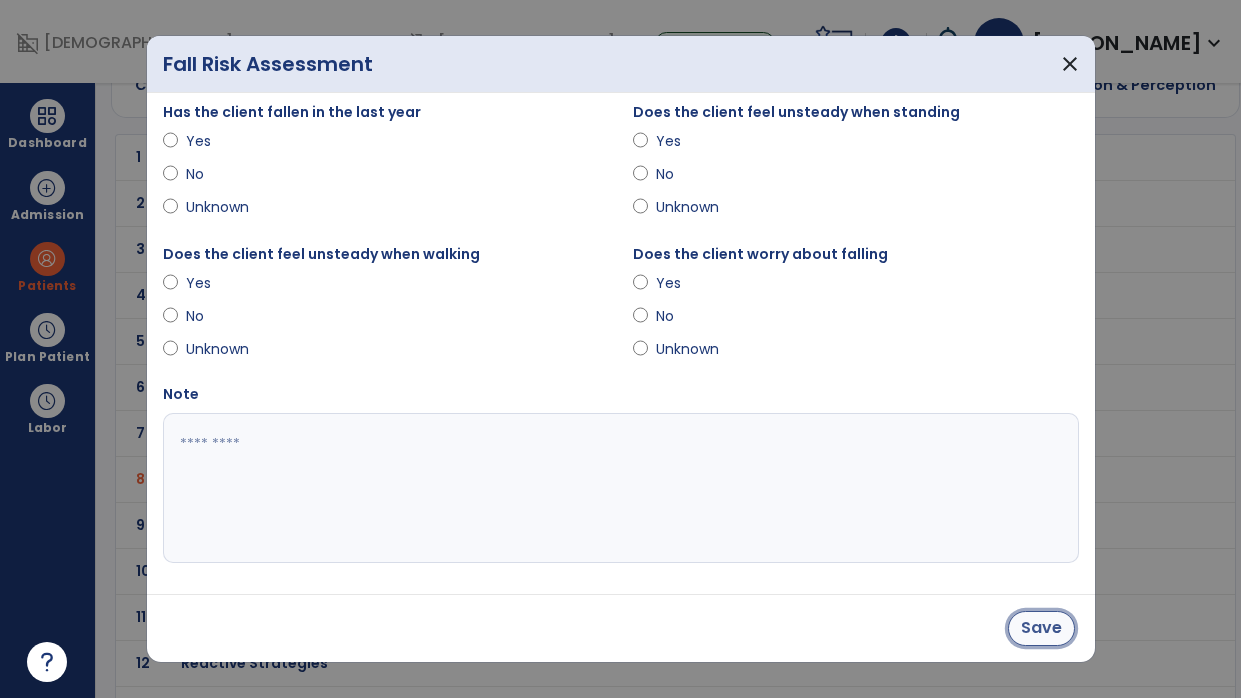 click on "Save" at bounding box center [1041, 628] 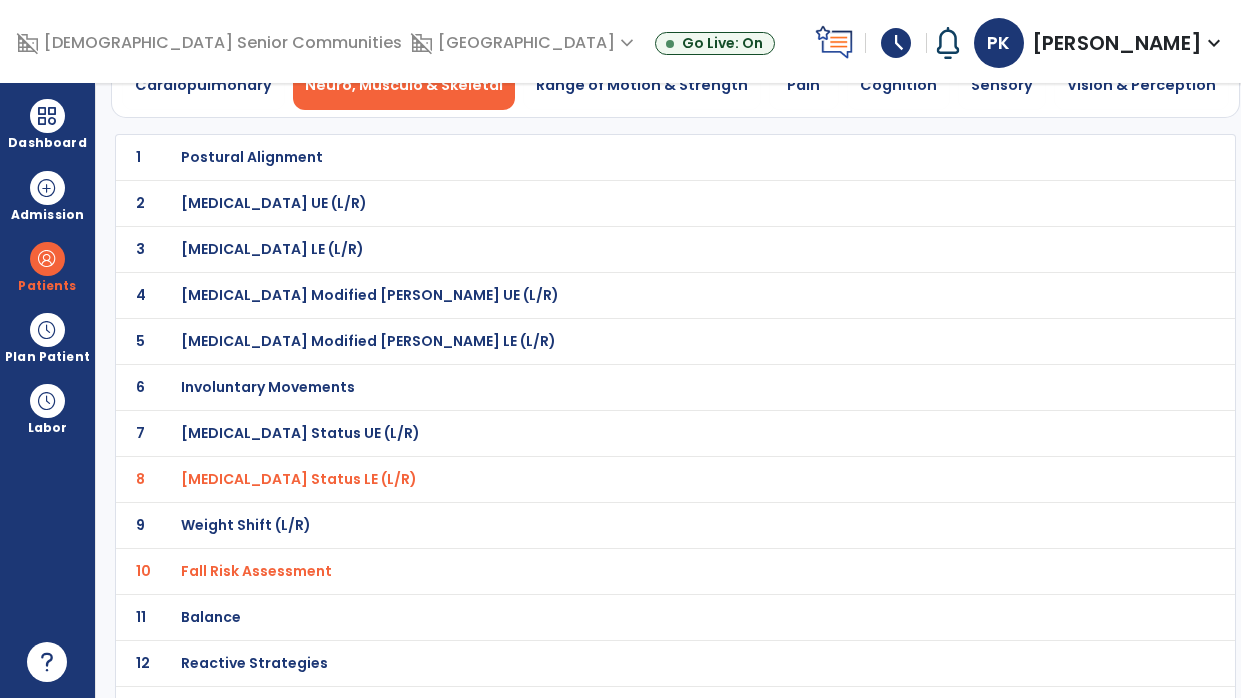 click on "Balance" at bounding box center (632, 157) 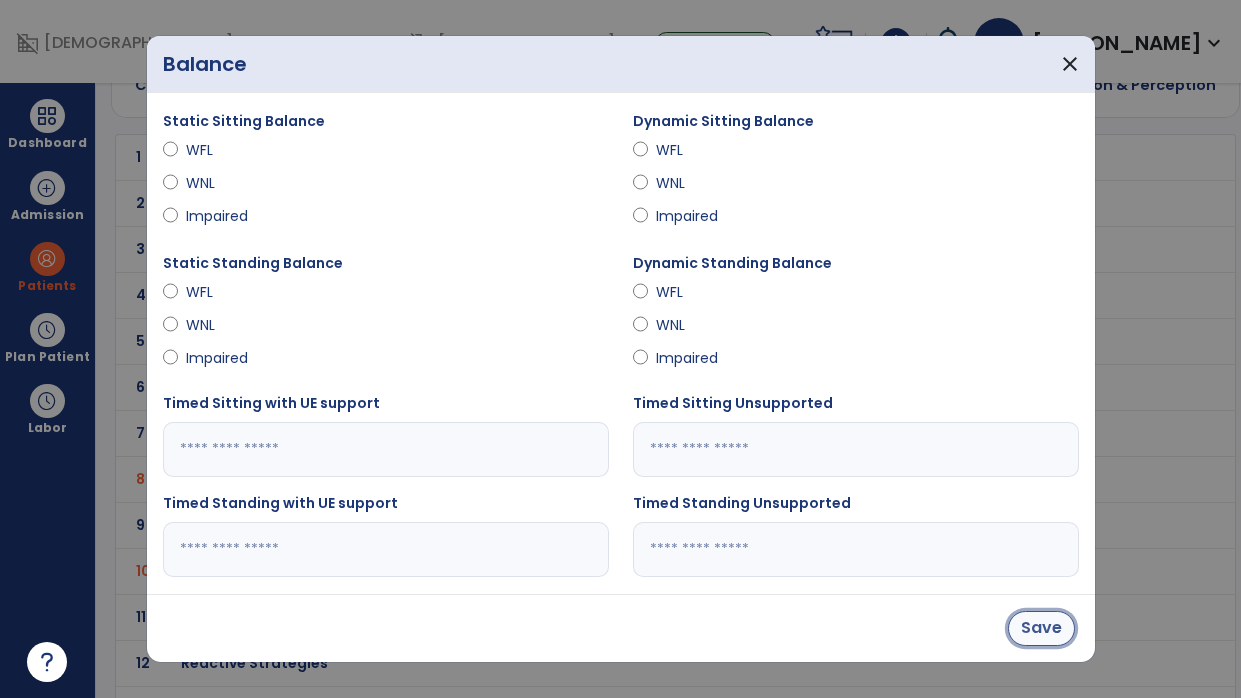 click on "Save" at bounding box center (1041, 628) 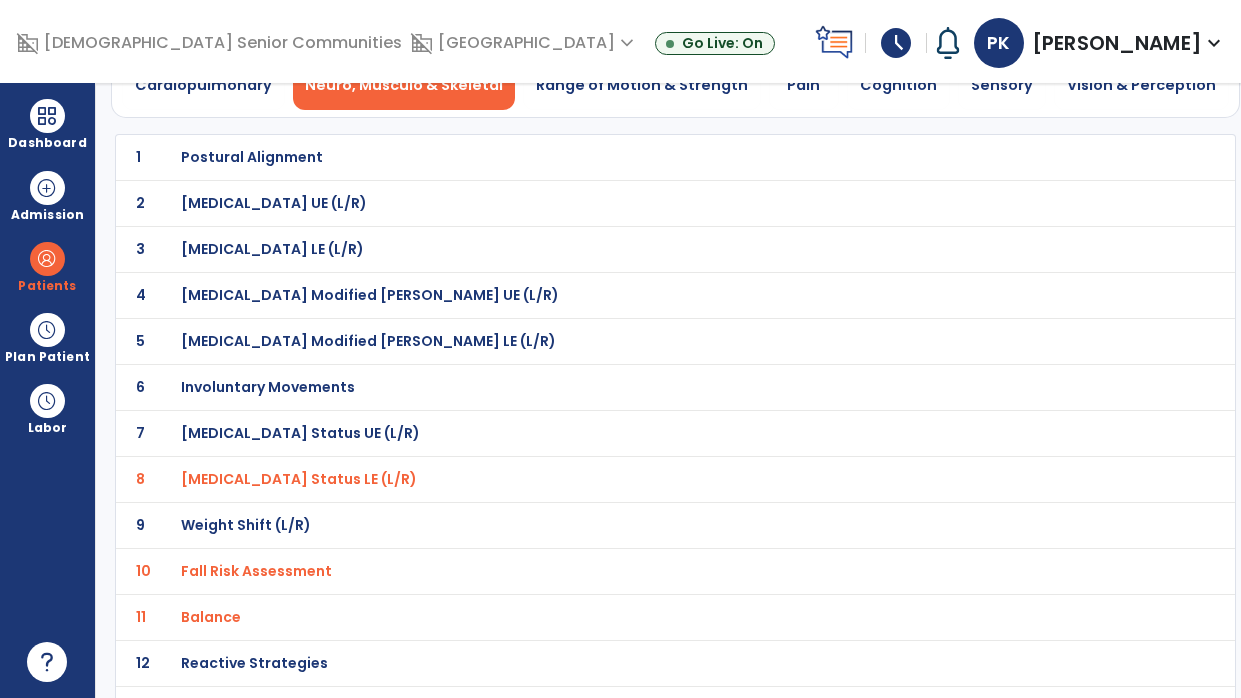 scroll, scrollTop: 0, scrollLeft: 0, axis: both 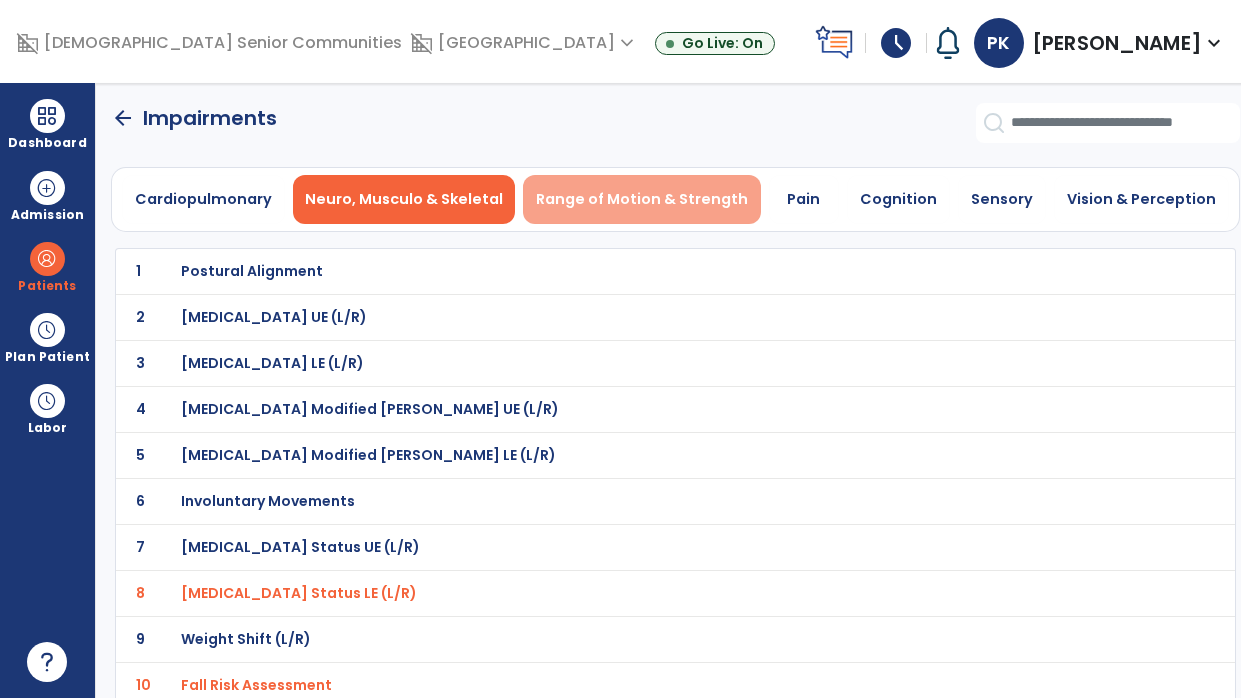 click on "Range of Motion & Strength" at bounding box center (642, 199) 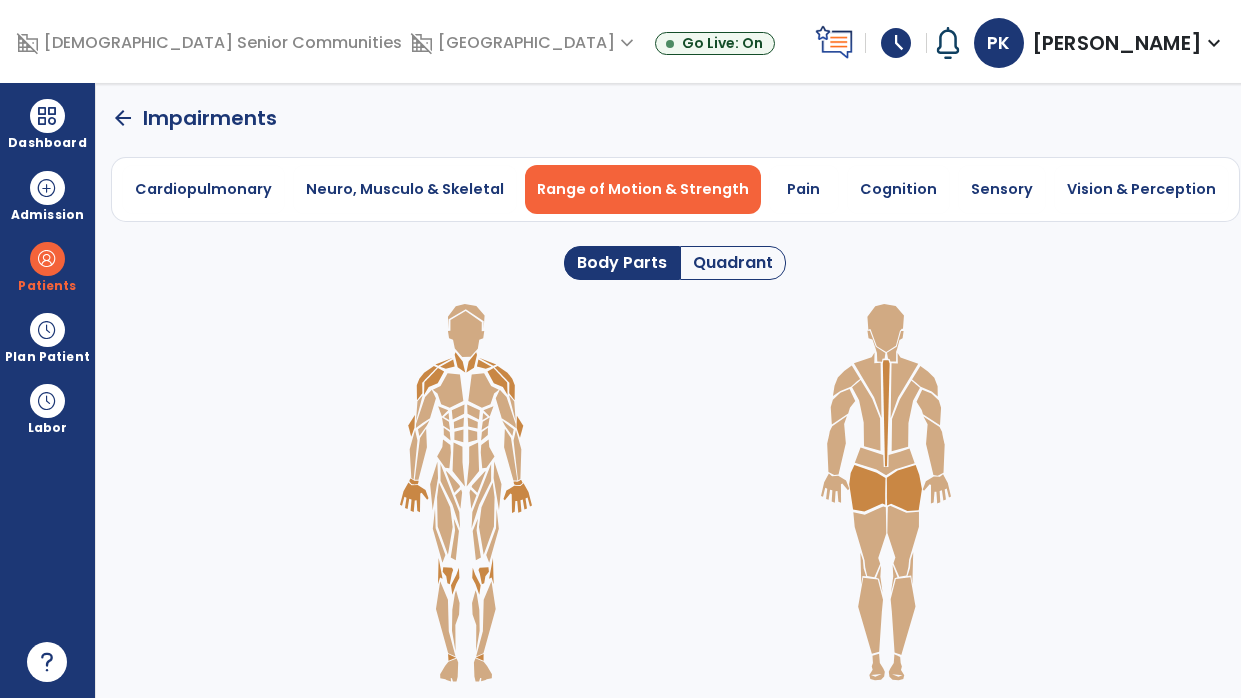 click on "Quadrant" 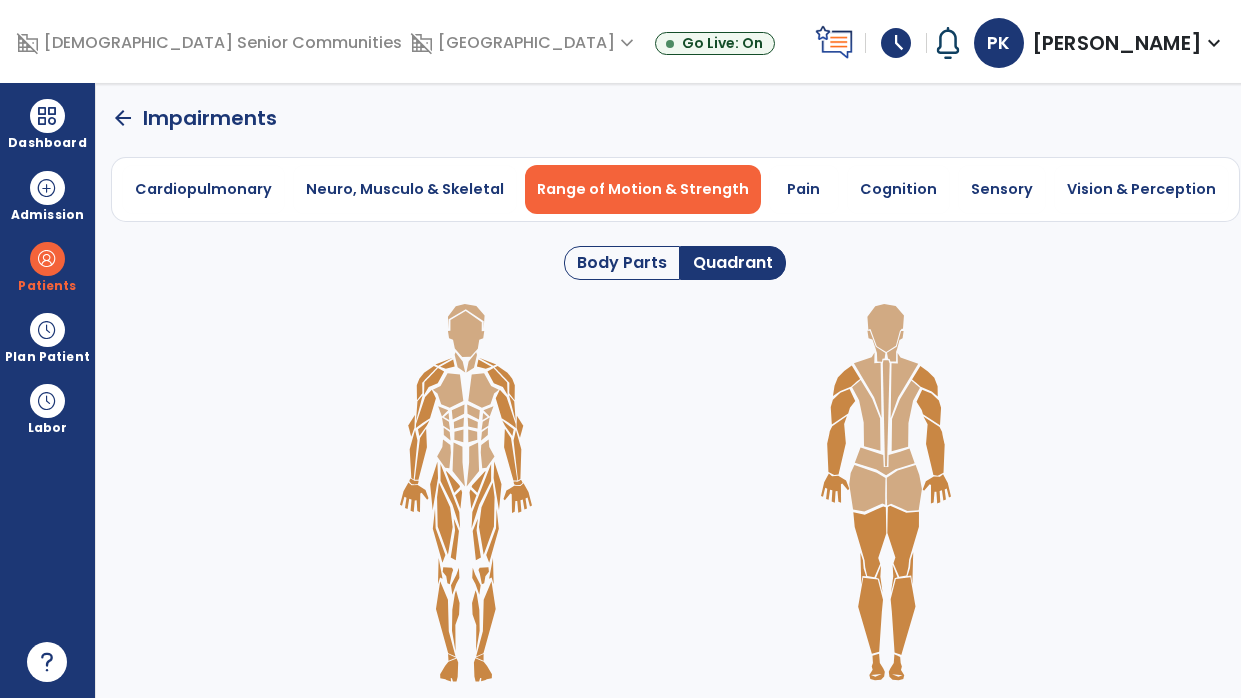 click 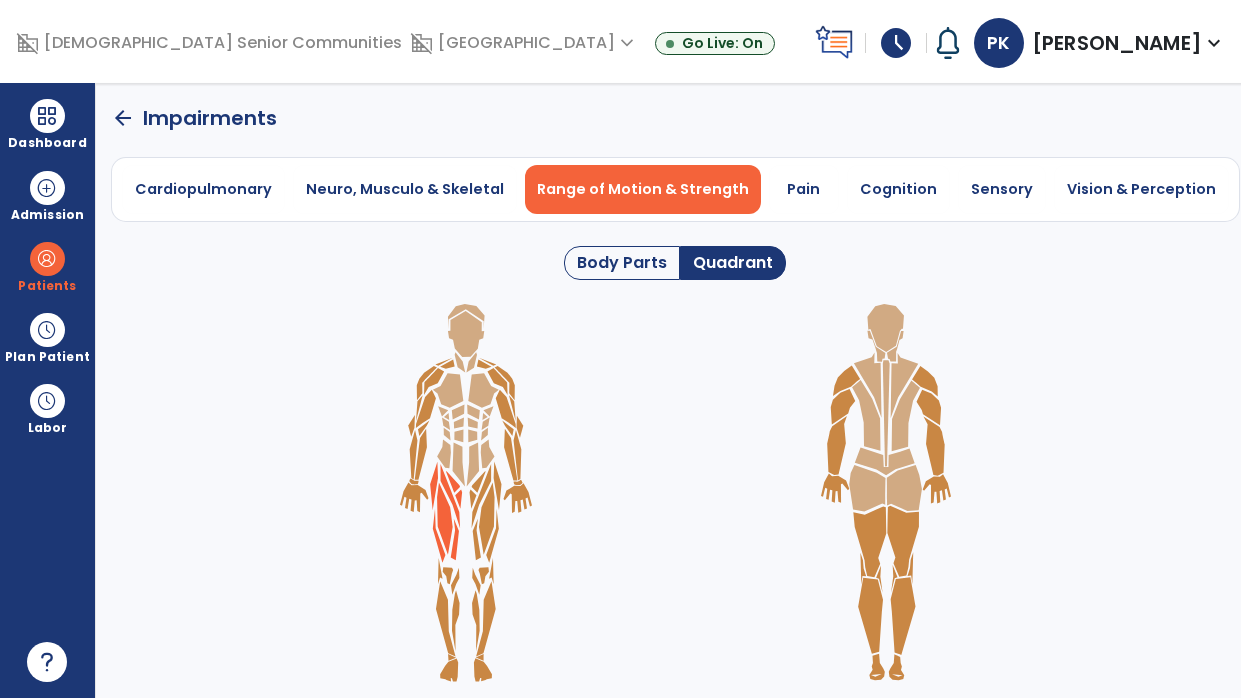 click 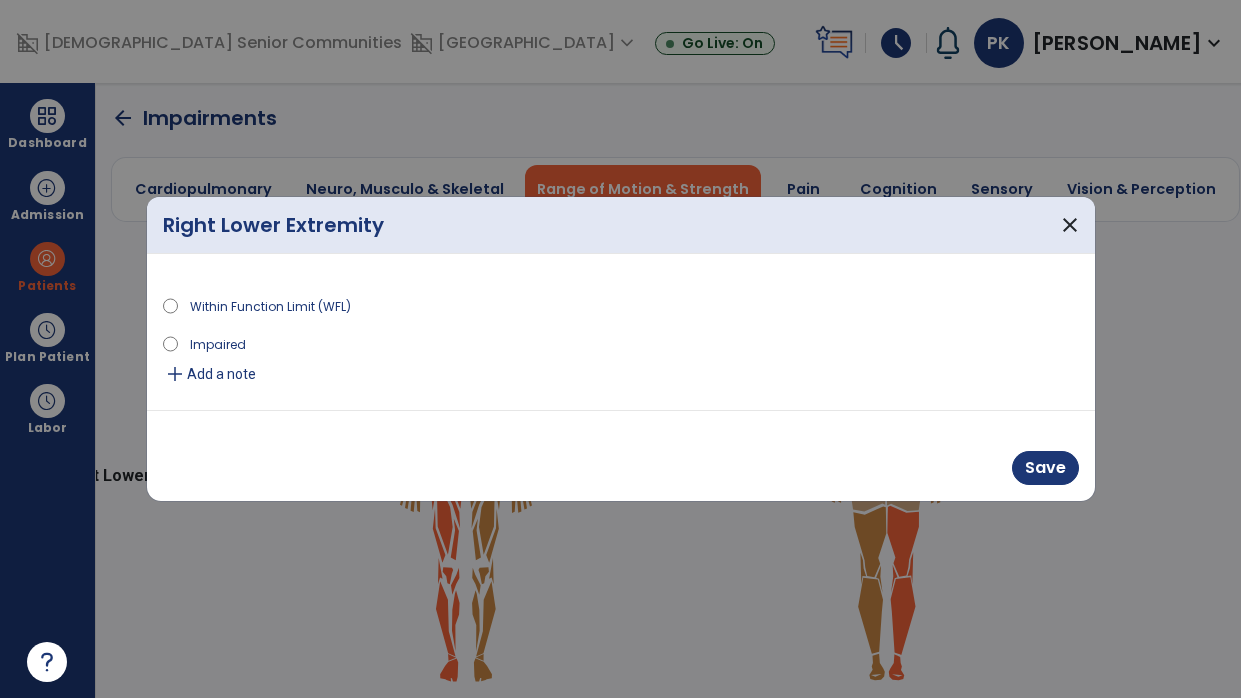 click at bounding box center [620, 349] 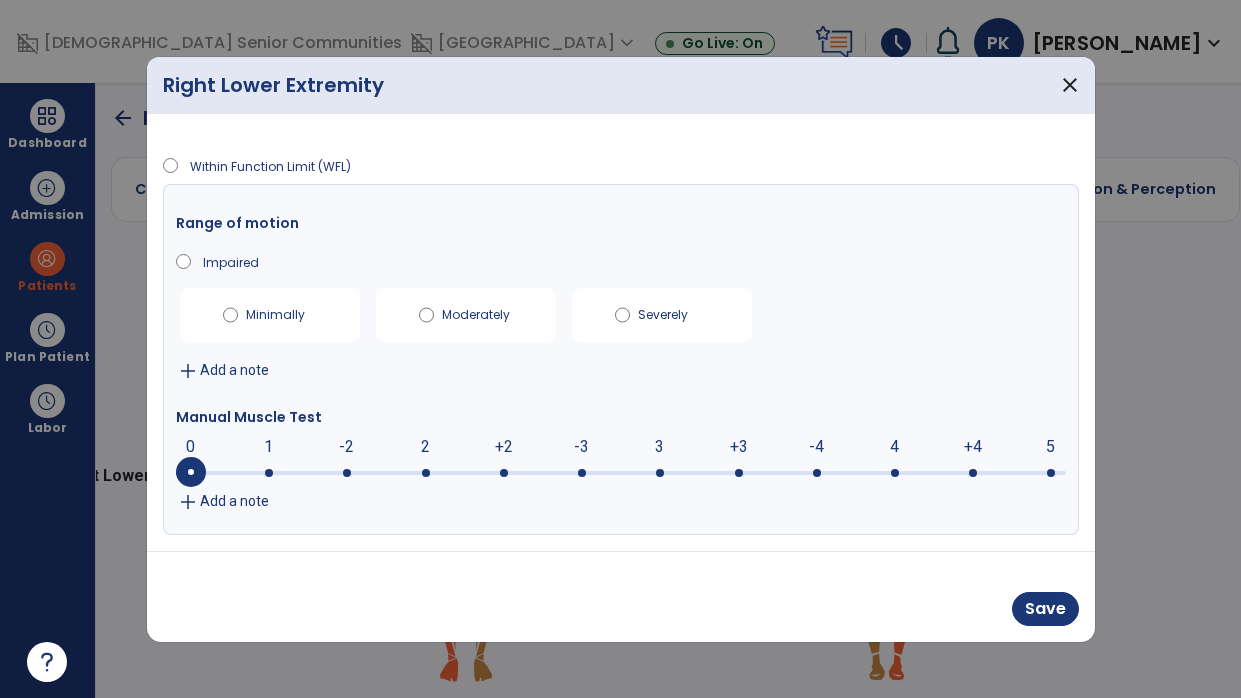 click at bounding box center (621, 473) 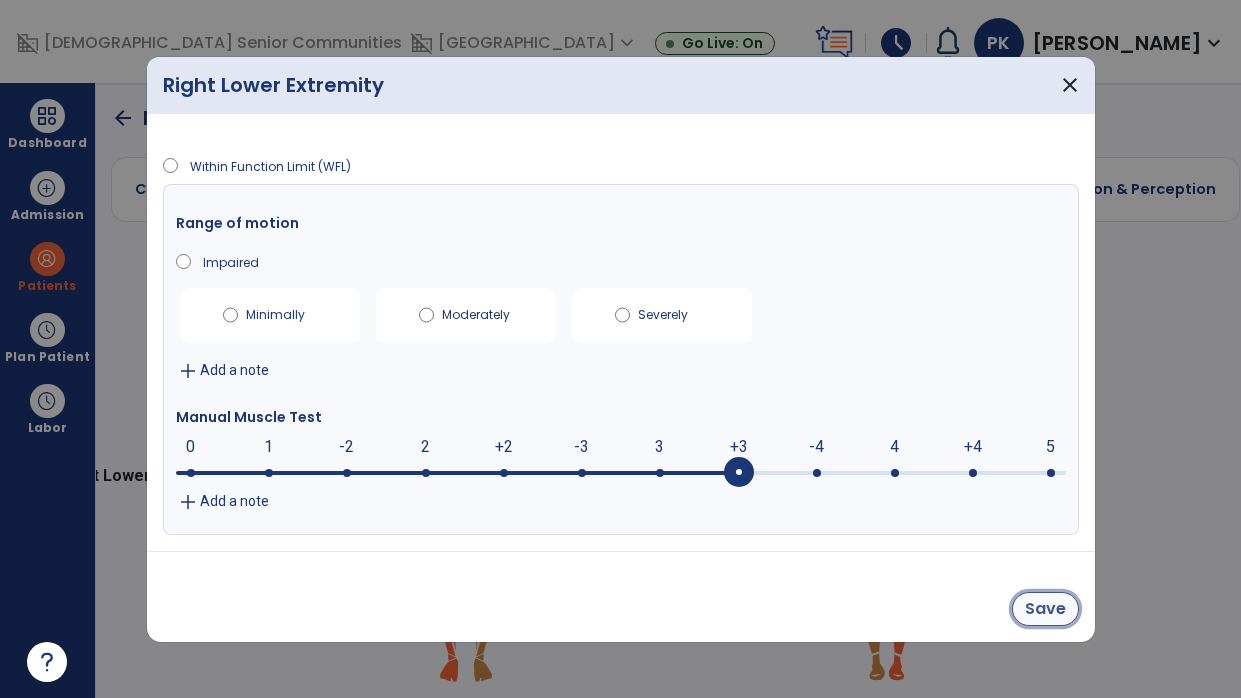 click on "Save" at bounding box center [1045, 609] 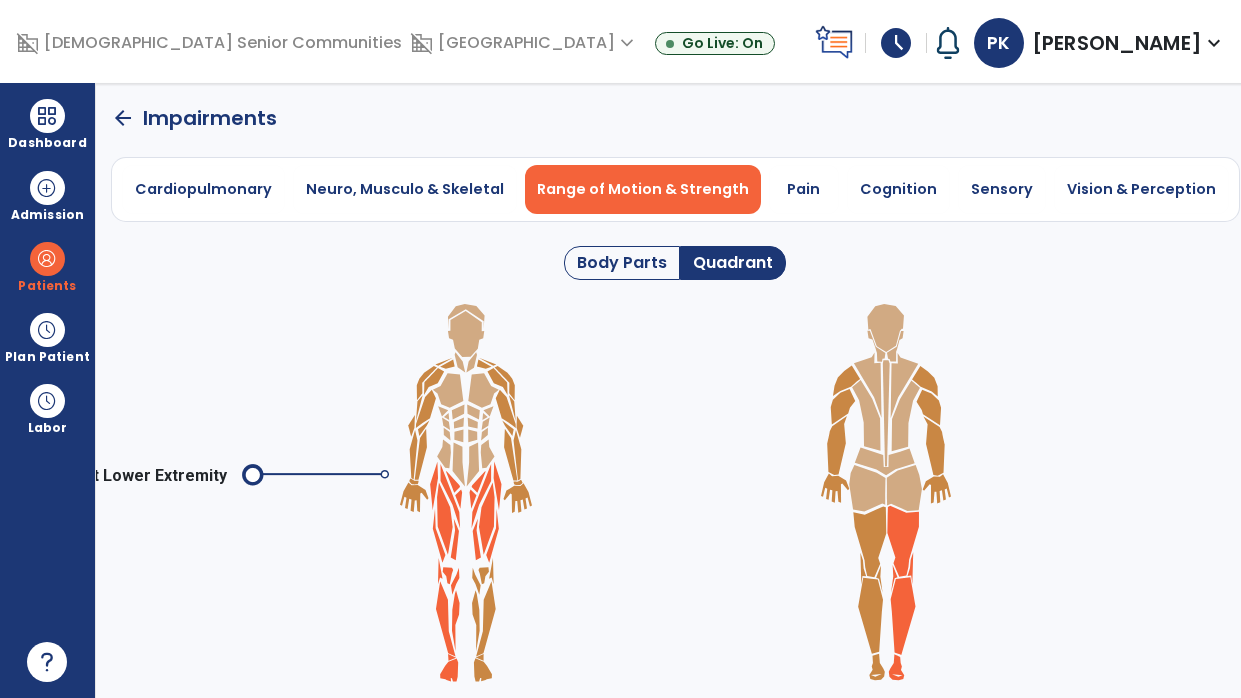 click 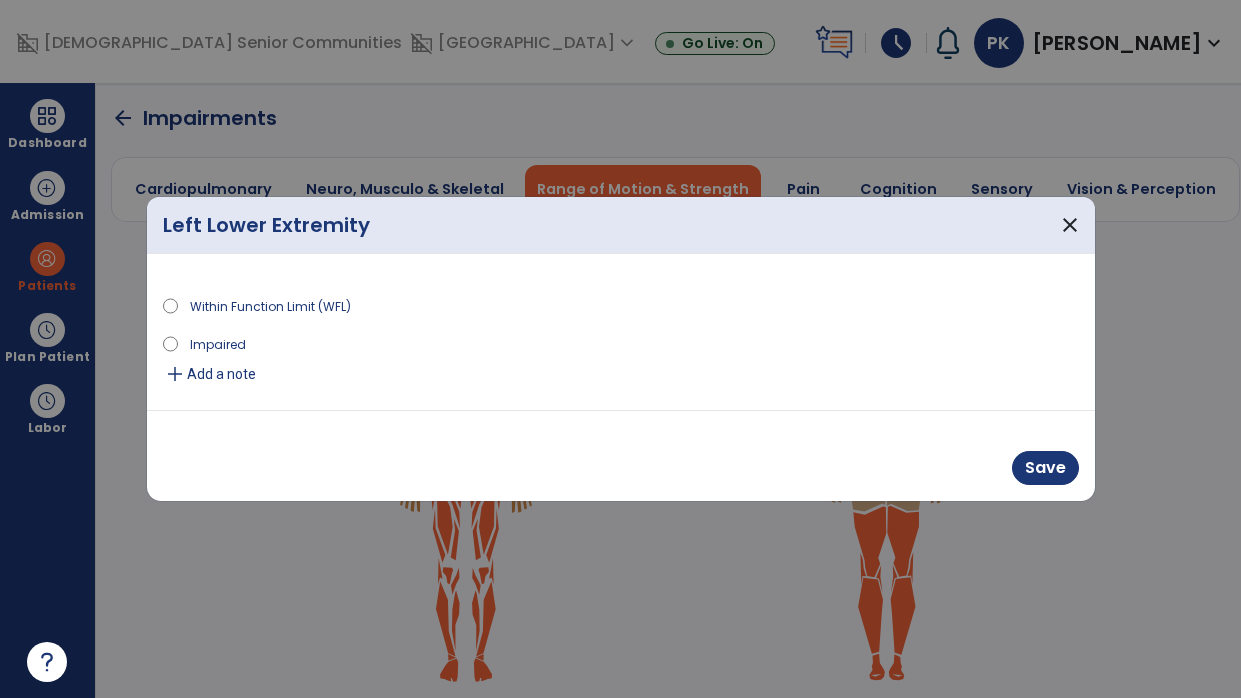 click on "Impaired" at bounding box center [218, 343] 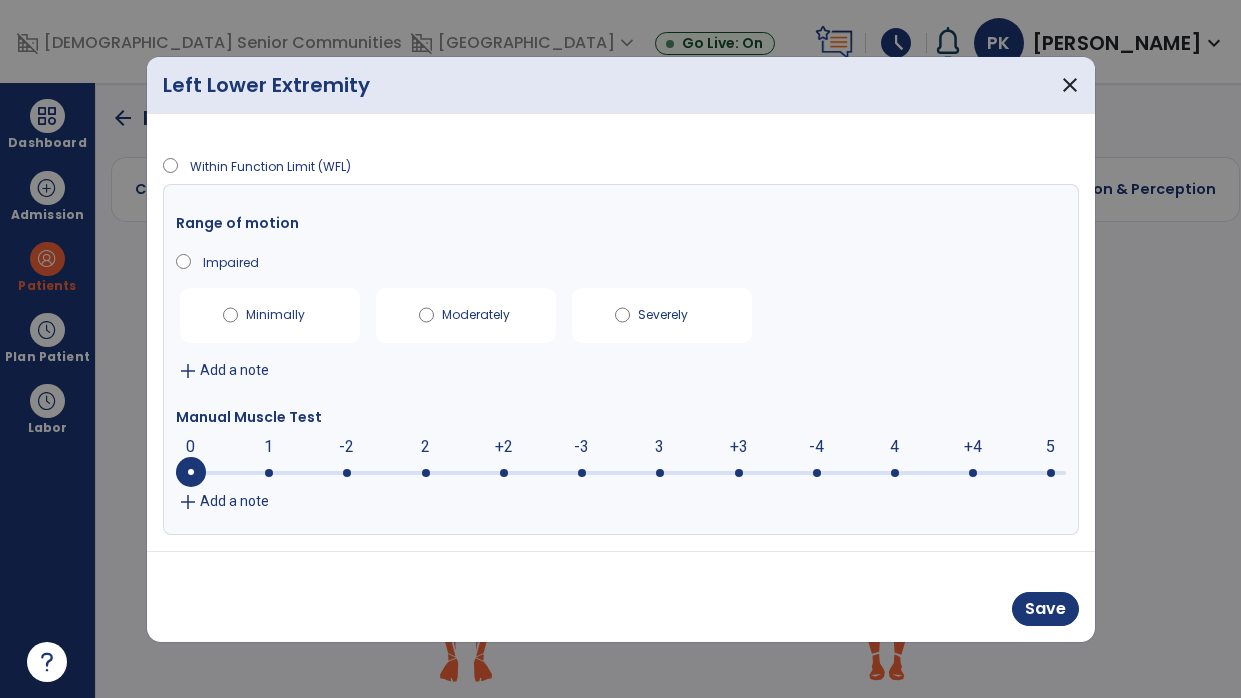 click at bounding box center (621, 473) 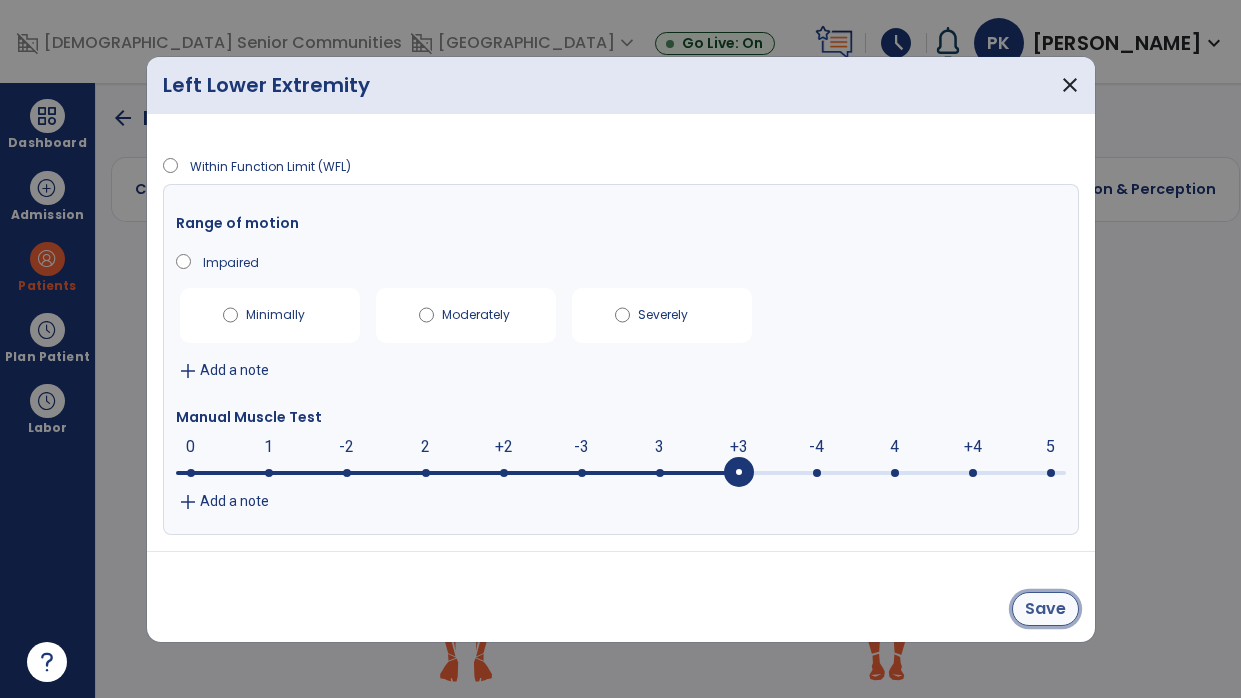 click on "Save" at bounding box center [1045, 609] 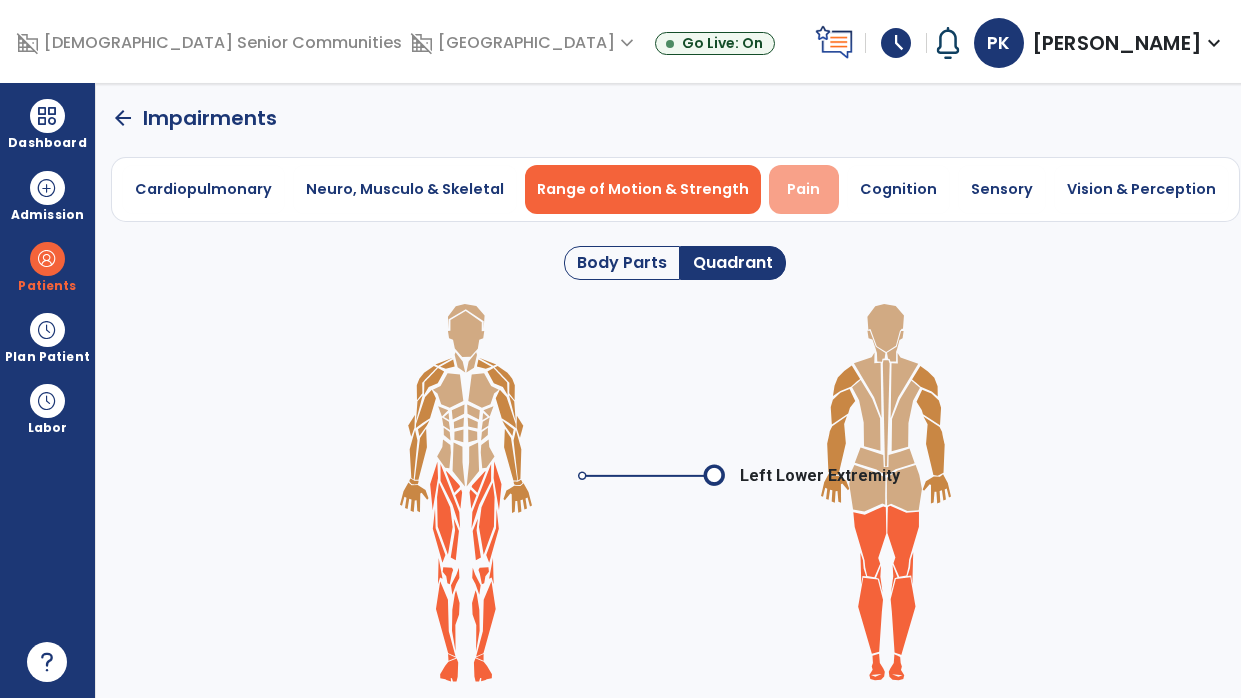click on "Pain" at bounding box center [803, 189] 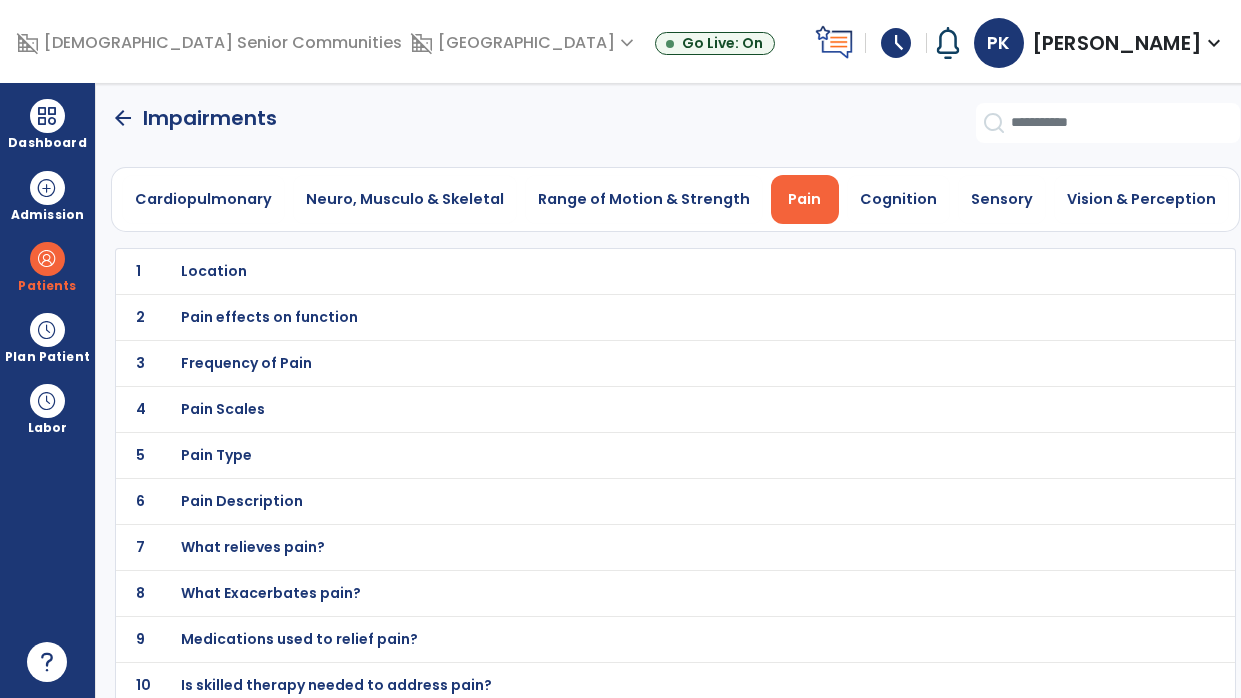 click on "Location" at bounding box center [632, 271] 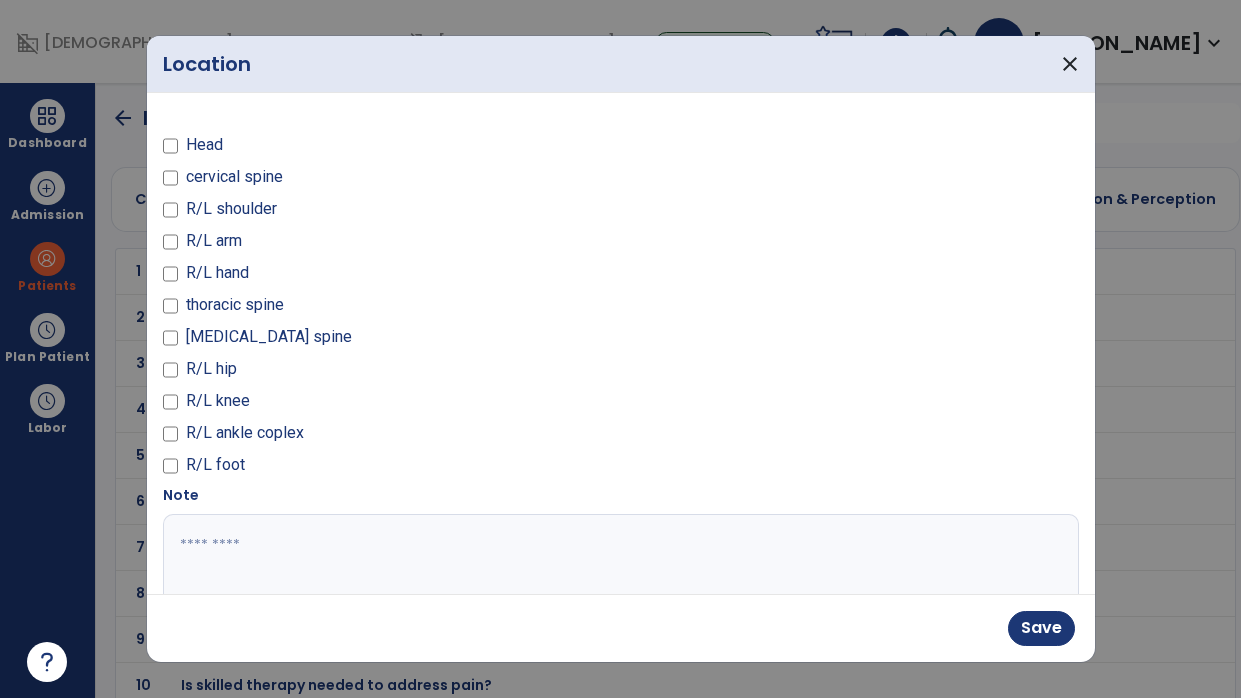 click at bounding box center [619, 589] 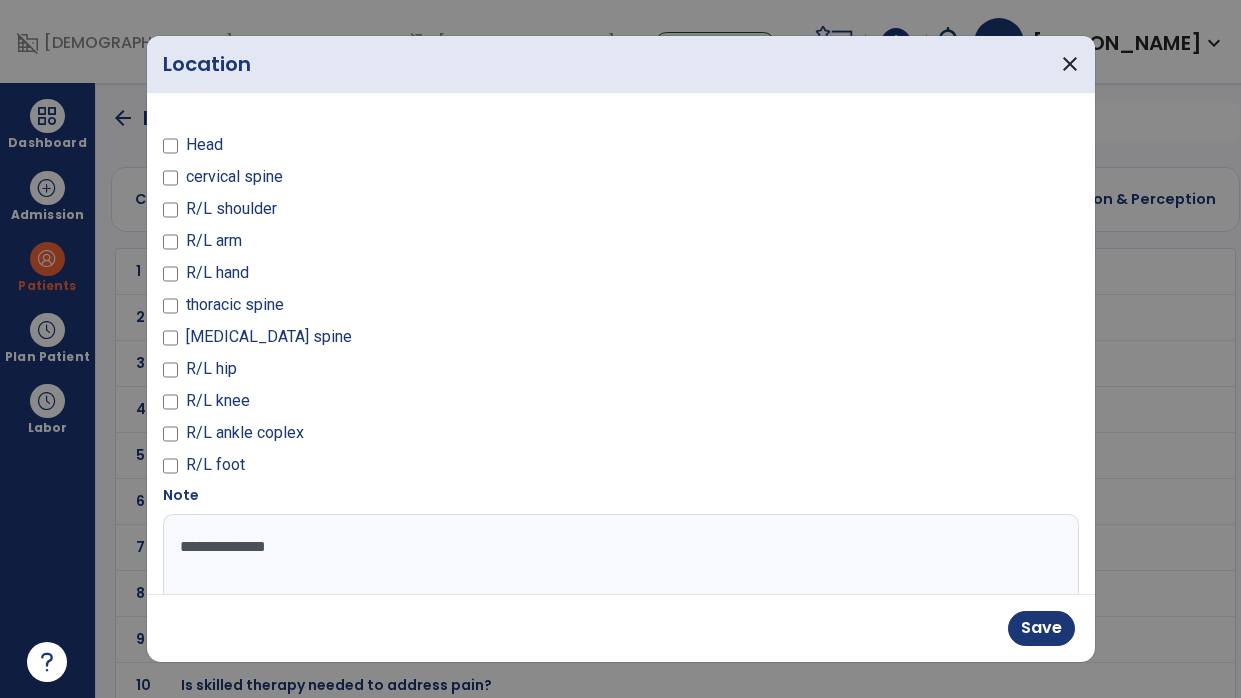 type on "**********" 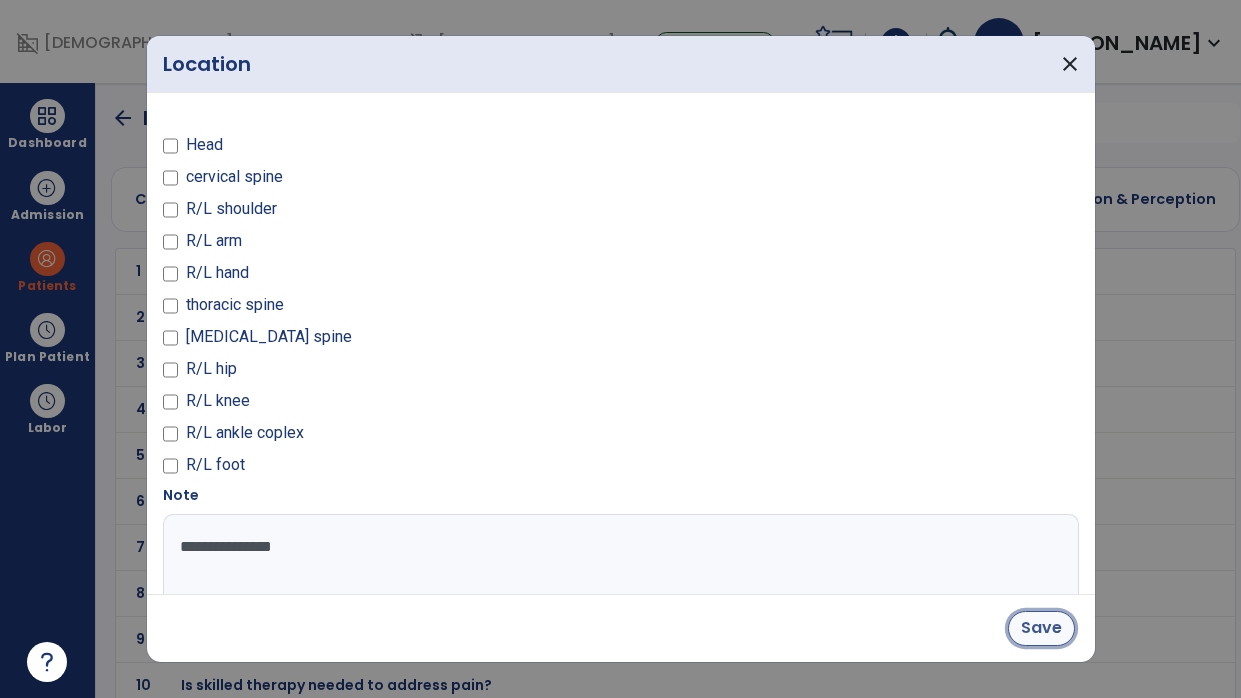 click on "Save" at bounding box center [1041, 628] 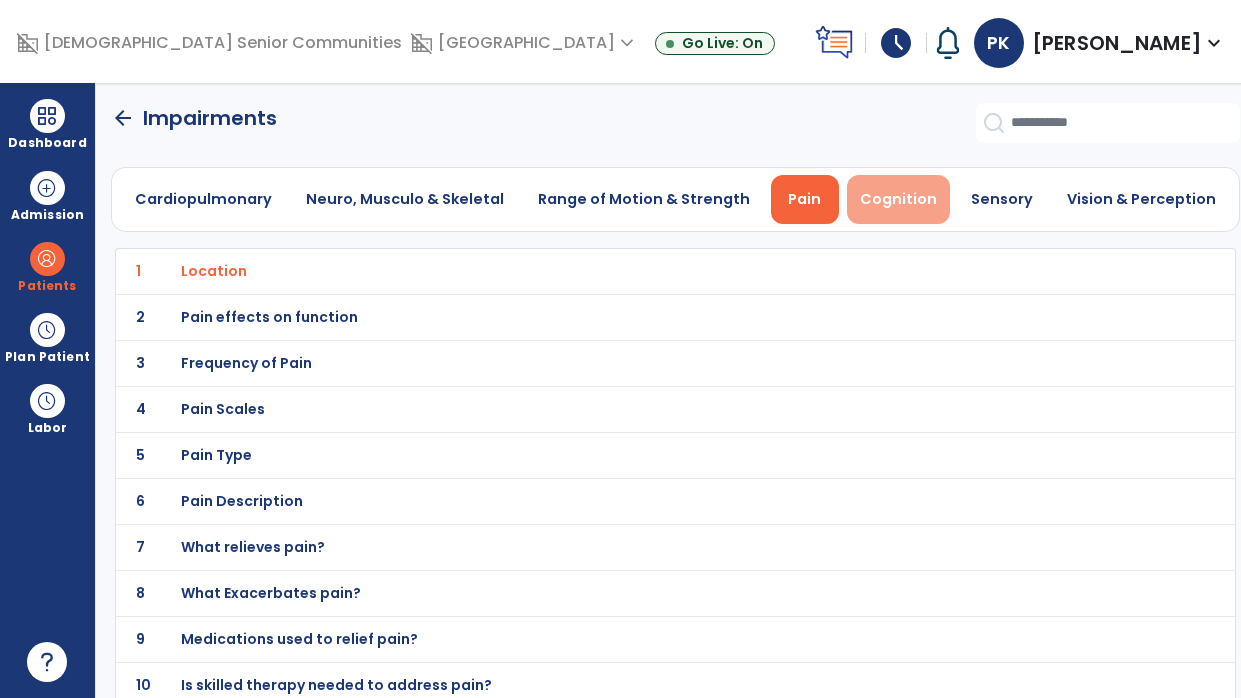 click on "Cognition" at bounding box center [898, 199] 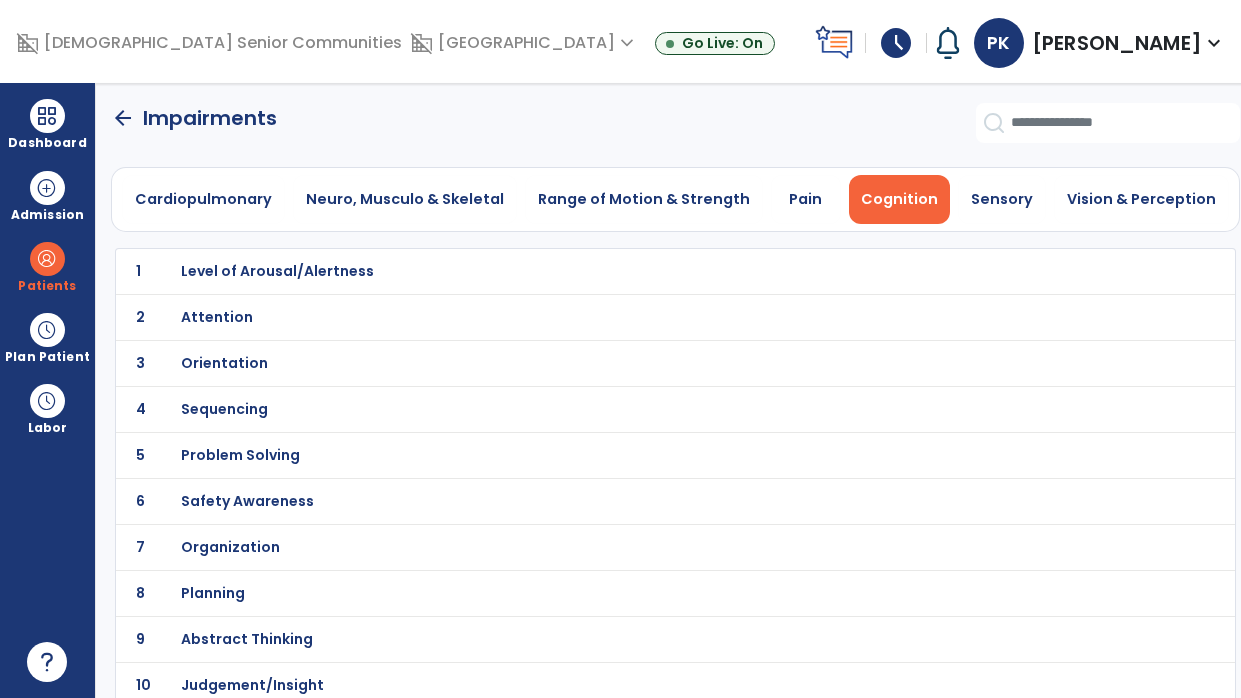click on "Orientation" at bounding box center [632, 271] 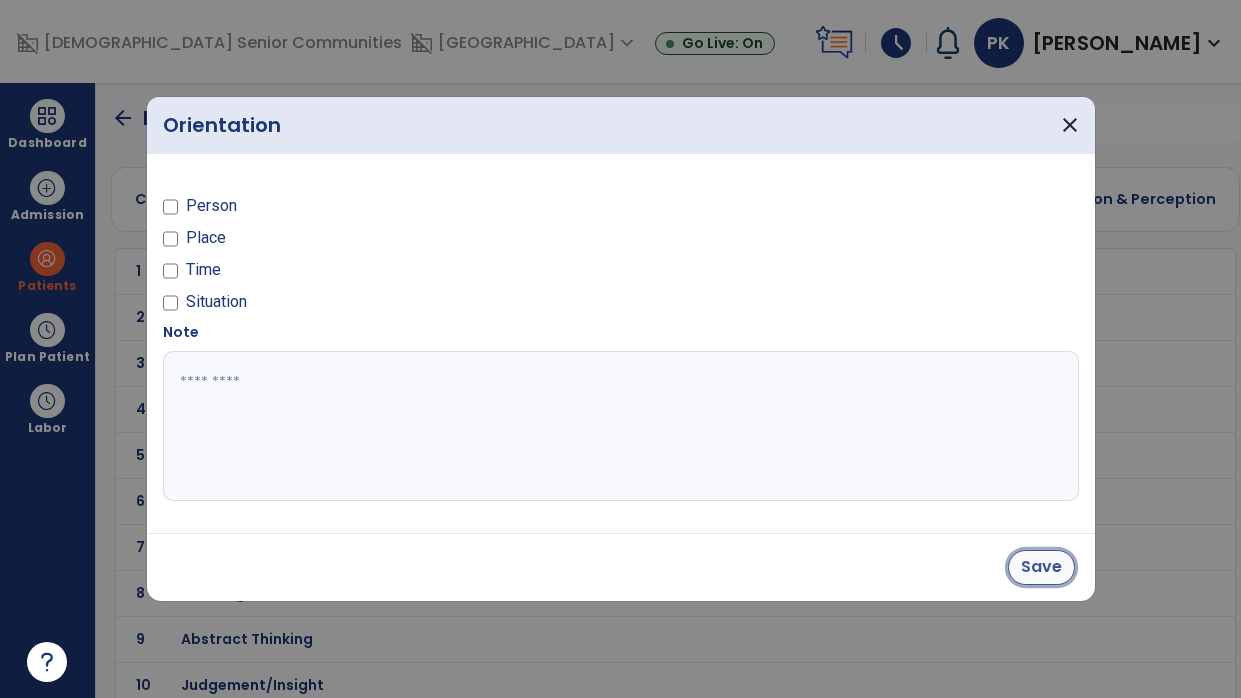click on "Save" at bounding box center (1041, 567) 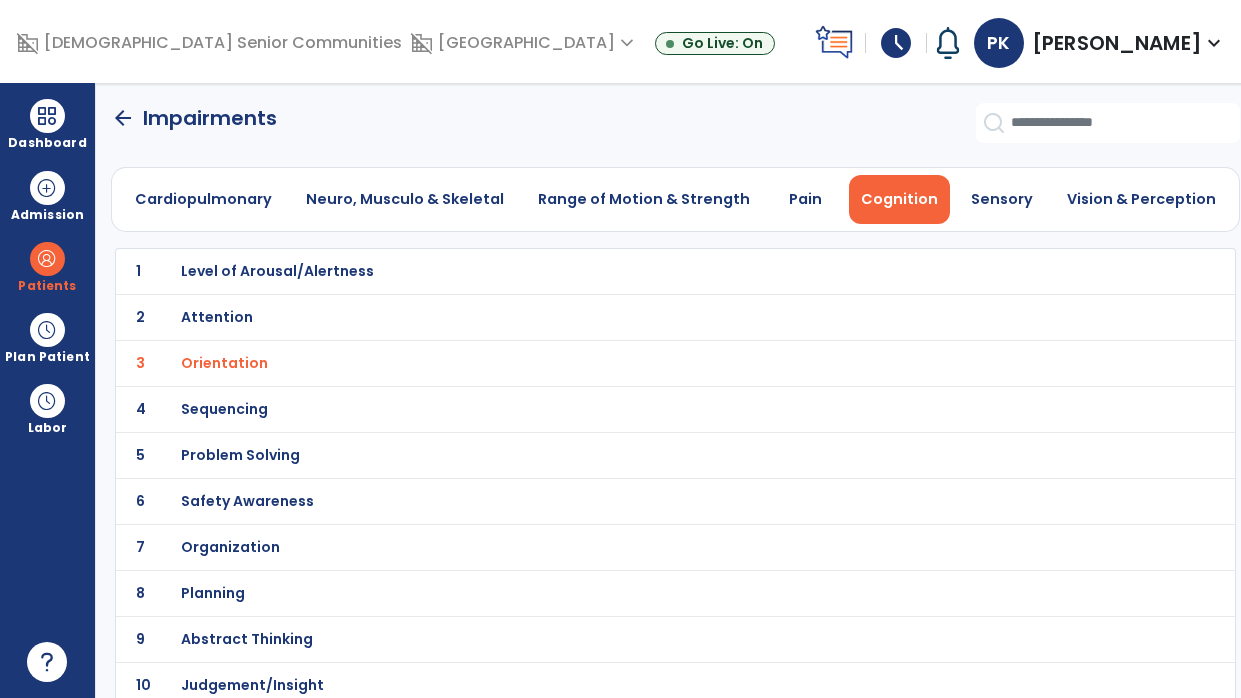 click on "arrow_back" 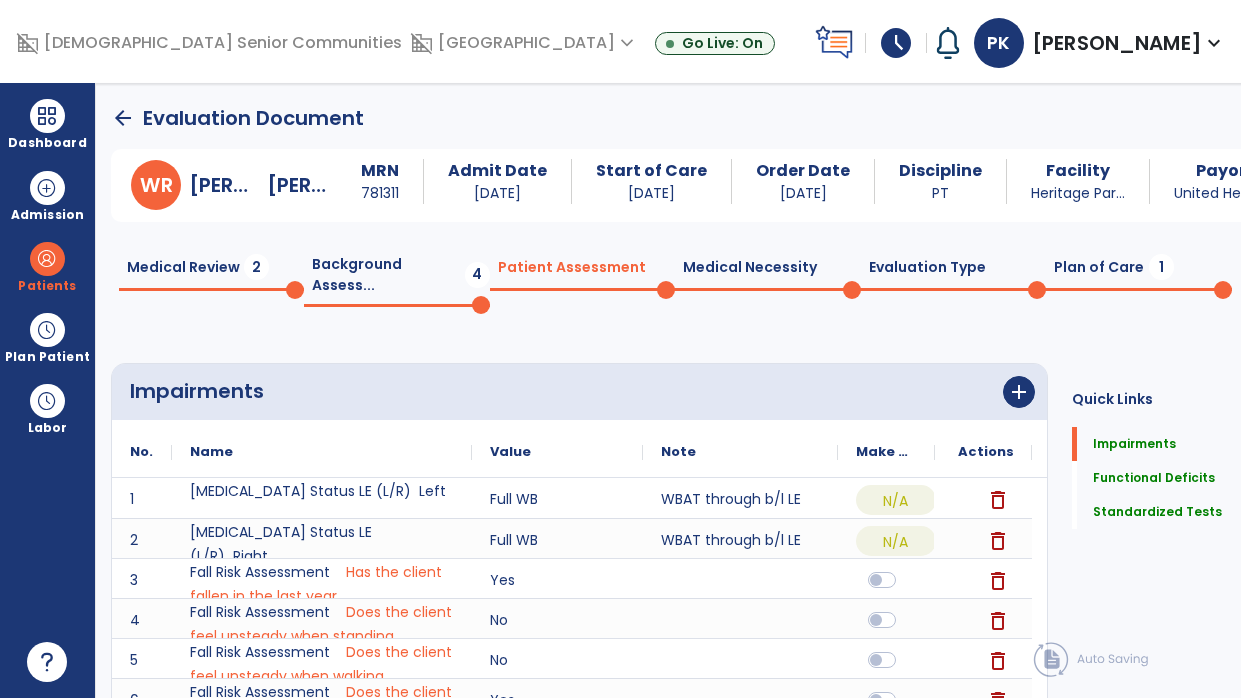 click on "Background Assess...  4" 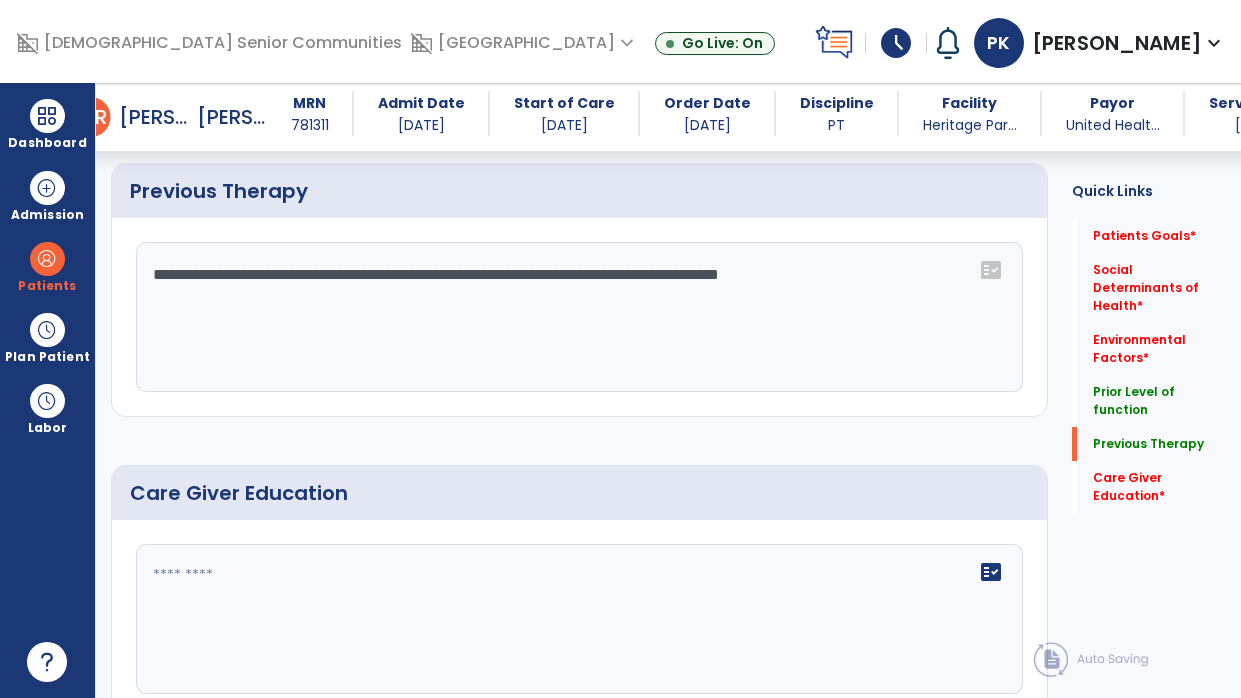 scroll, scrollTop: 1219, scrollLeft: 0, axis: vertical 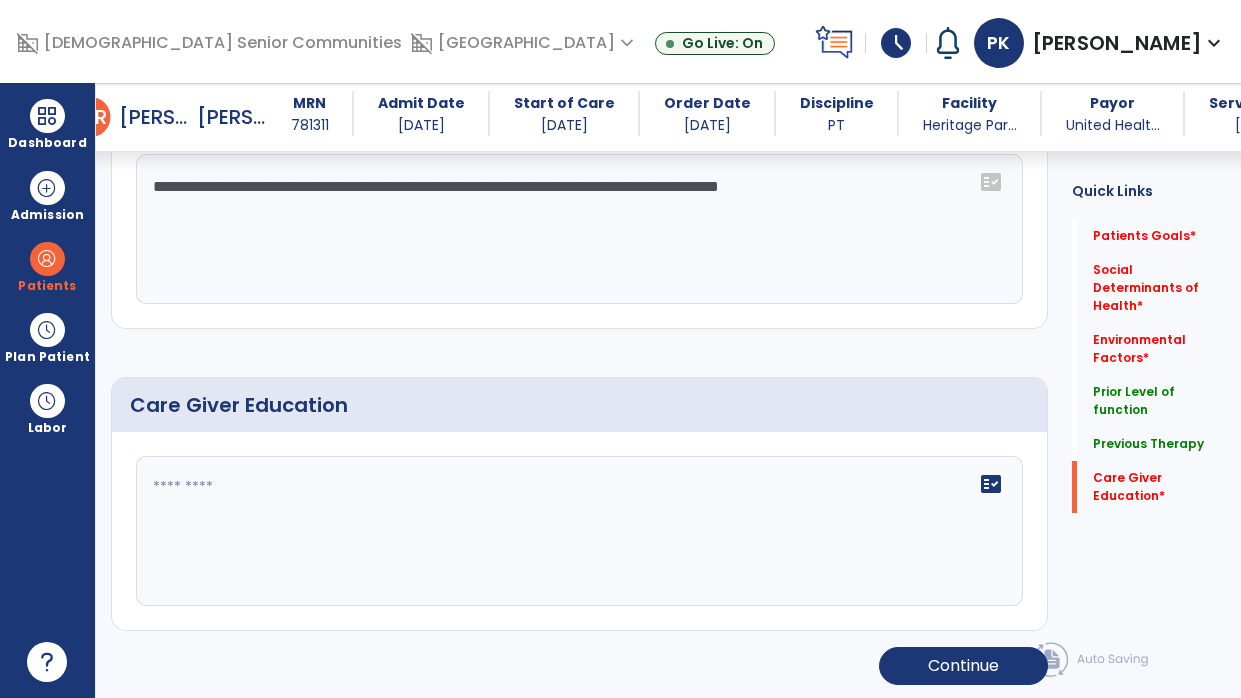 click on "fact_check" 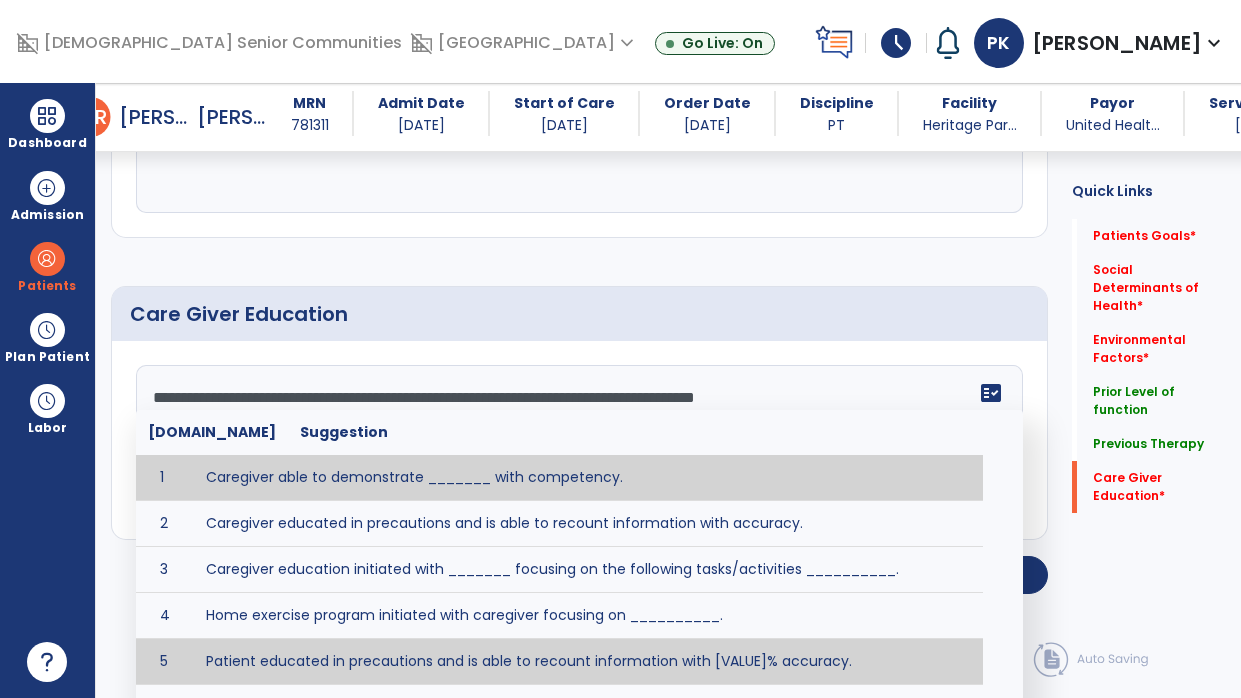 scroll, scrollTop: 1219, scrollLeft: 0, axis: vertical 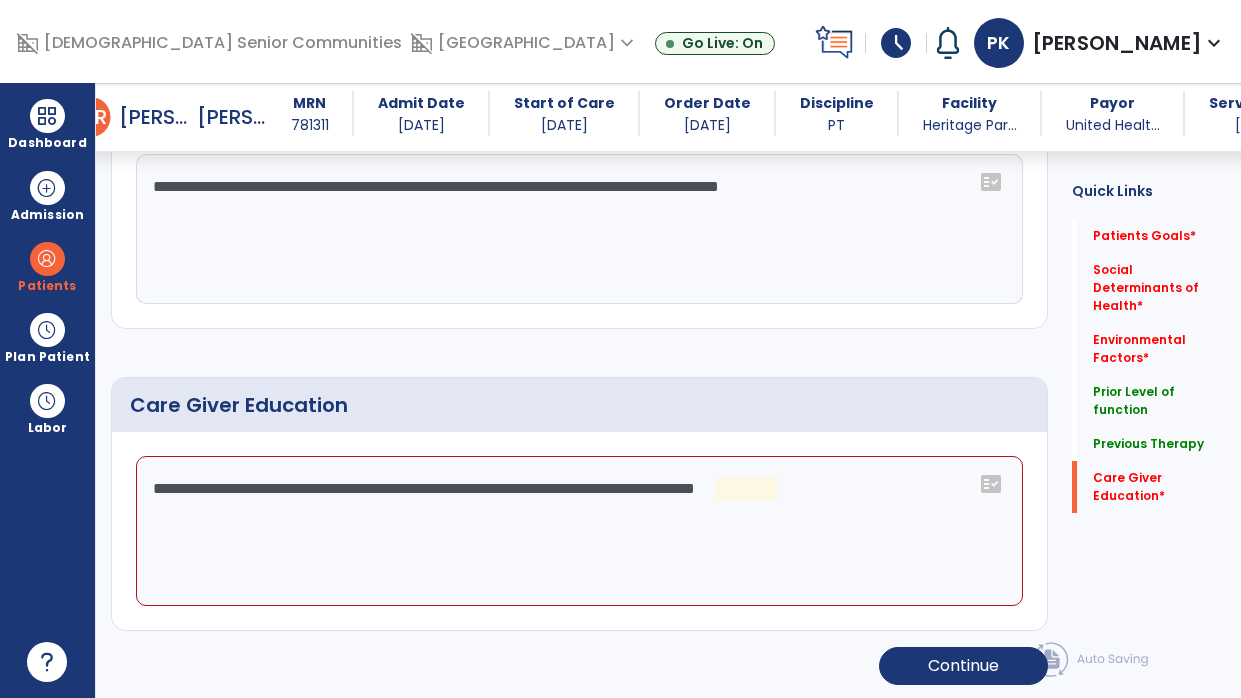click on "**********" 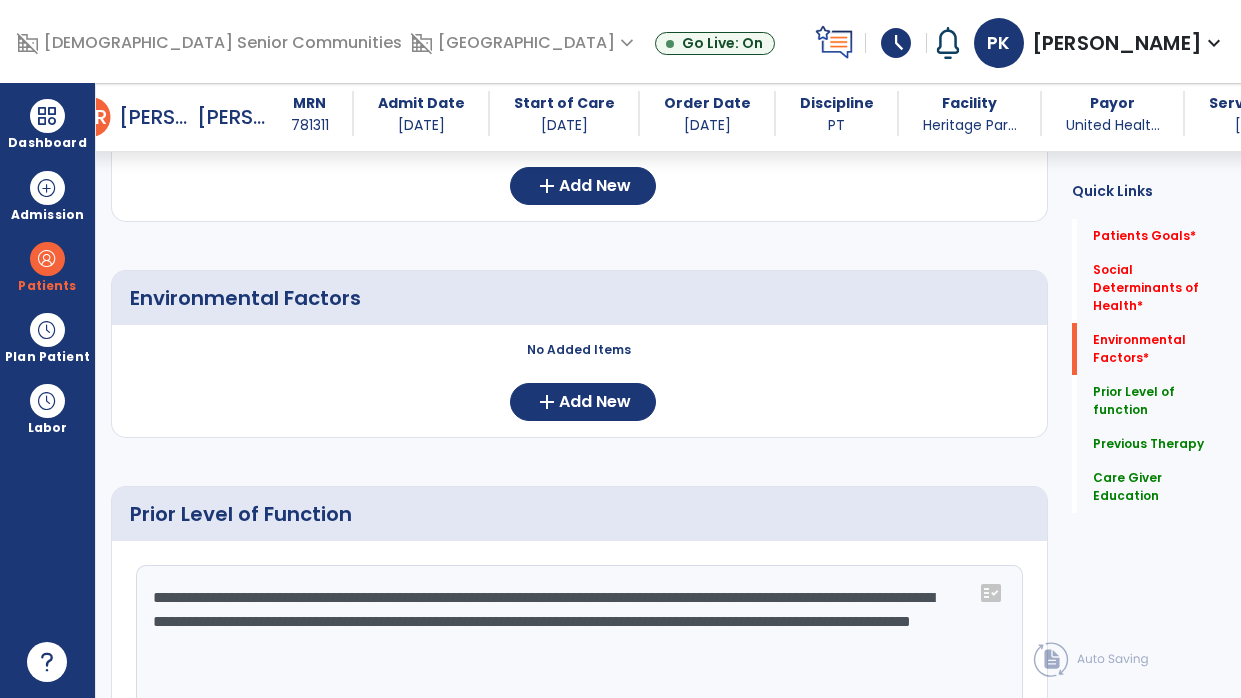 scroll, scrollTop: 502, scrollLeft: 0, axis: vertical 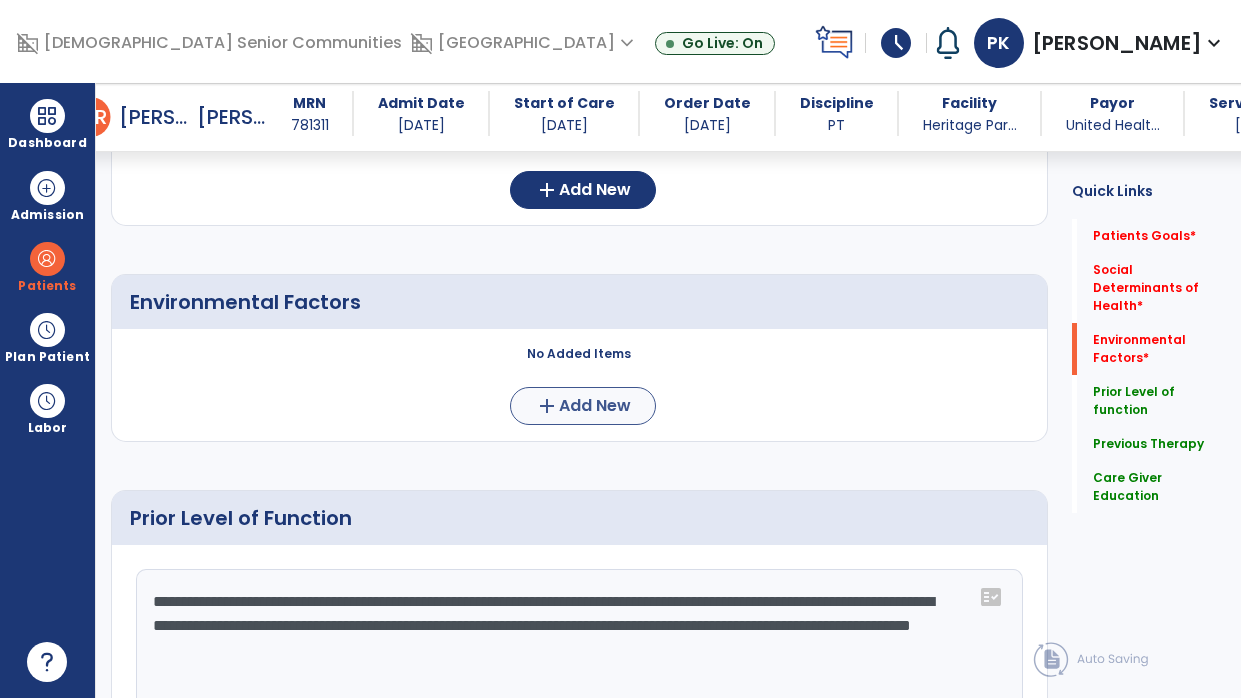 type on "**********" 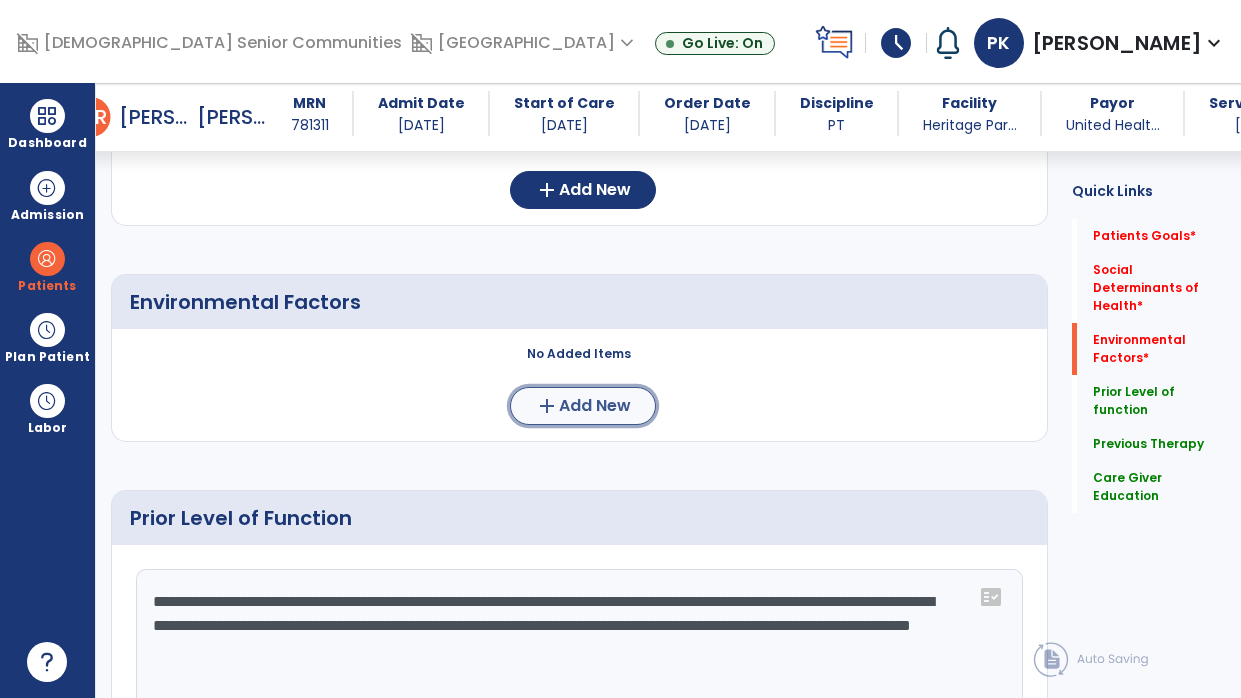 click on "Add New" 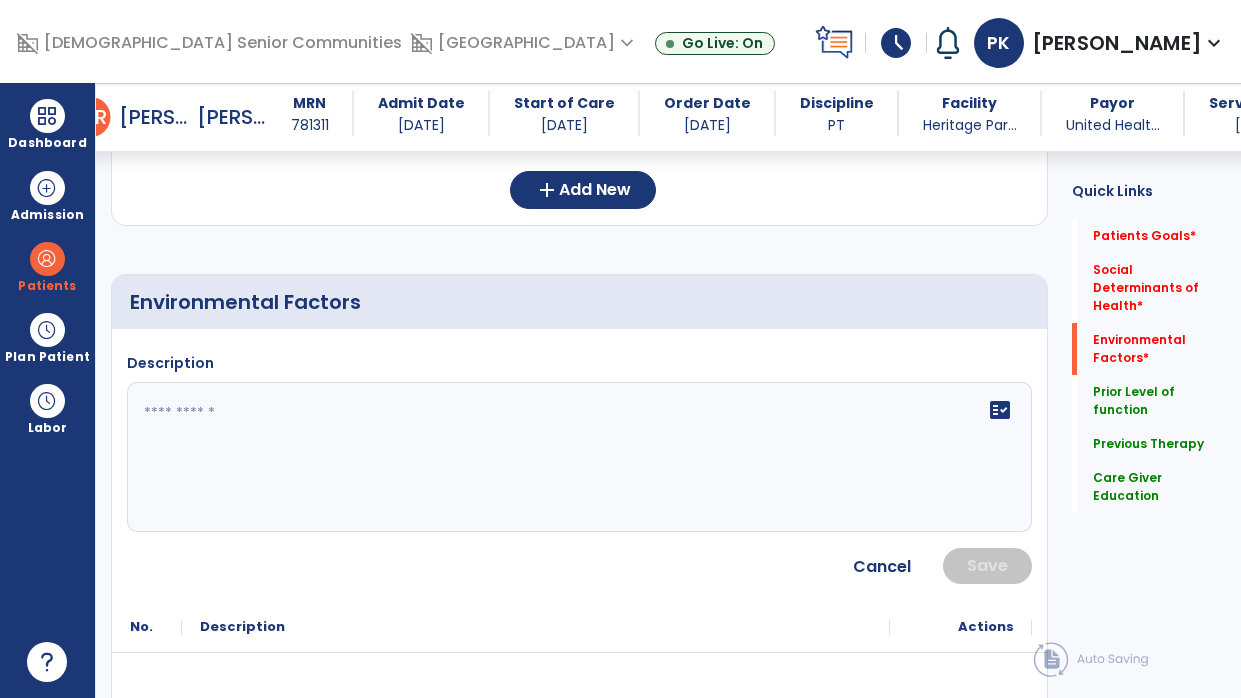 click on "fact_check" 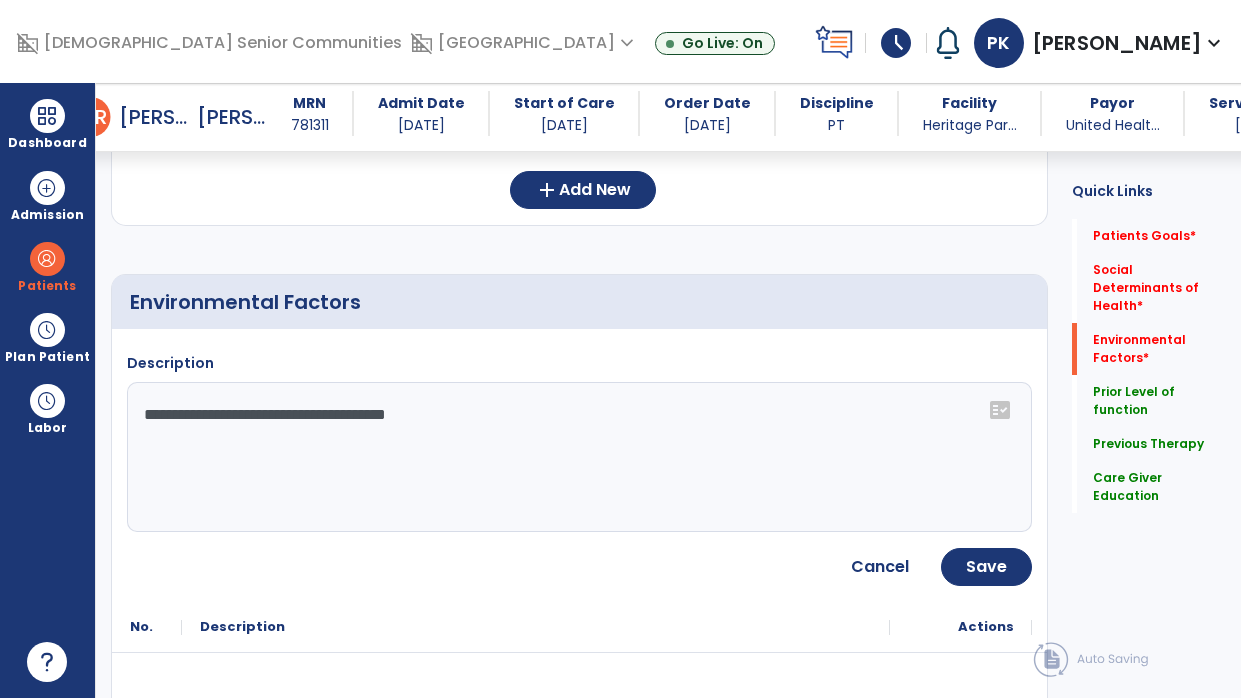 type on "**********" 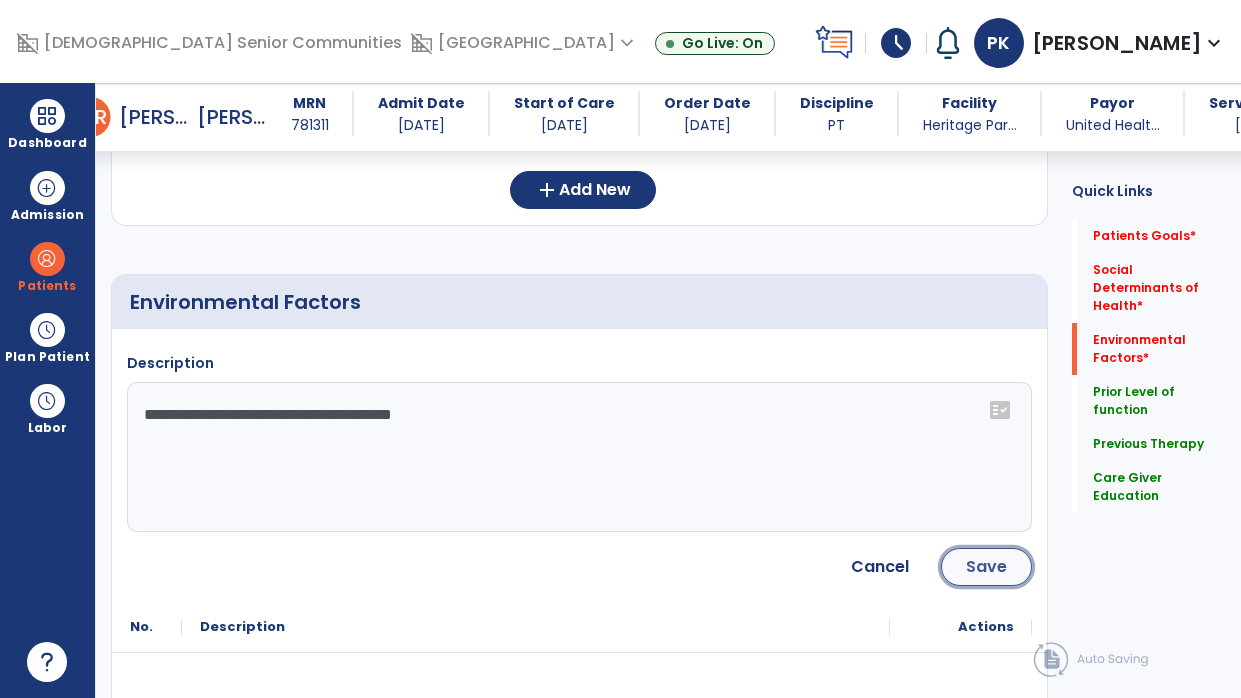 click on "Save" 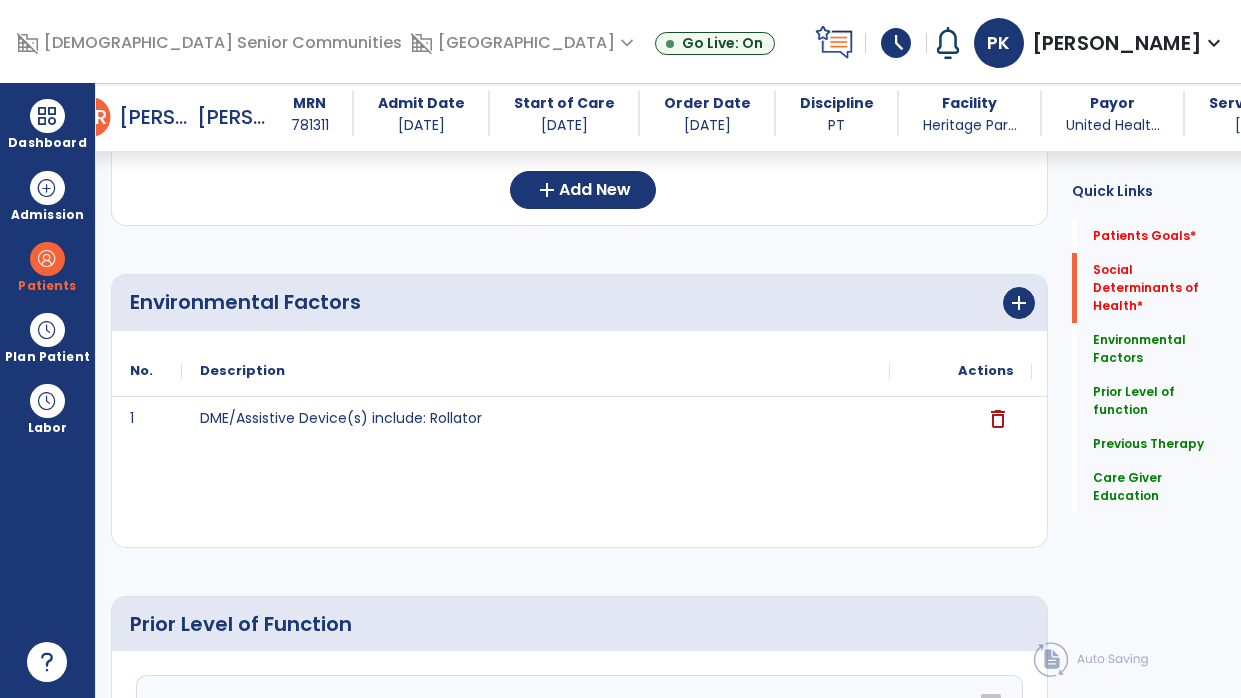 scroll, scrollTop: 249, scrollLeft: 0, axis: vertical 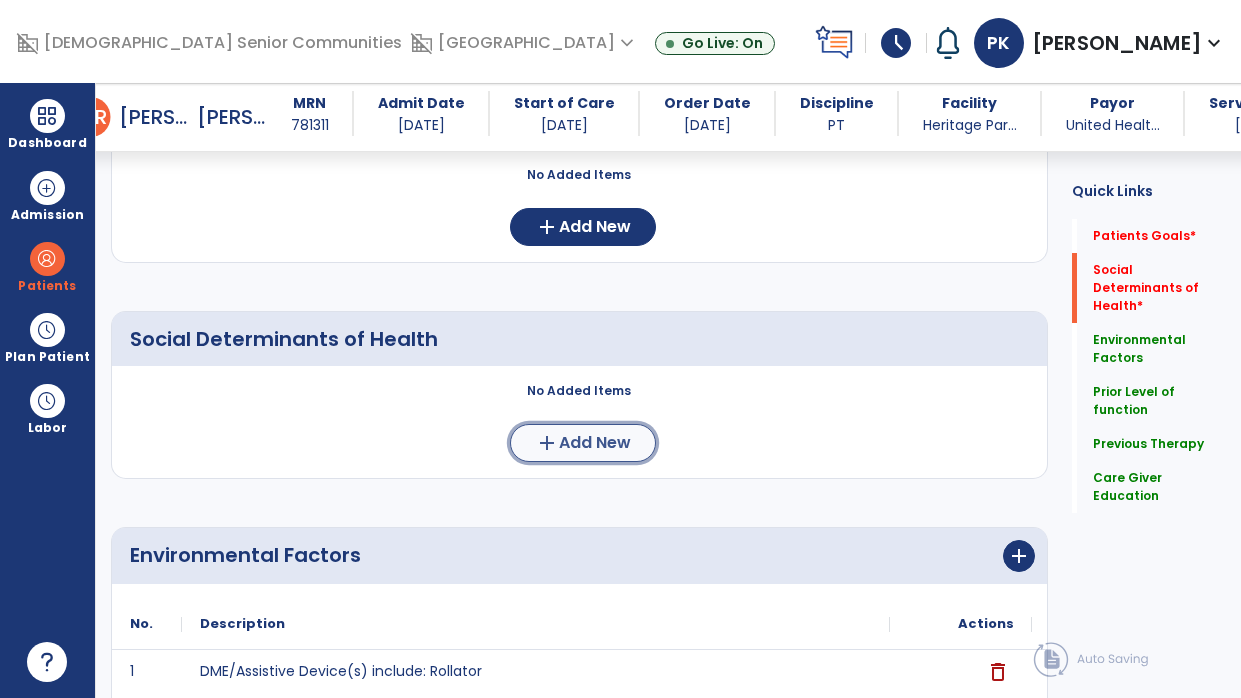 click on "Add New" 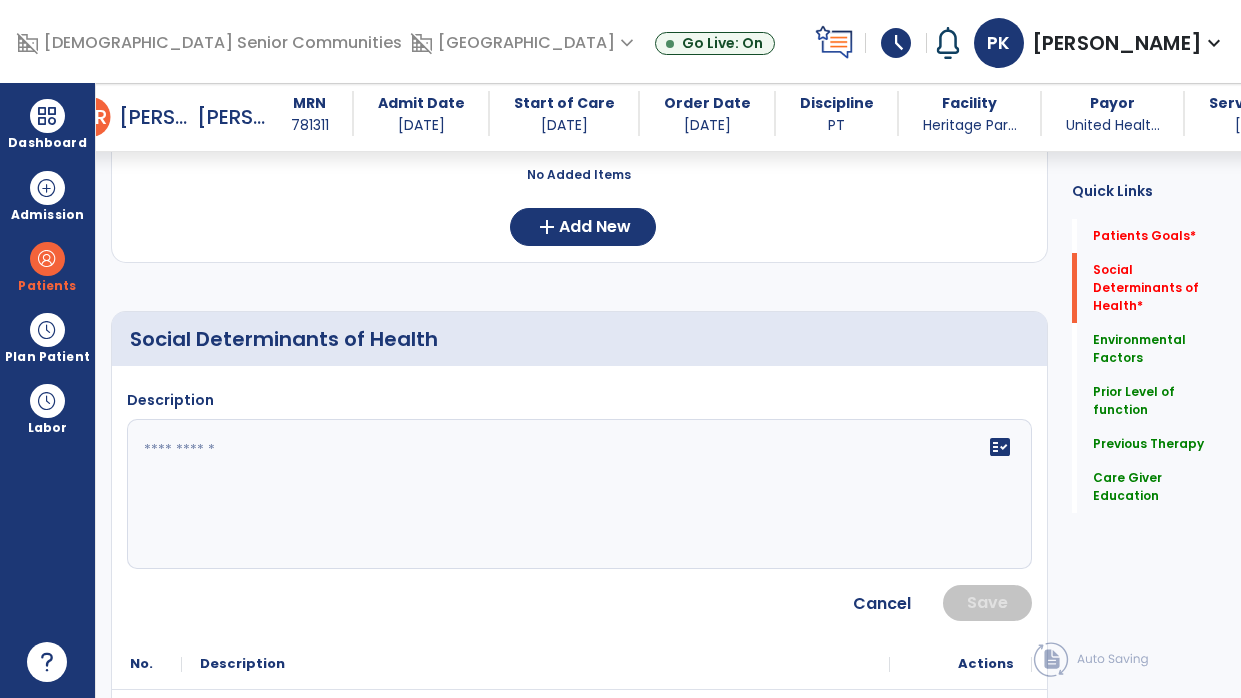 click on "fact_check" 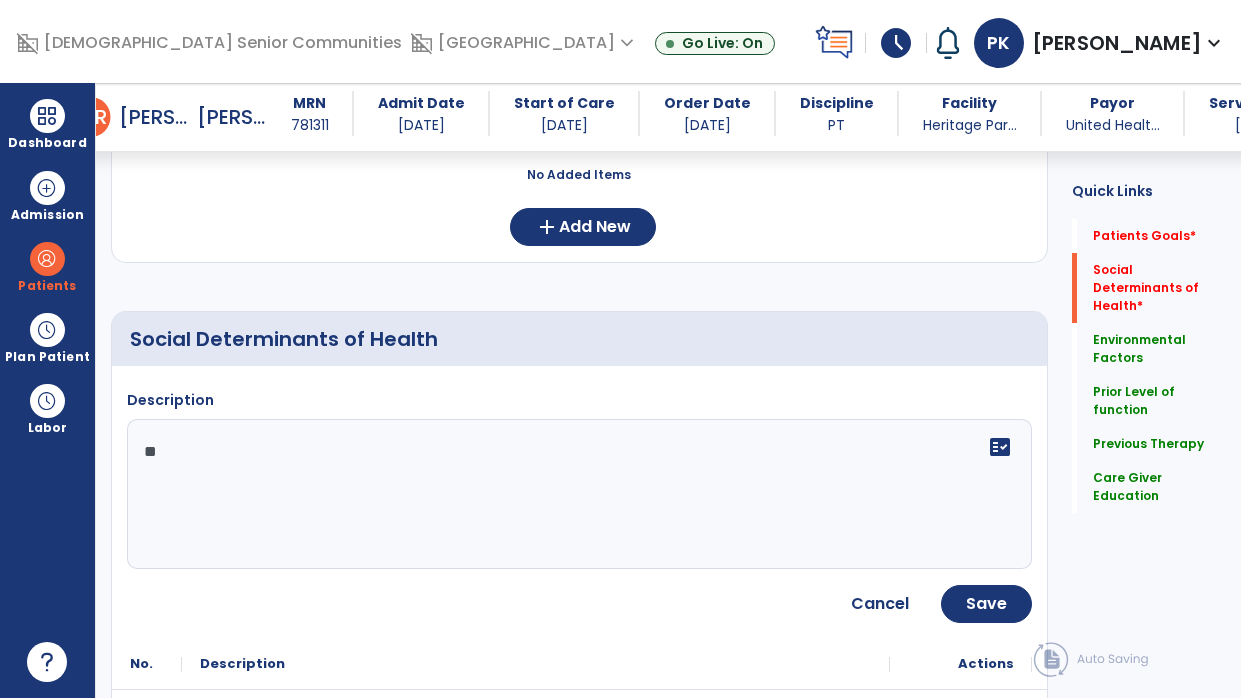 type on "*" 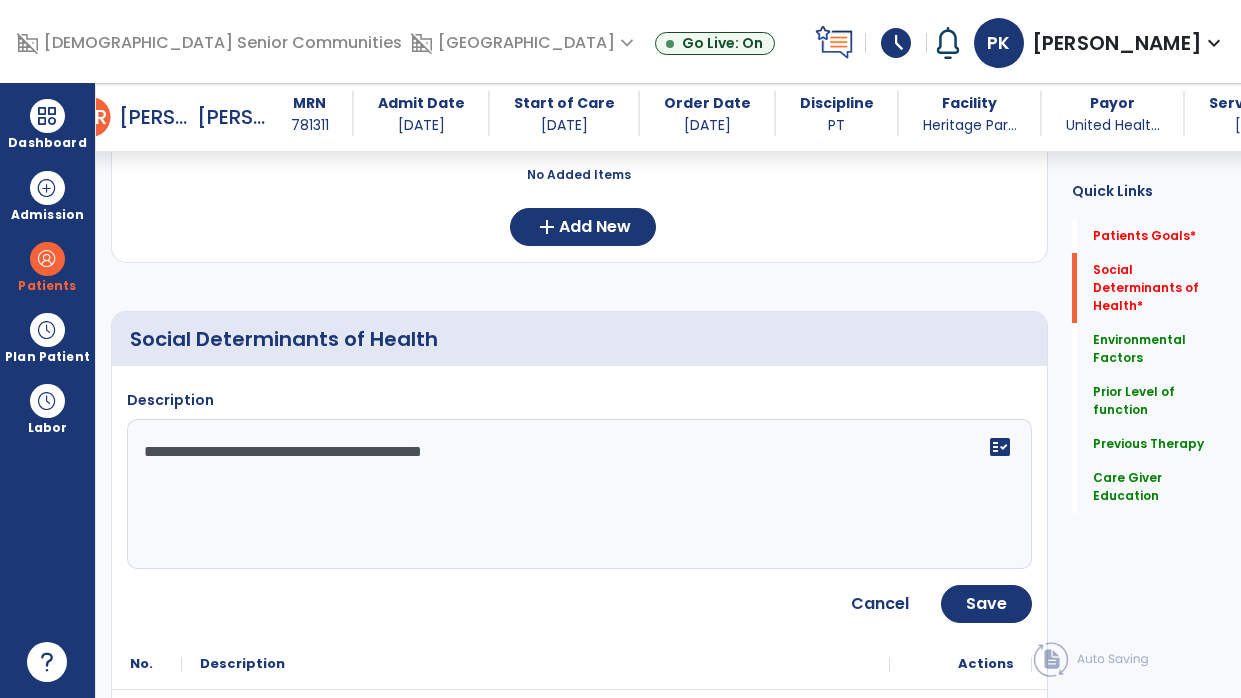 type on "**********" 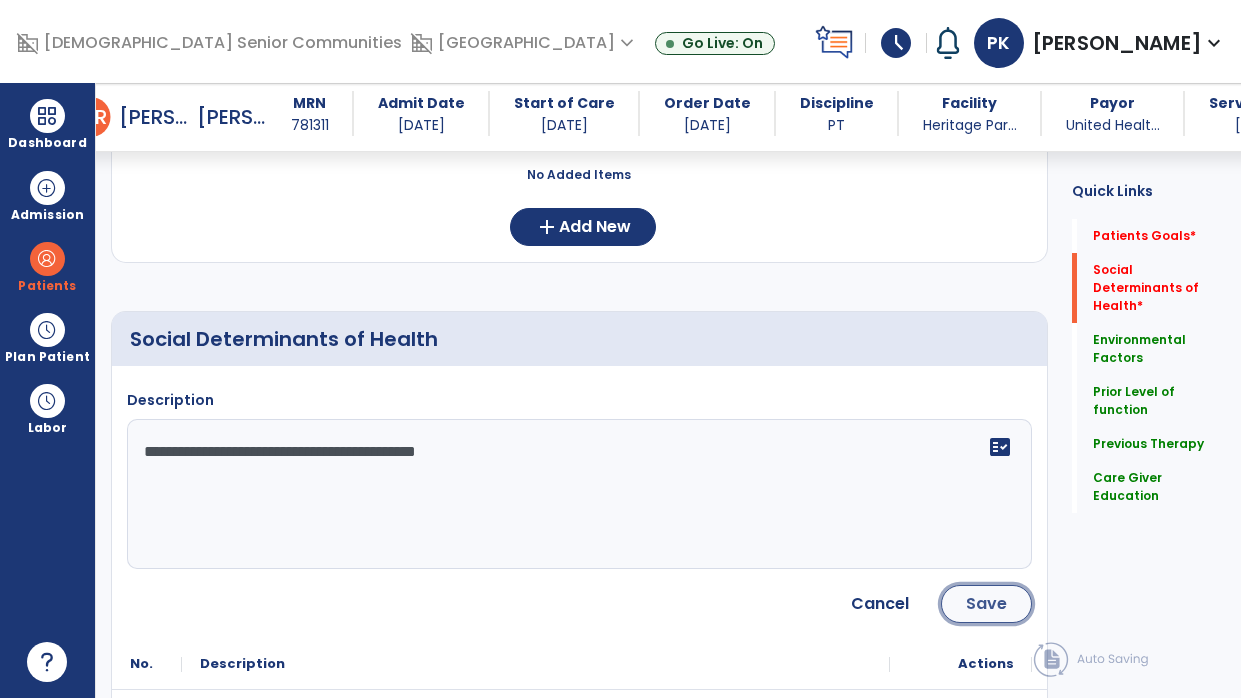 click on "Save" 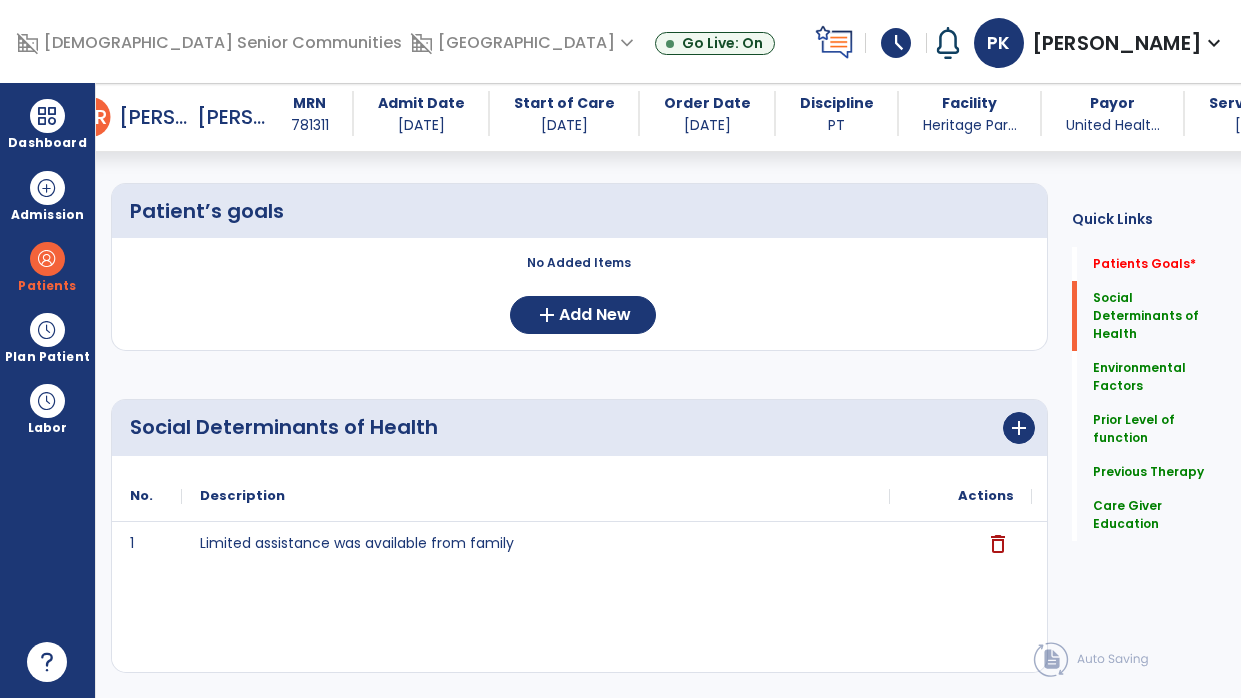 scroll, scrollTop: 126, scrollLeft: 0, axis: vertical 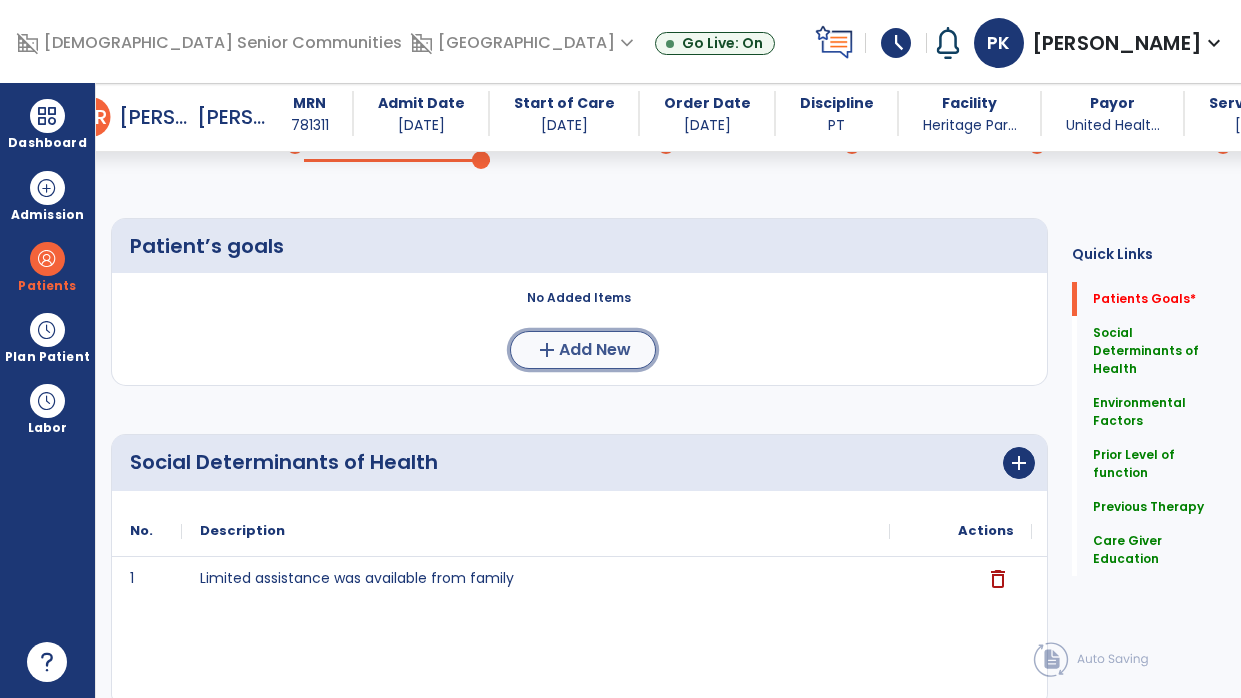 click on "Add New" 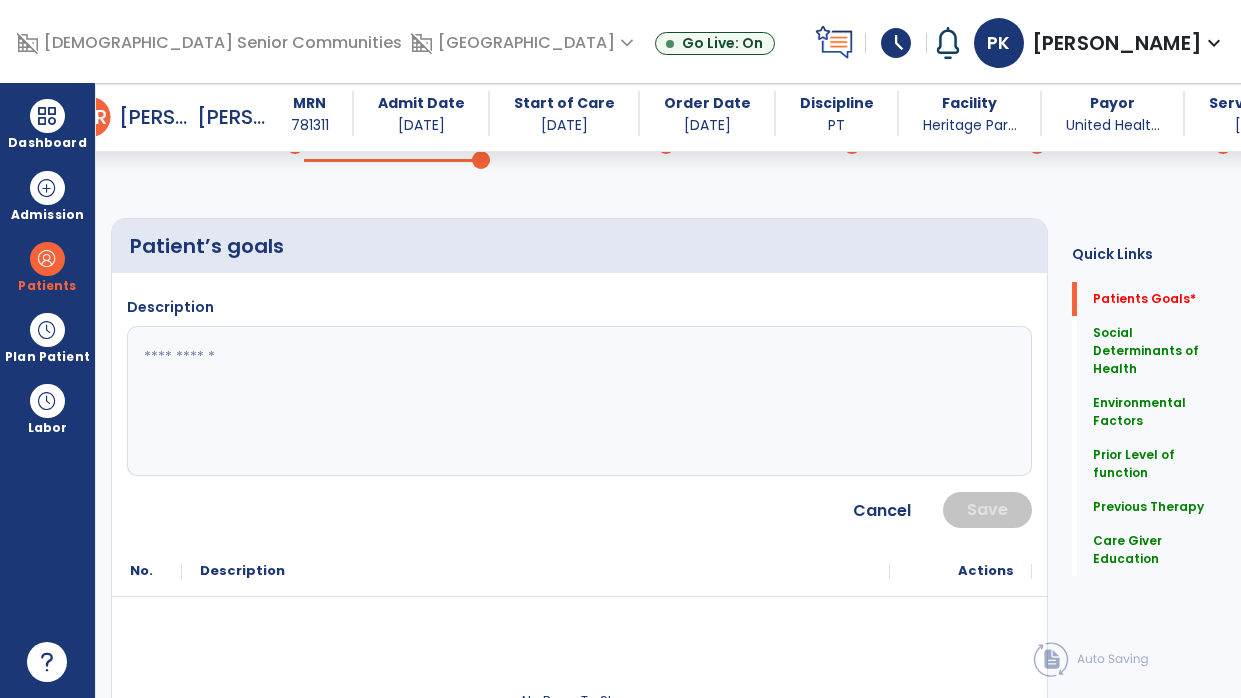 click 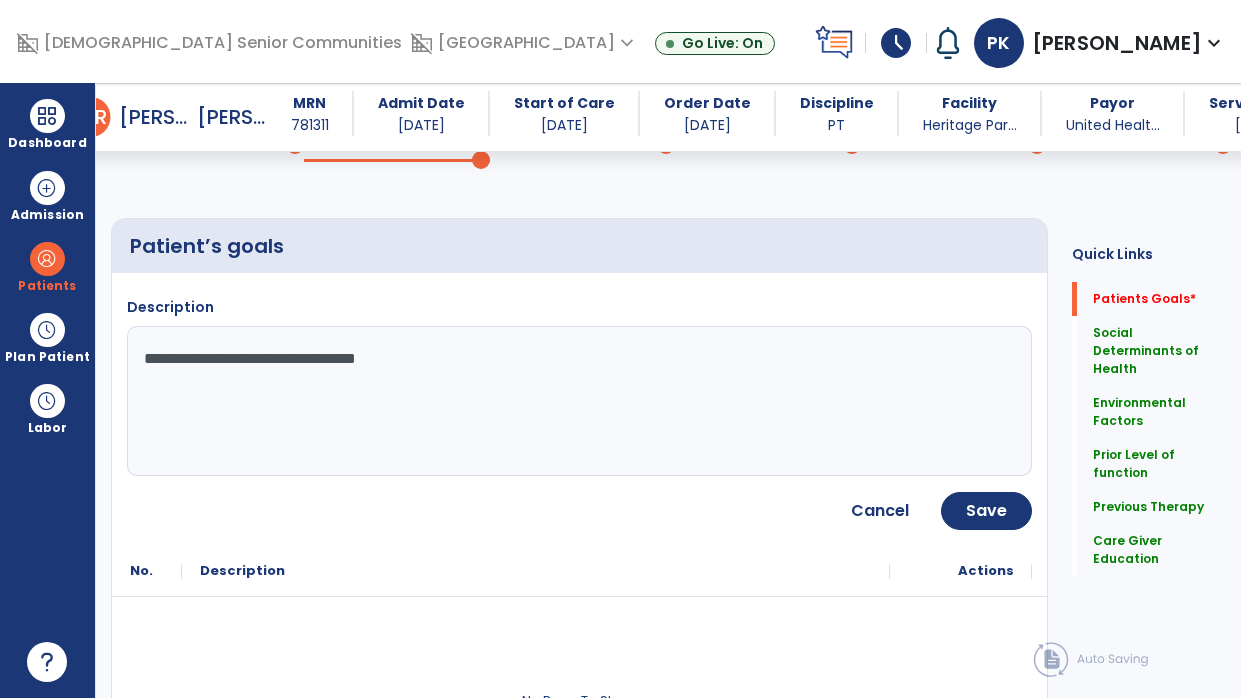 type on "**********" 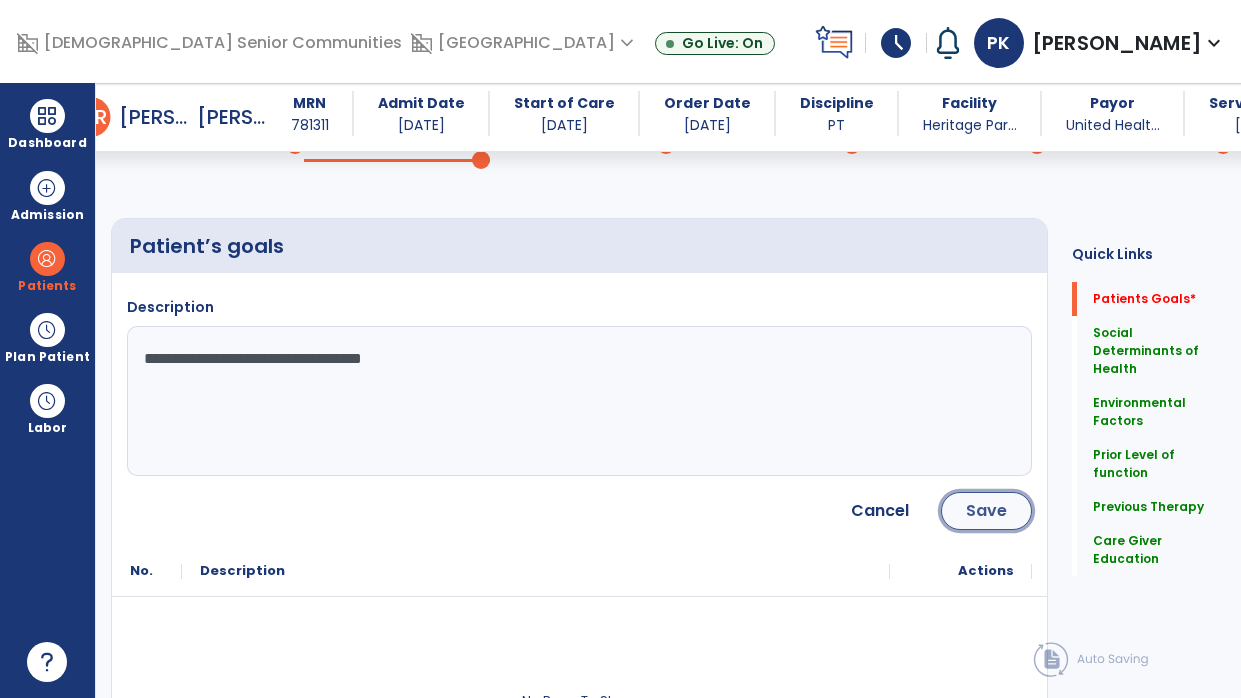 click on "Save" 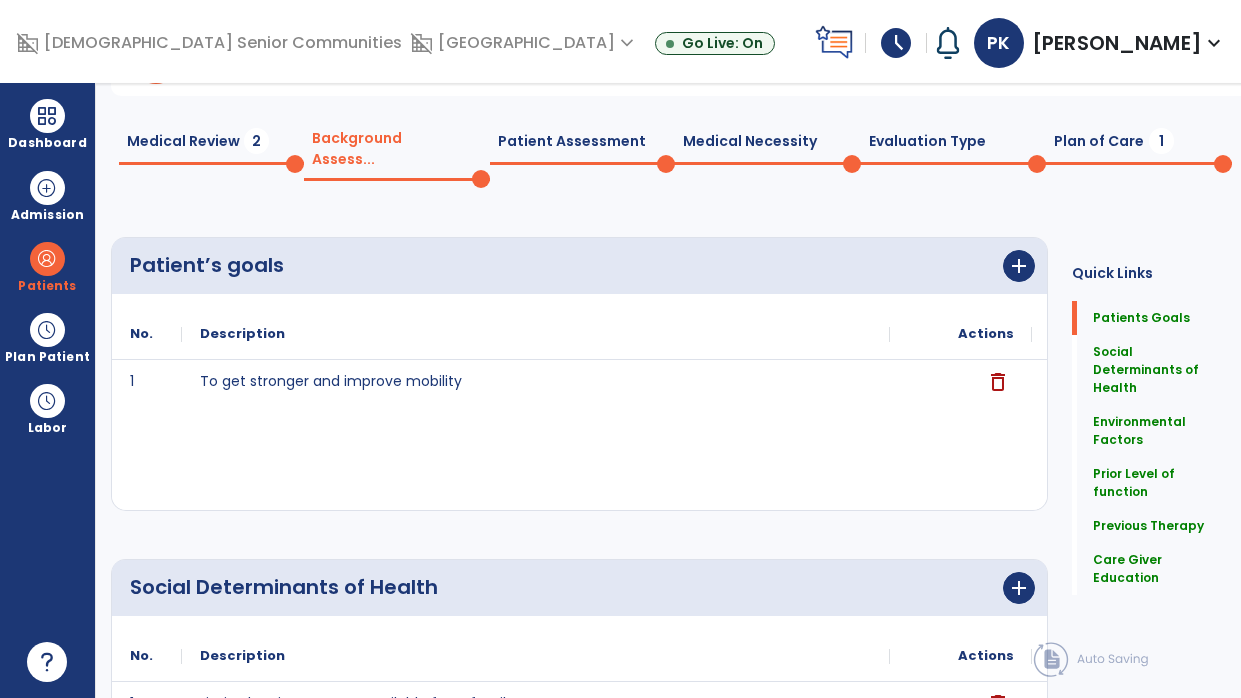 scroll, scrollTop: 0, scrollLeft: 0, axis: both 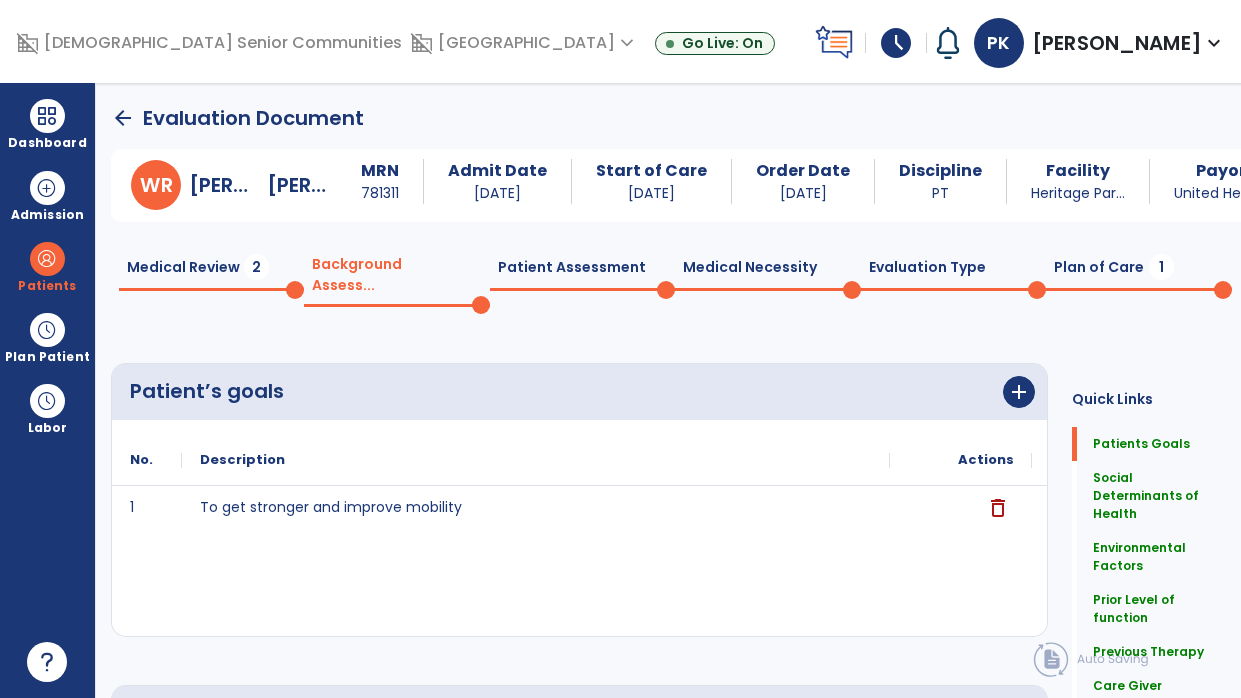 click on "Medical Review  2" 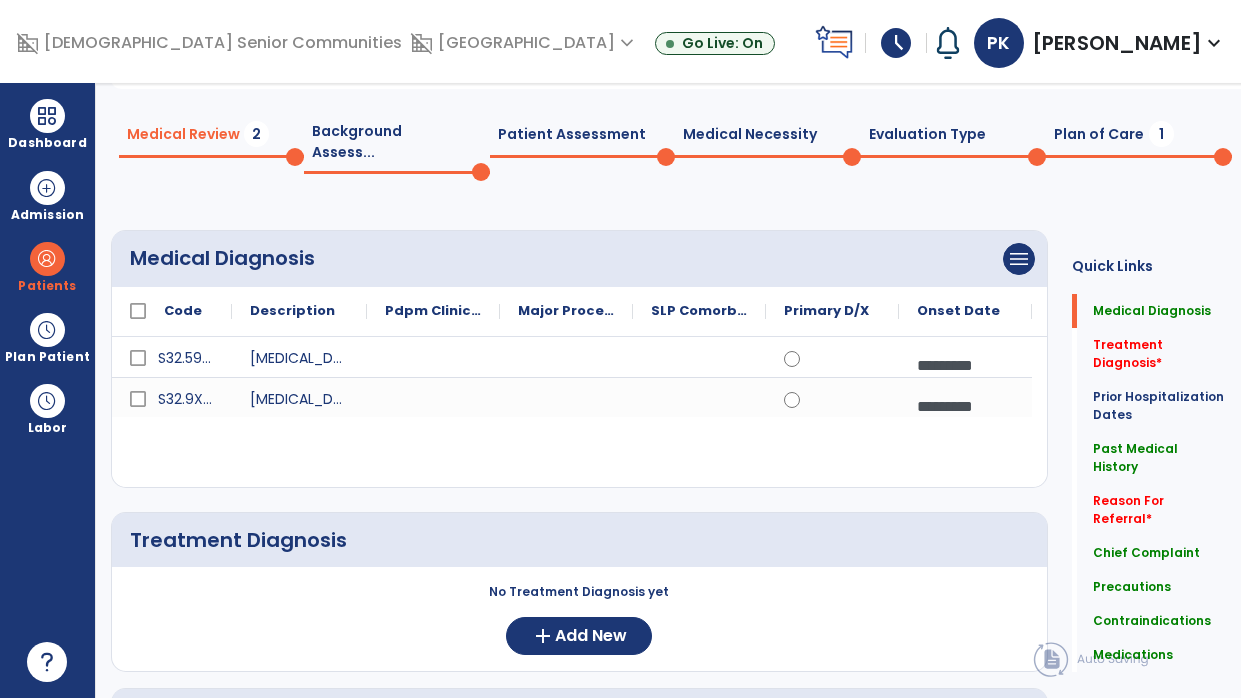 scroll, scrollTop: 0, scrollLeft: 0, axis: both 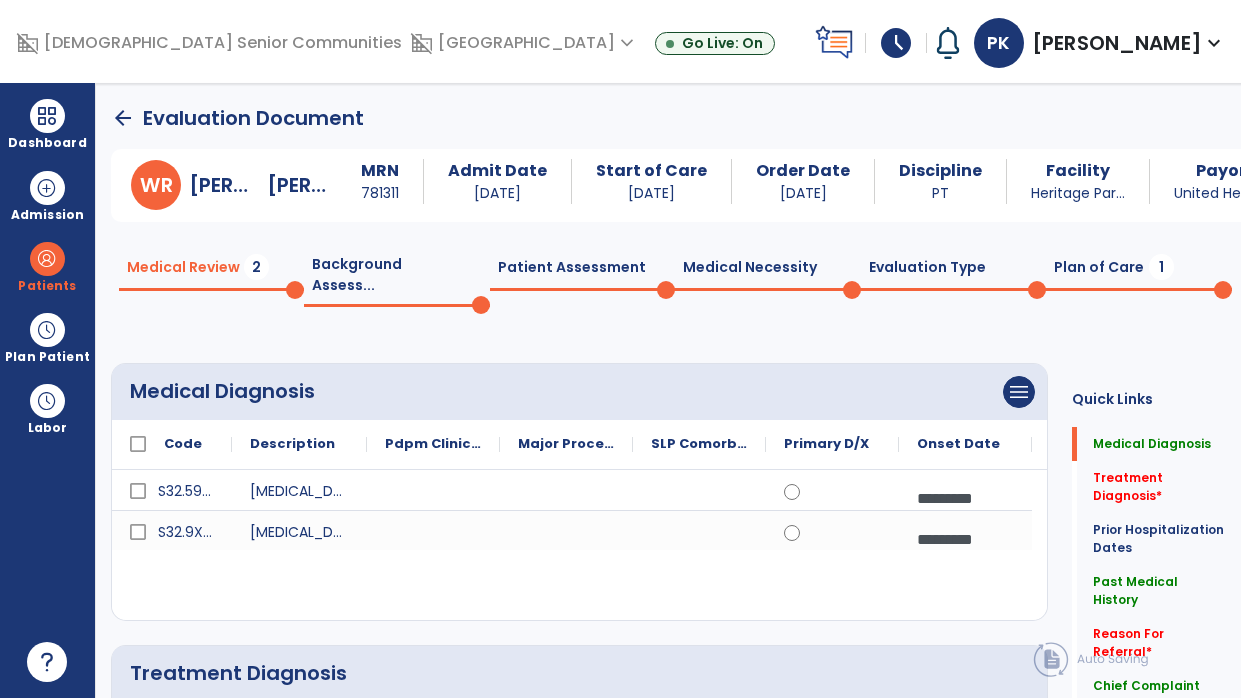 click on "arrow_back" 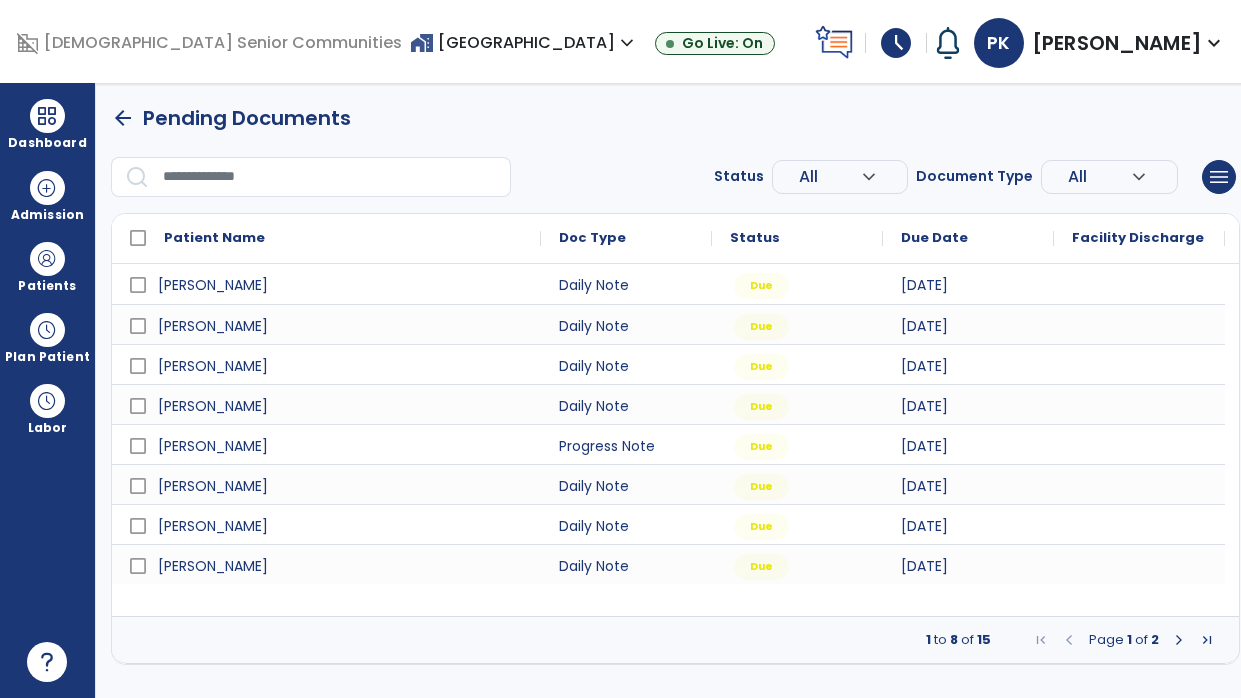 click at bounding box center [1179, 640] 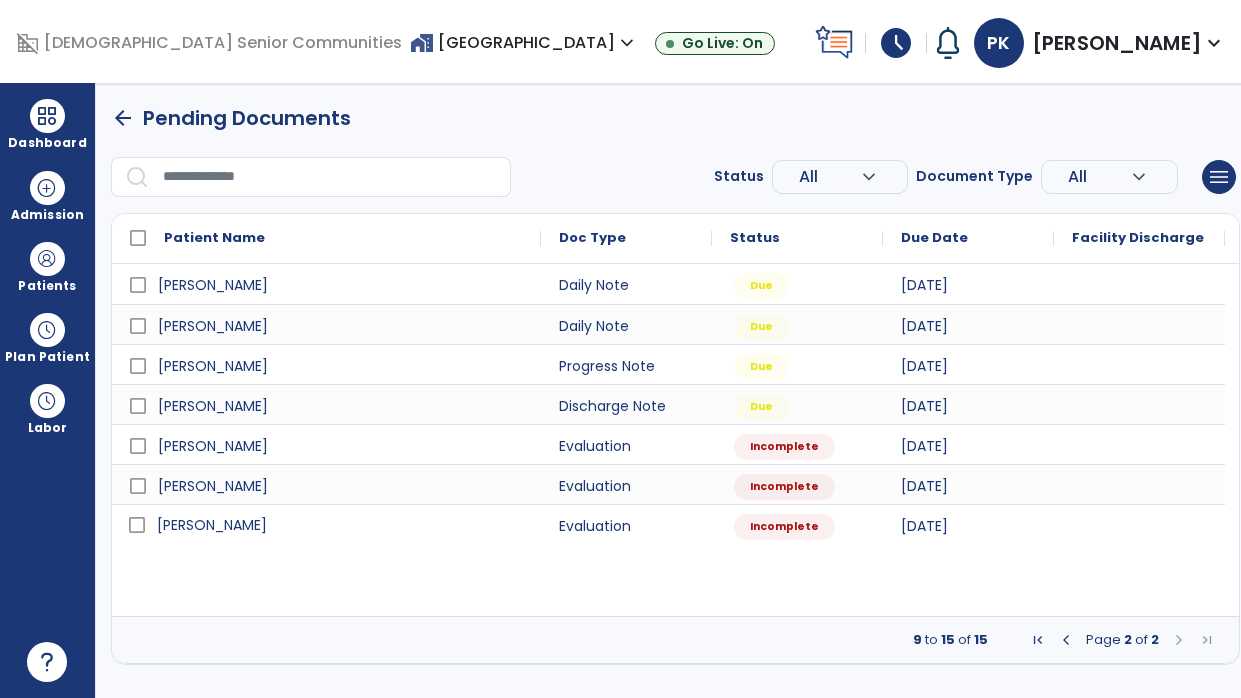 click on "[PERSON_NAME]" at bounding box center [340, 525] 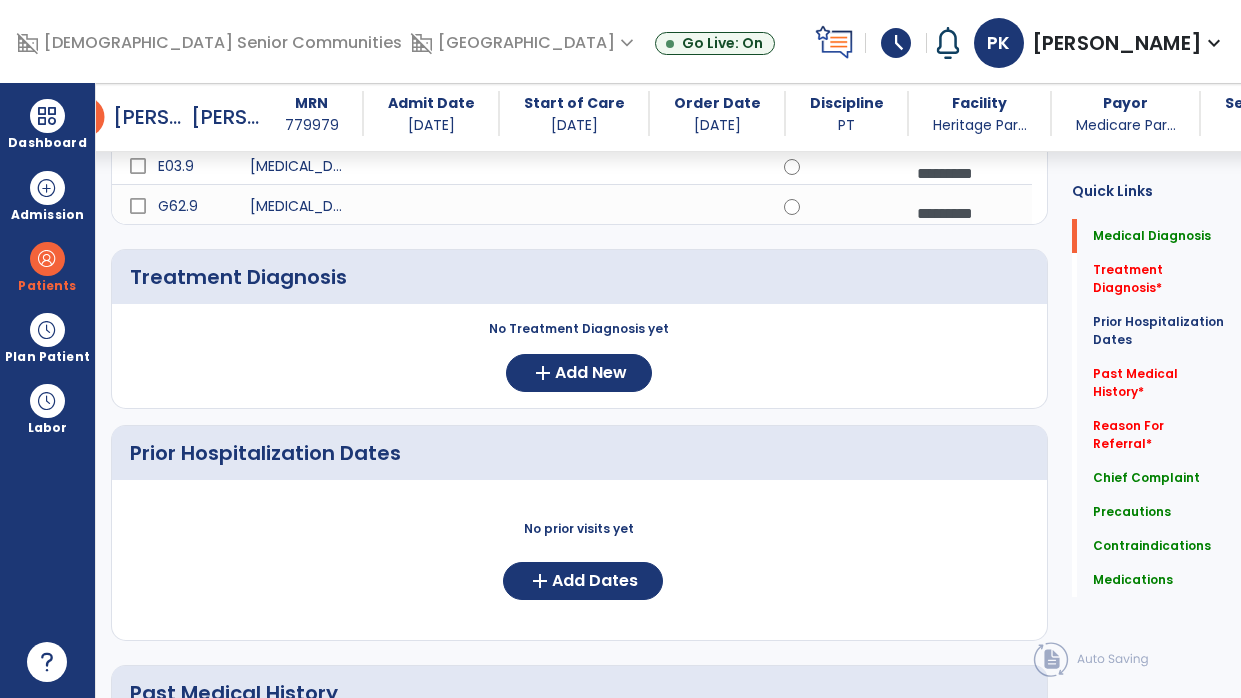 scroll, scrollTop: 0, scrollLeft: 0, axis: both 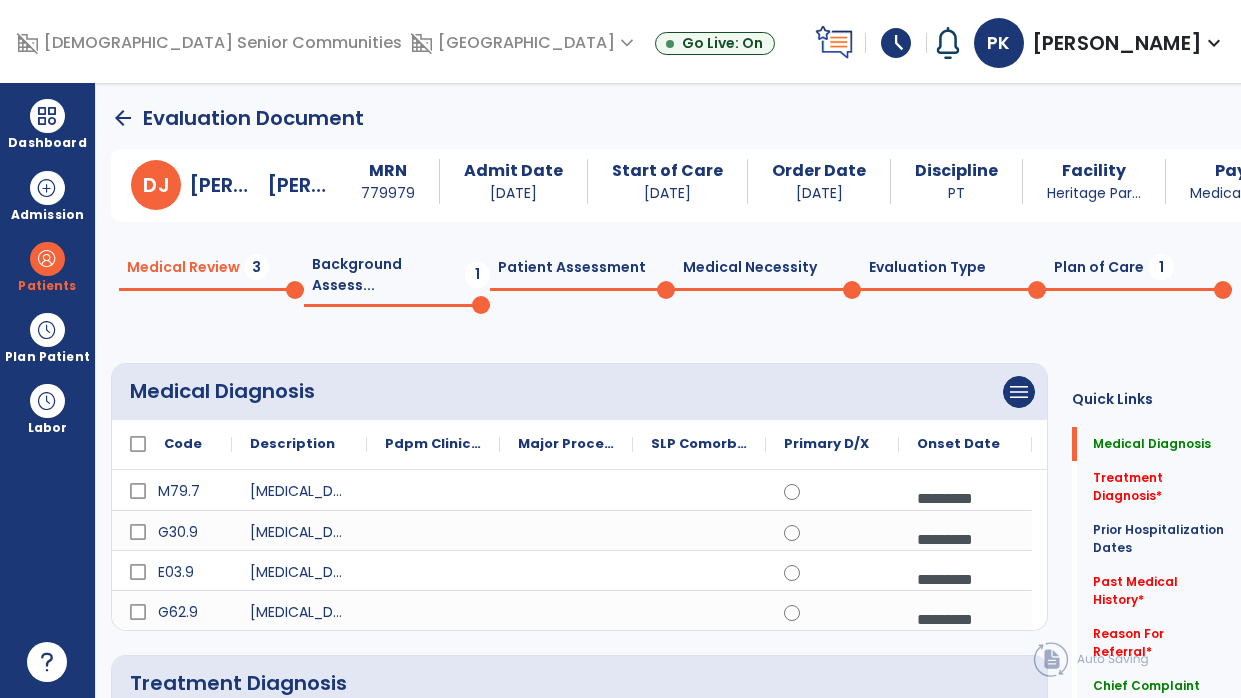 click on "Background Assess...  1" 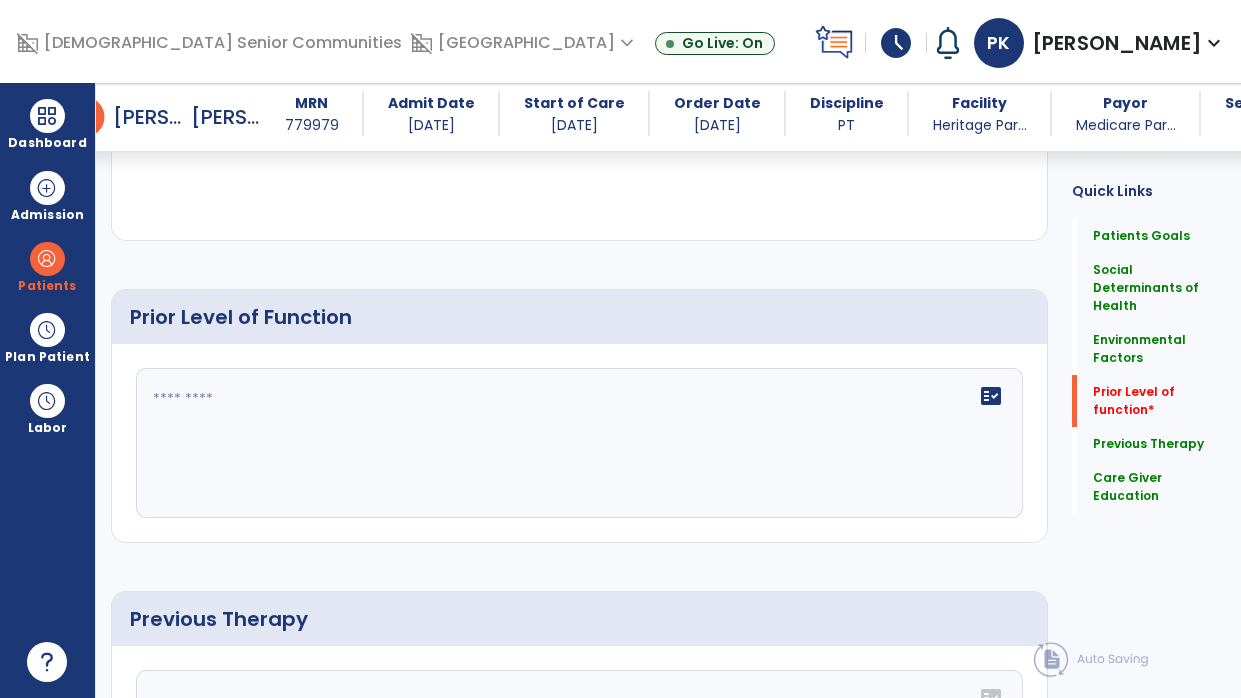 scroll, scrollTop: 1016, scrollLeft: 0, axis: vertical 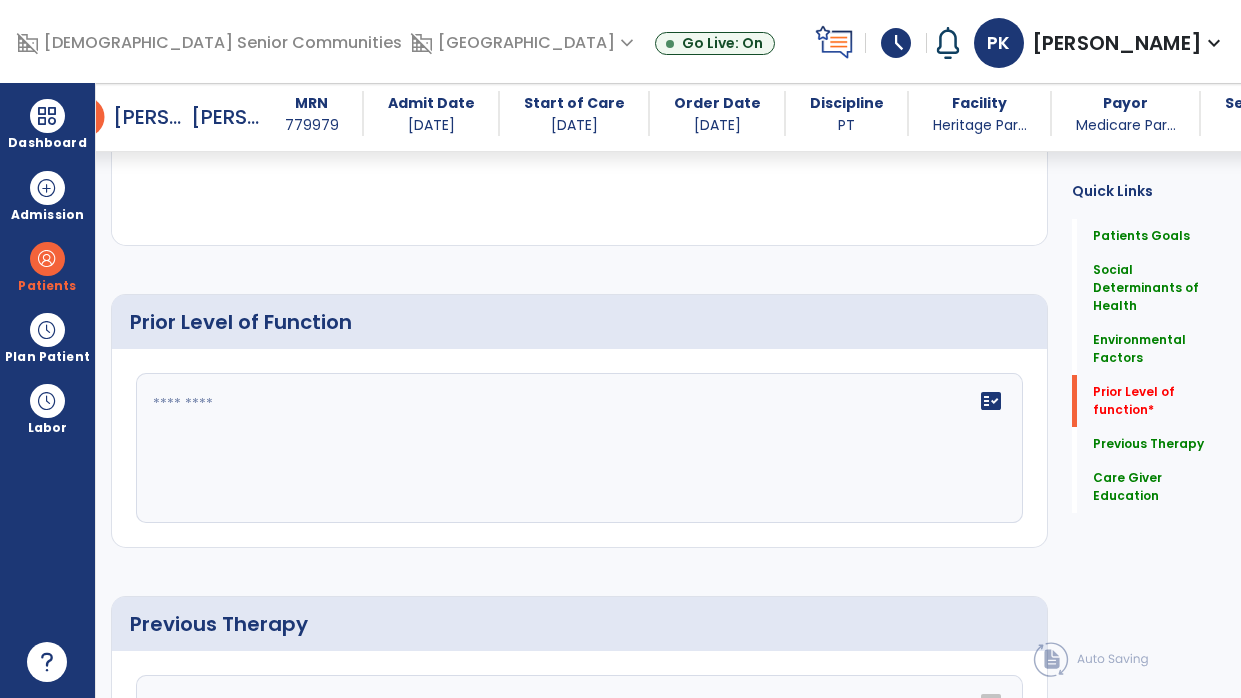 click on "fact_check" 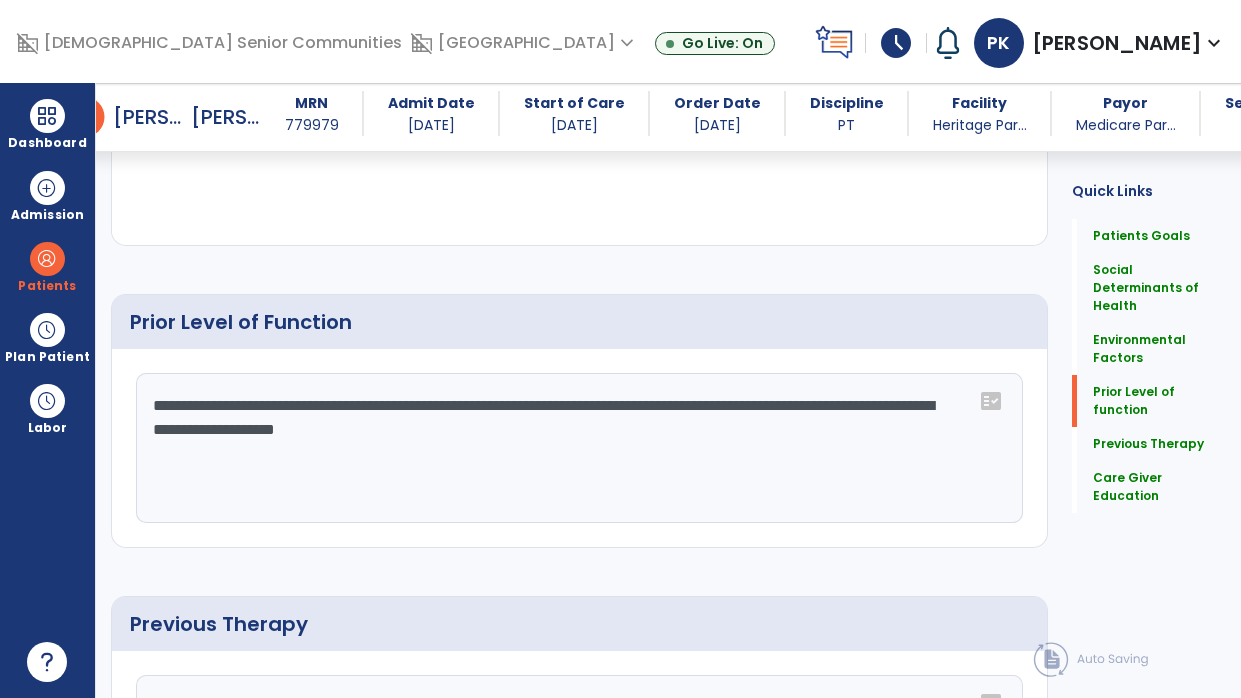 click on "**********" 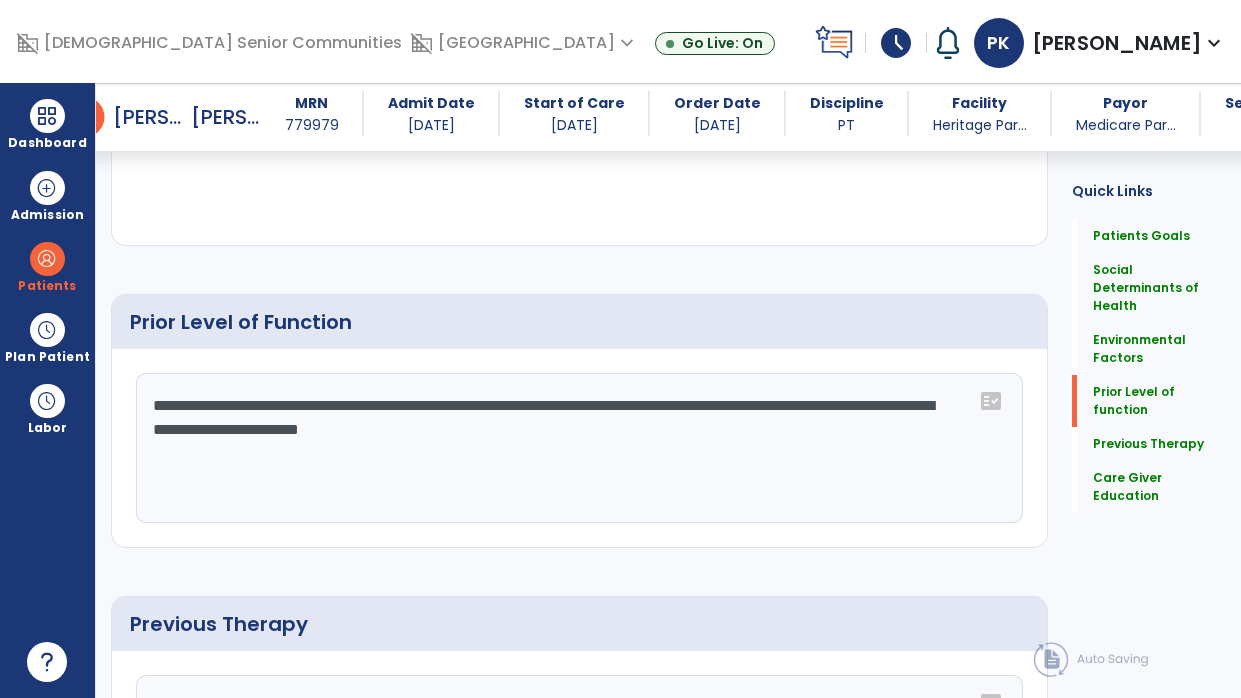 click on "**********" 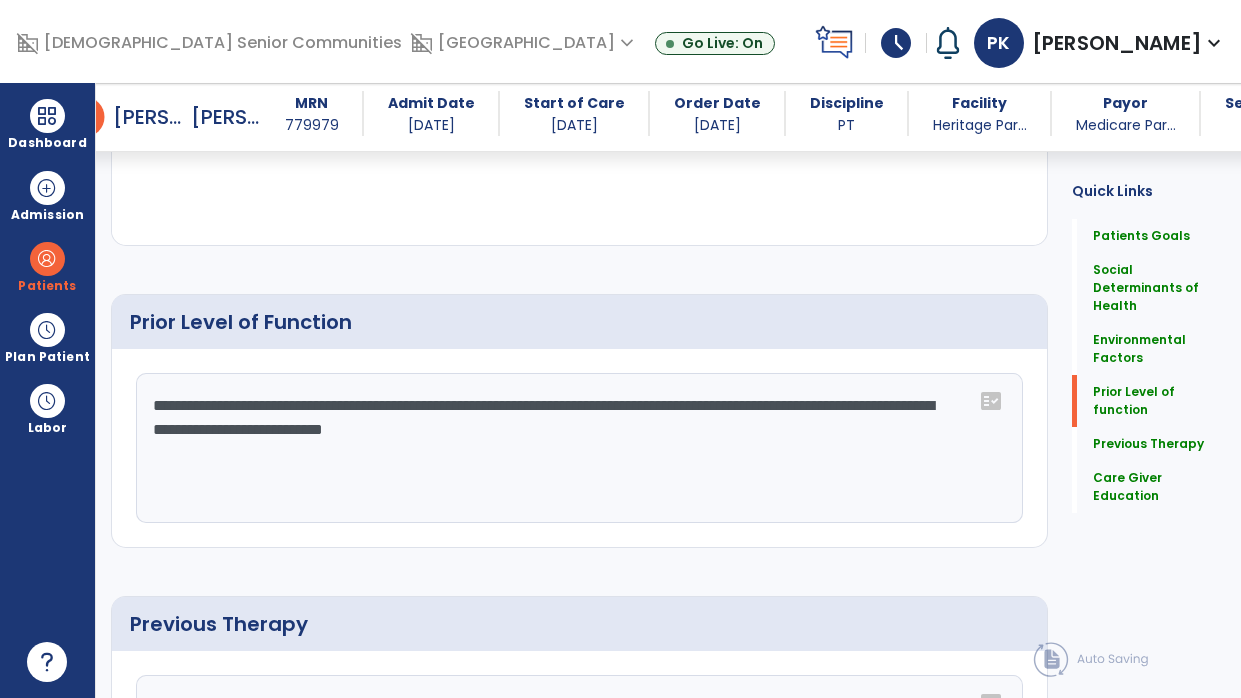 click on "**********" 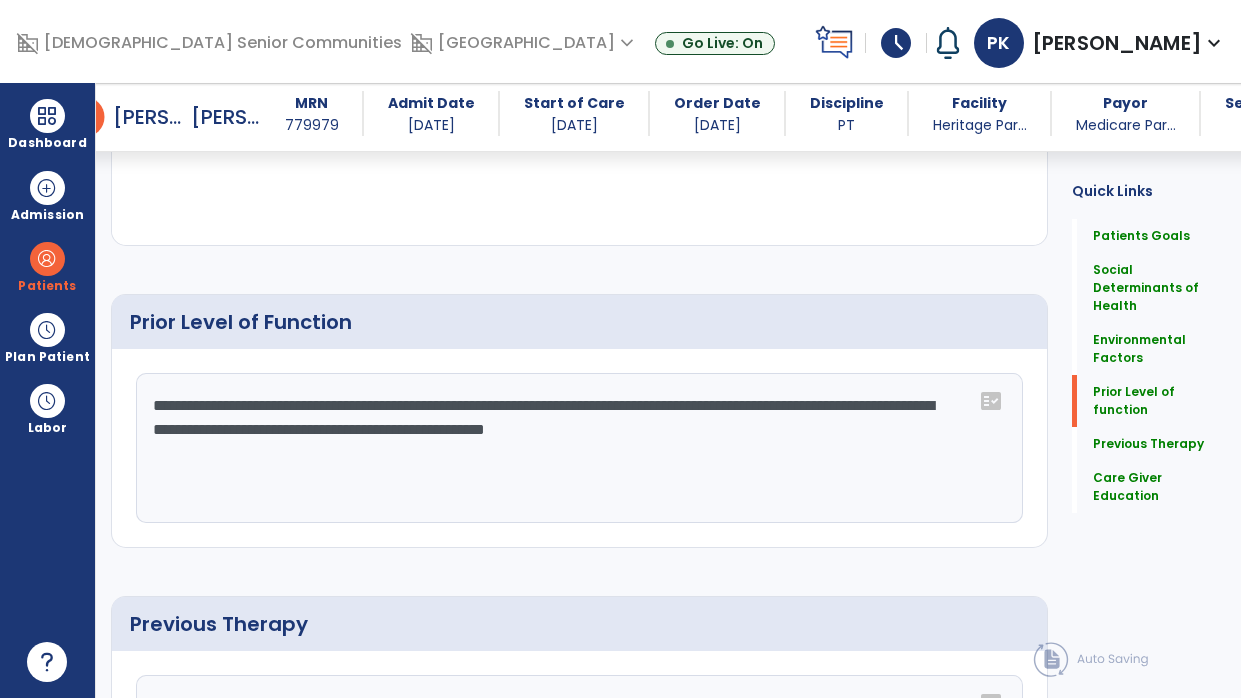 type on "**********" 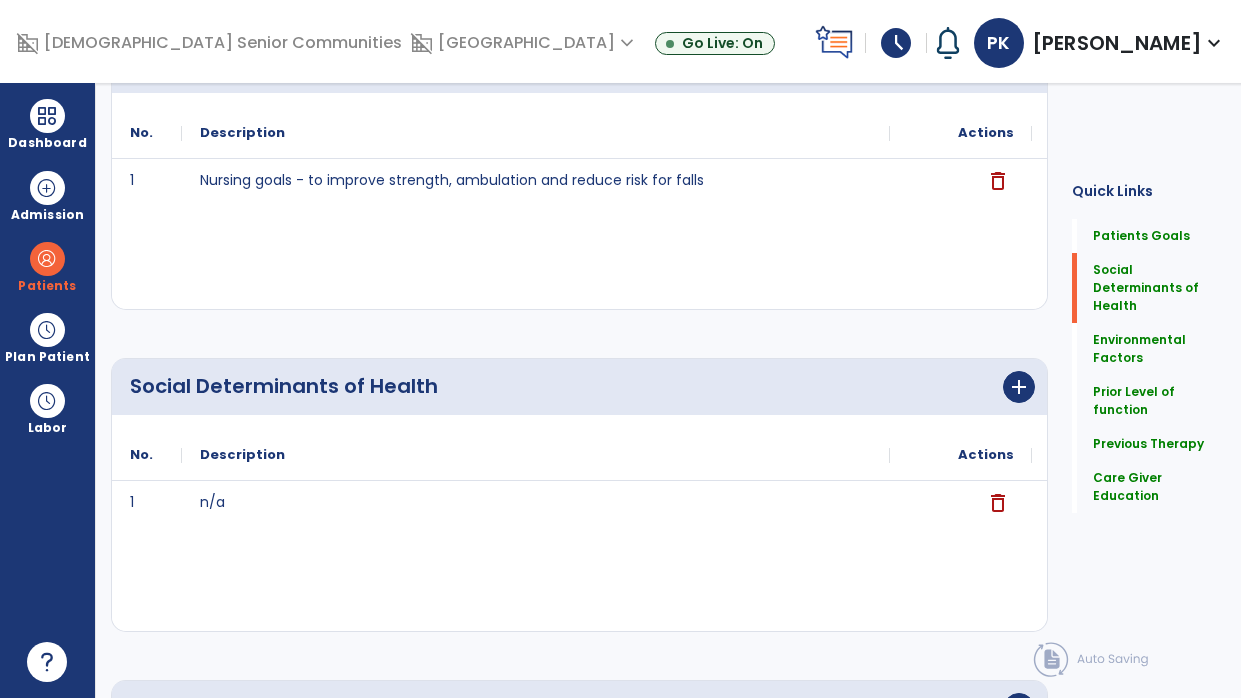 scroll, scrollTop: 0, scrollLeft: 0, axis: both 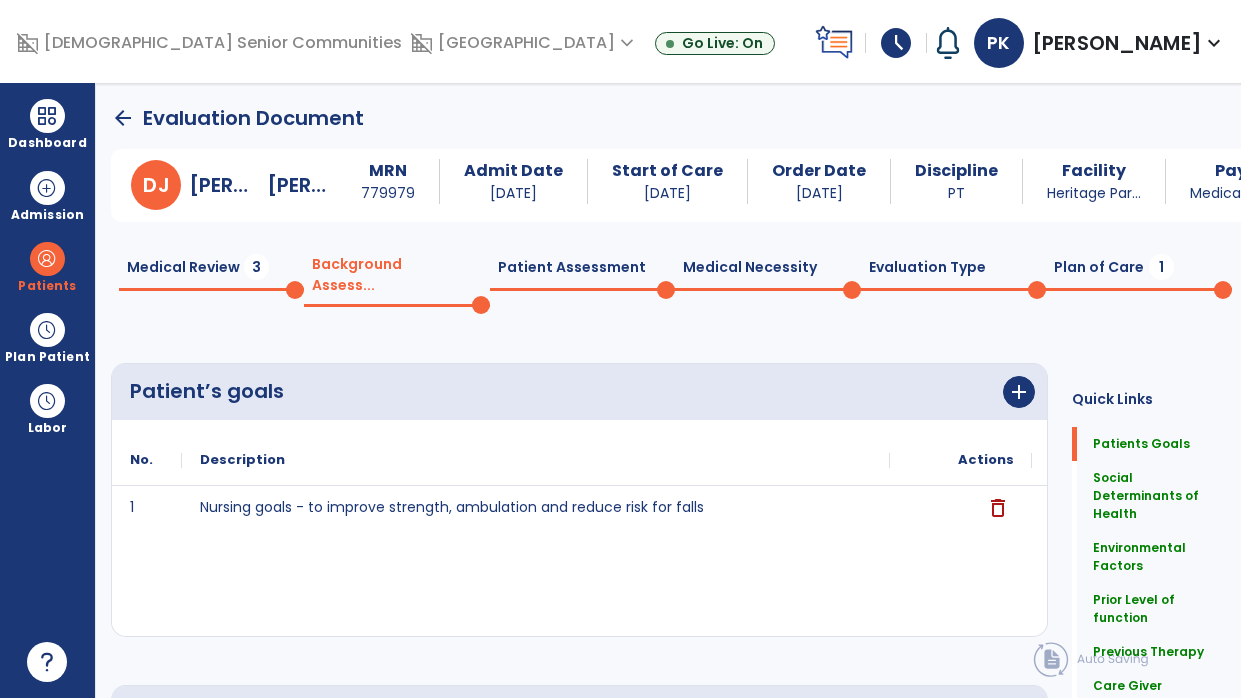 click on "Medical Review  3" 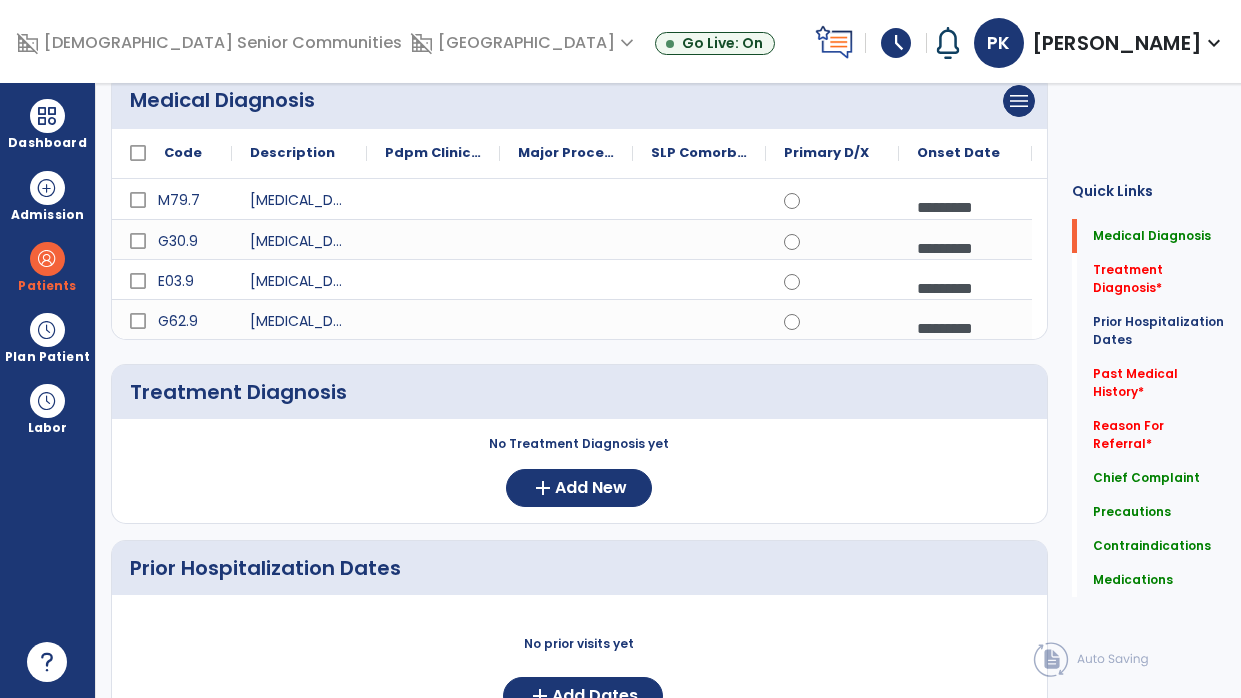 scroll, scrollTop: 0, scrollLeft: 0, axis: both 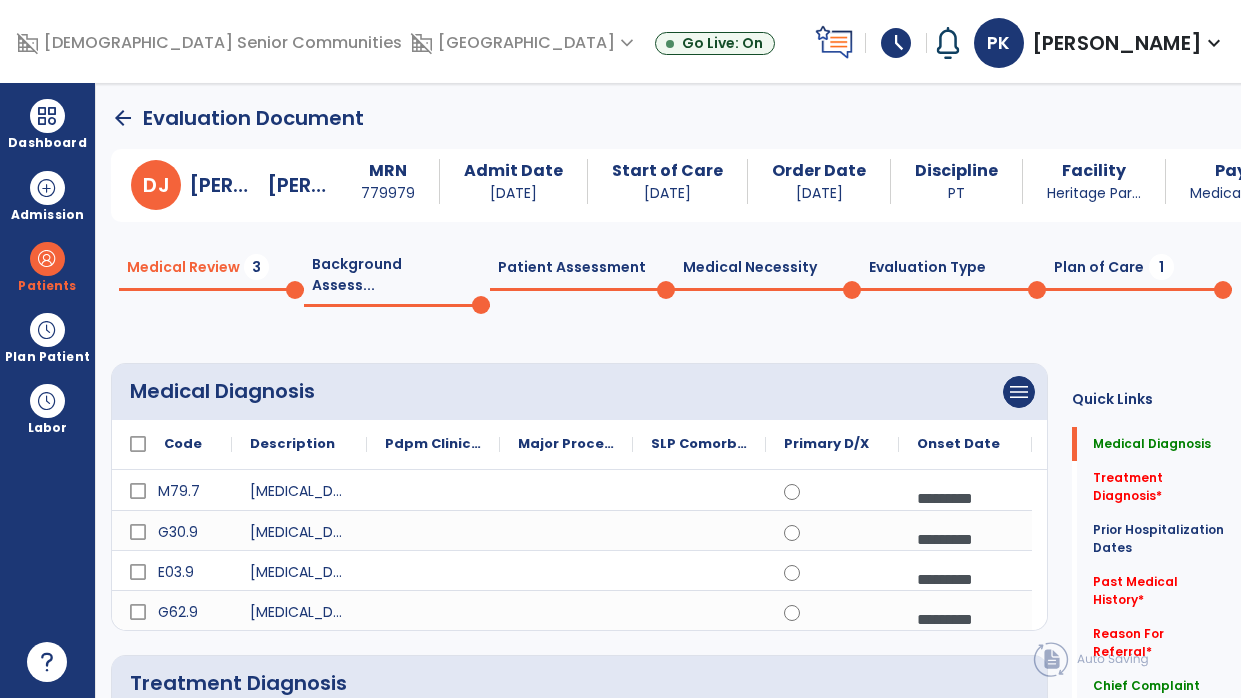 click on "arrow_back" 